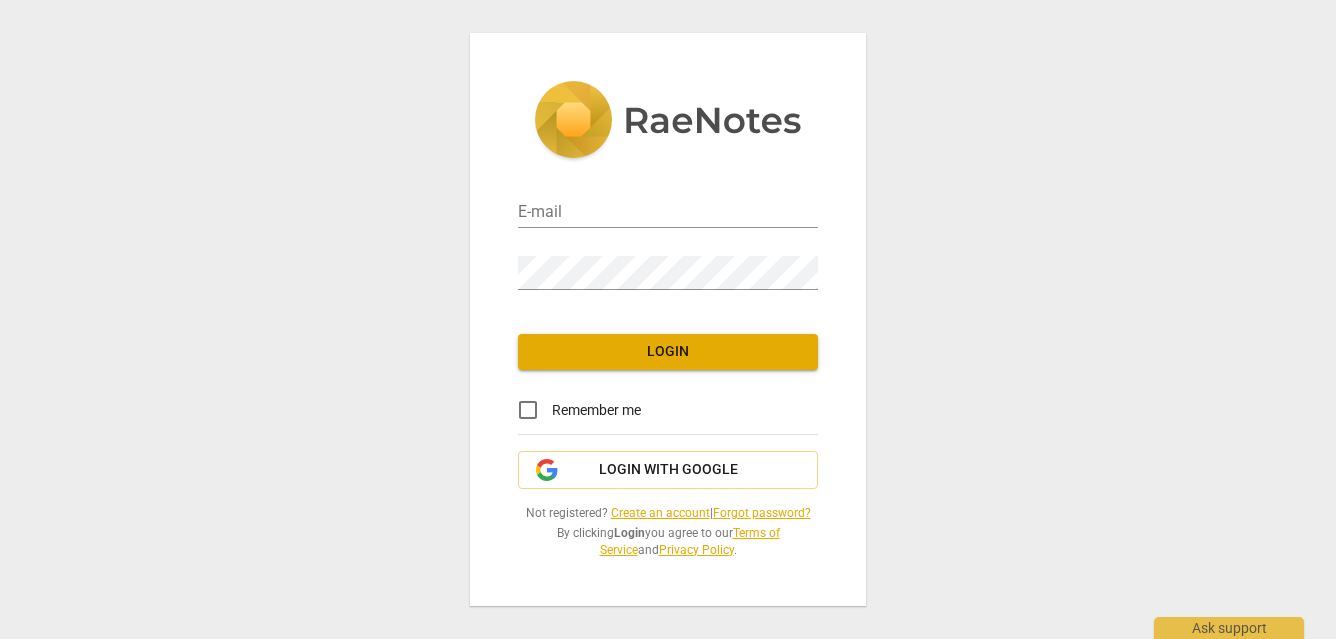 scroll, scrollTop: 0, scrollLeft: 0, axis: both 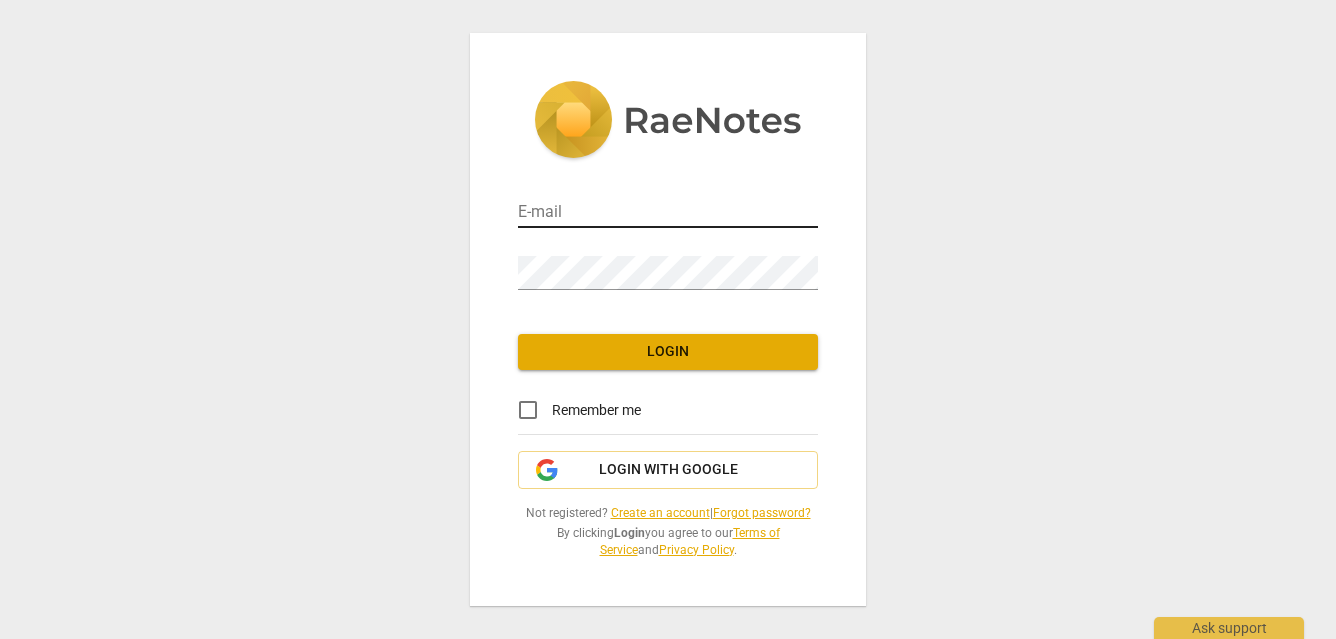 click at bounding box center (668, 213) 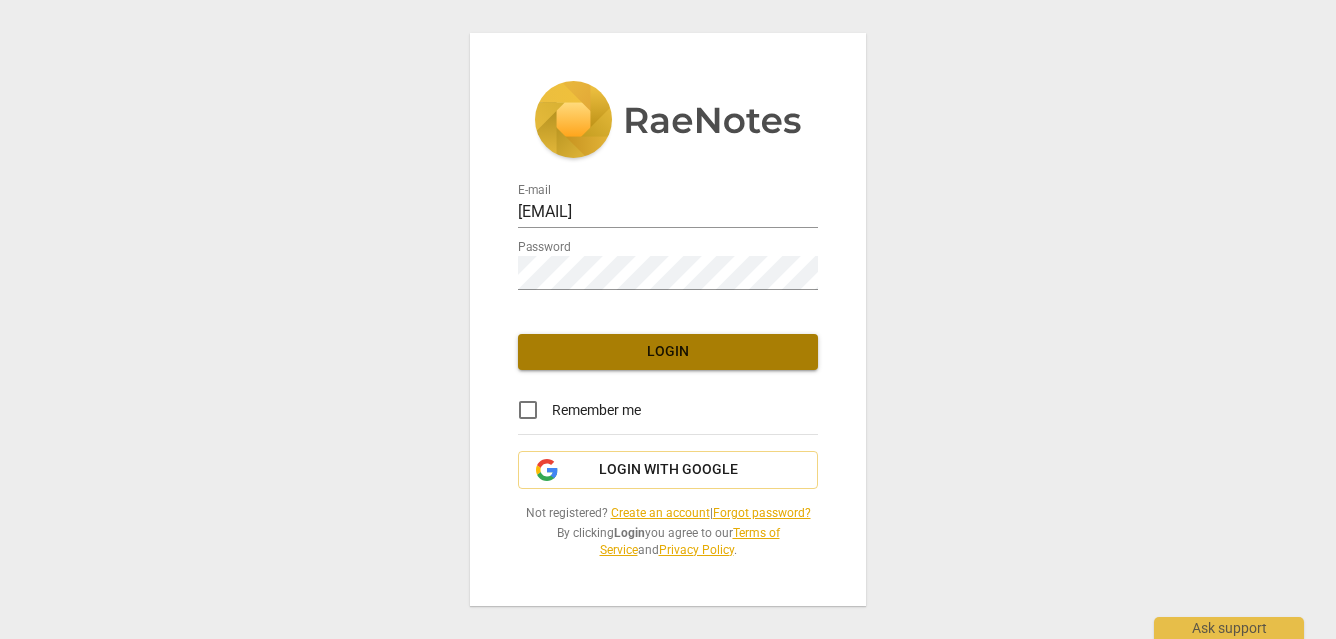 click on "Login" at bounding box center (668, 352) 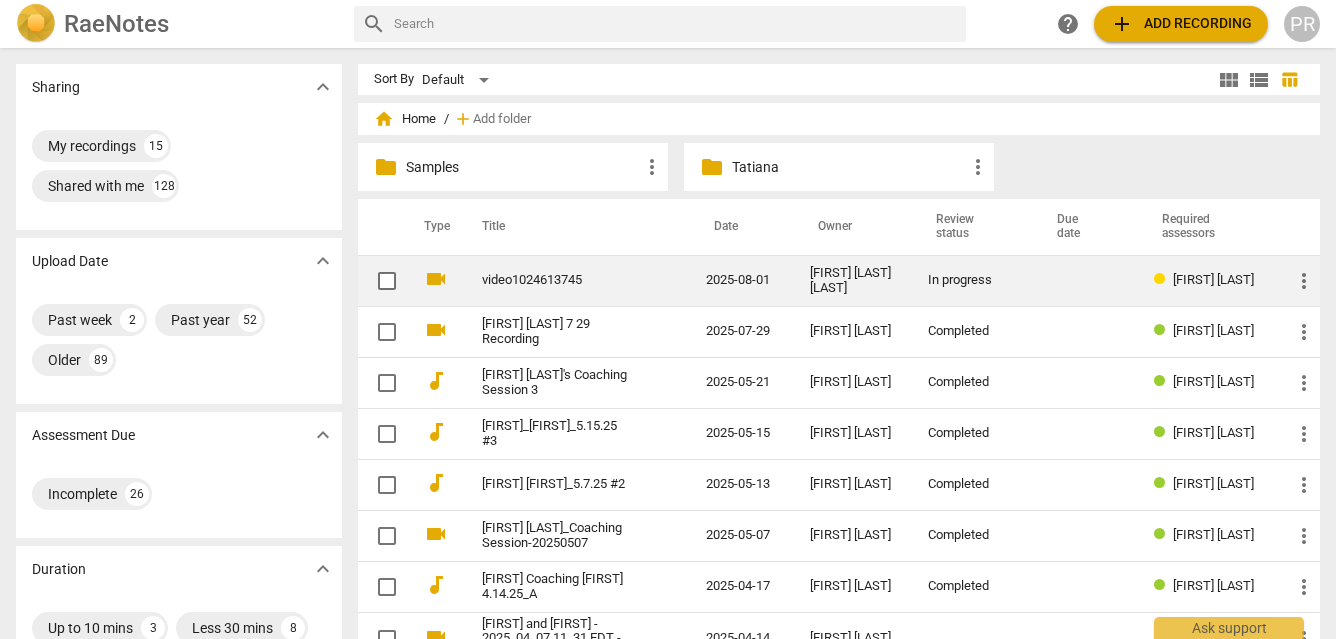 click on "video1024613745" at bounding box center (558, 280) 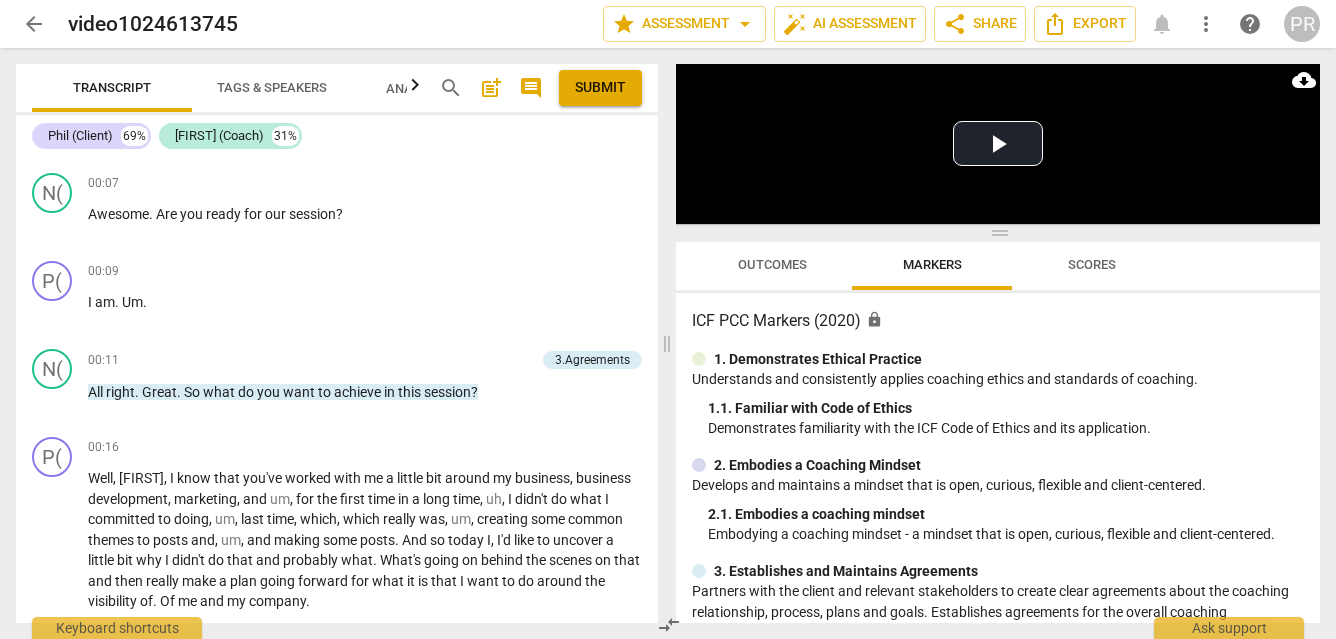 scroll, scrollTop: 289, scrollLeft: 0, axis: vertical 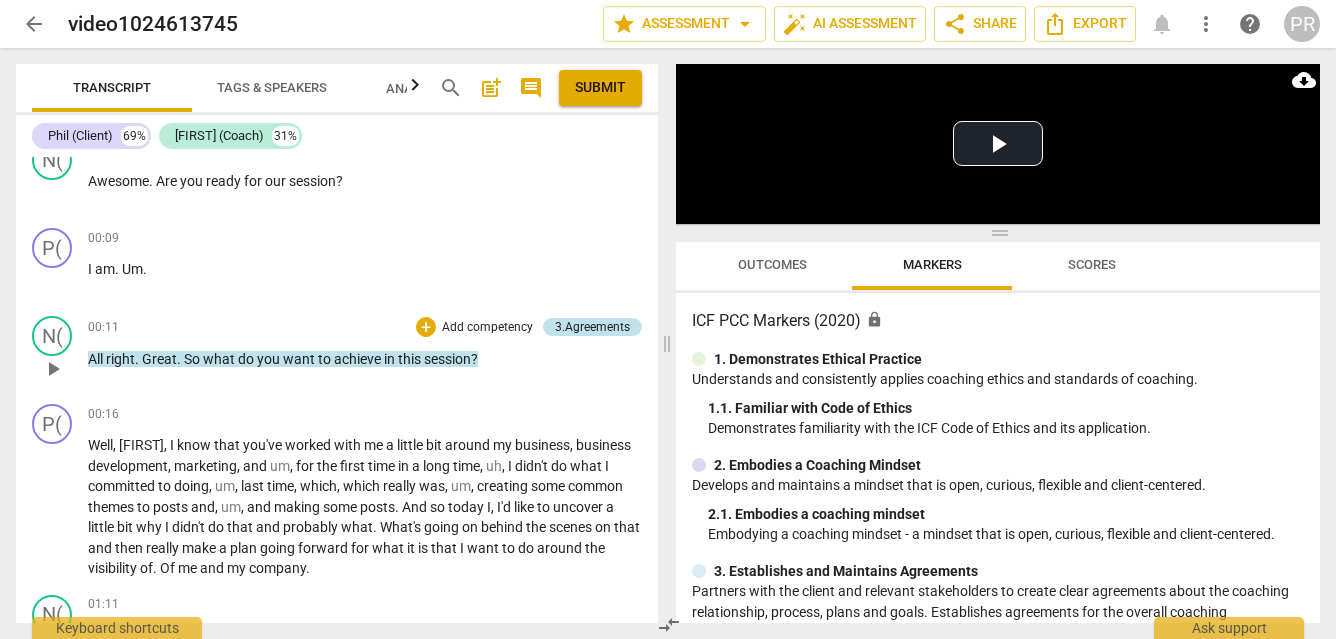click on "3.Agreements" at bounding box center [592, 327] 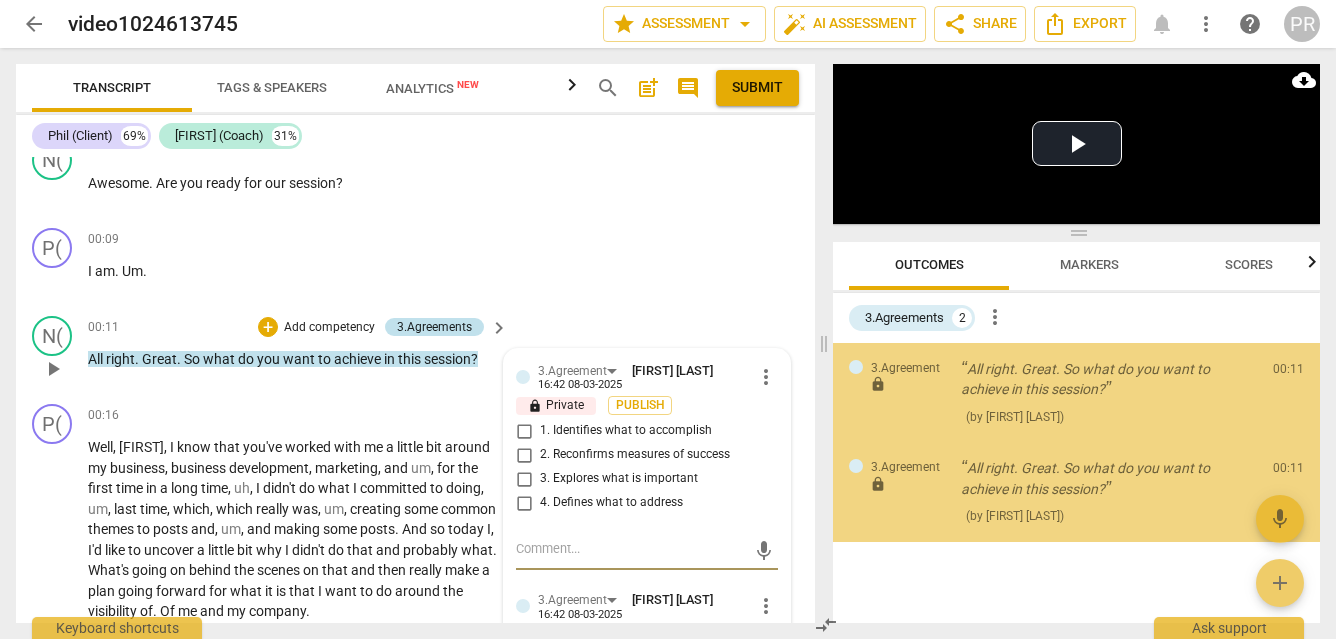 scroll, scrollTop: 538, scrollLeft: 0, axis: vertical 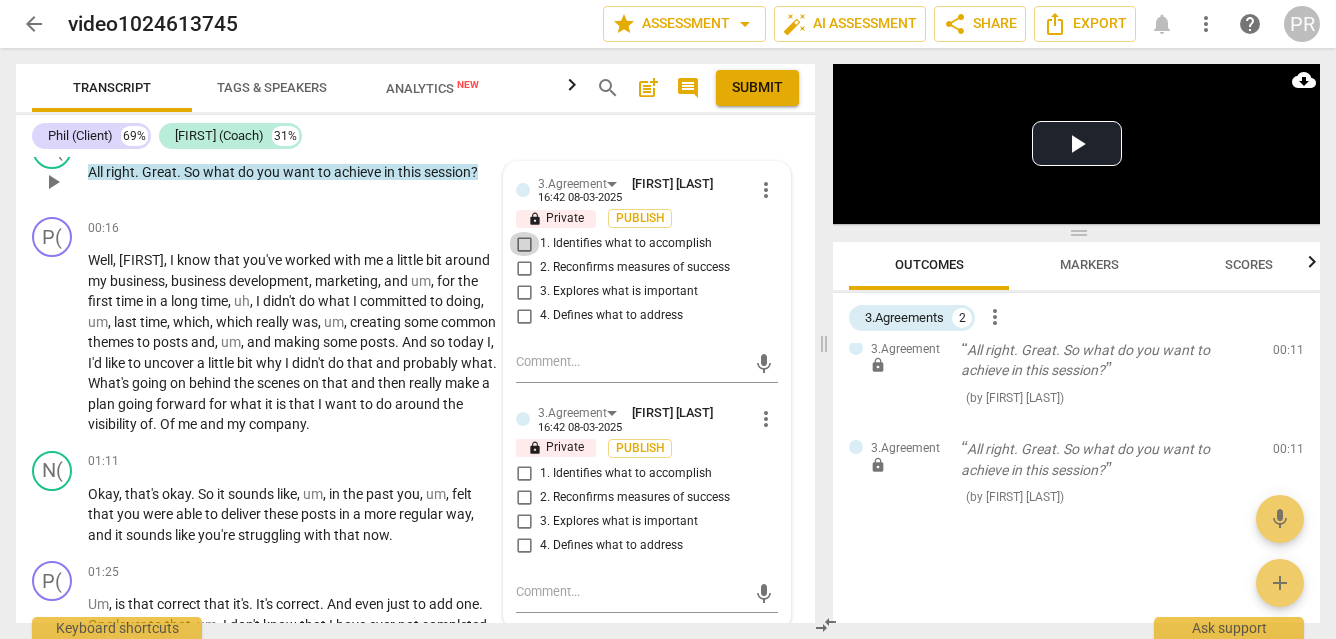click on "1. Identifies what to accomplish" at bounding box center (524, 244) 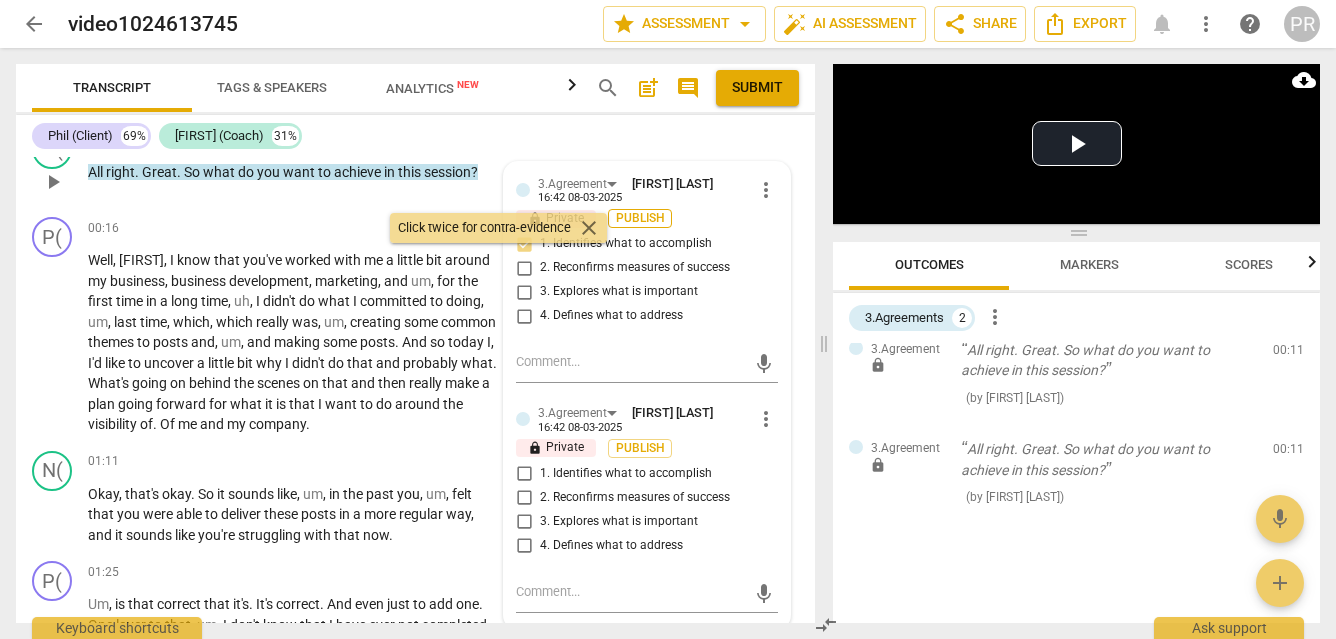click on "Publish" at bounding box center (640, 218) 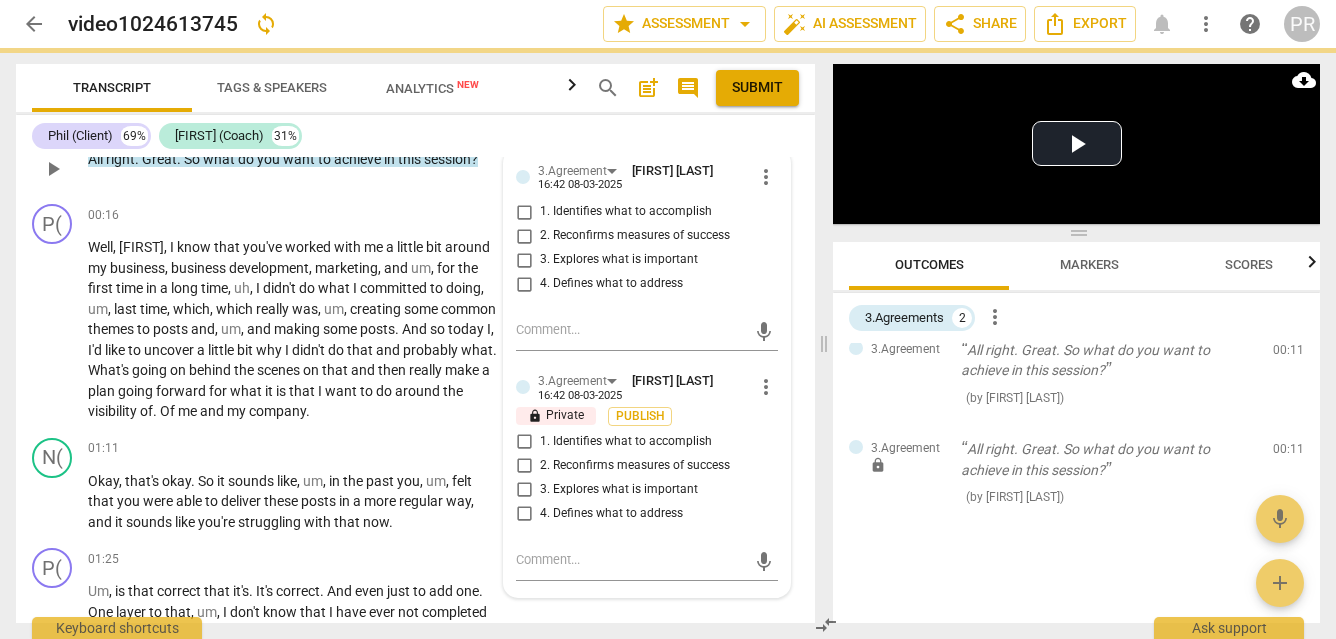 scroll, scrollTop: 493, scrollLeft: 0, axis: vertical 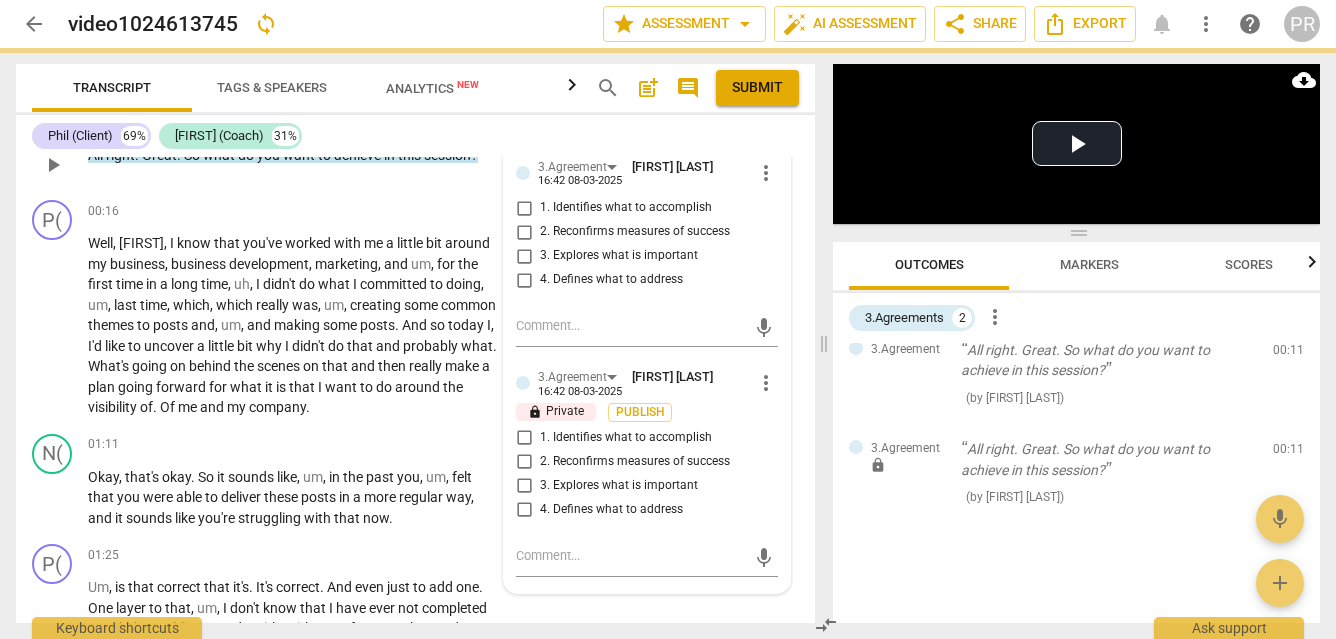 checkbox on "true" 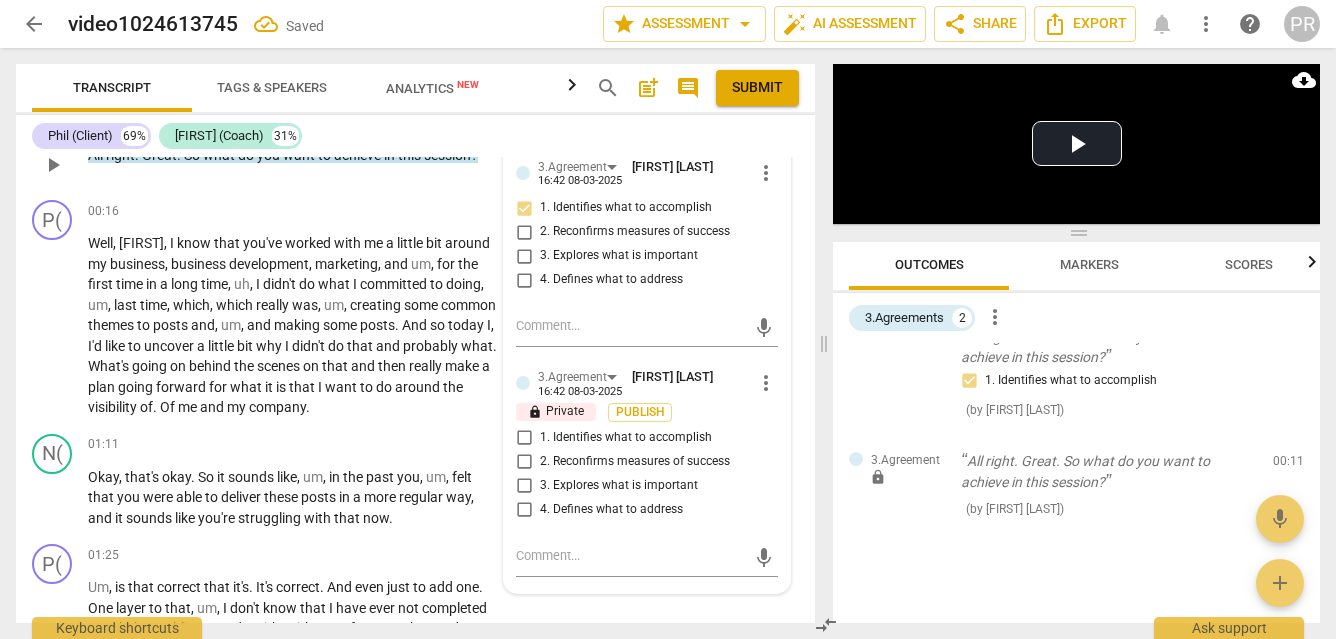 click on "more_vert" at bounding box center (766, 383) 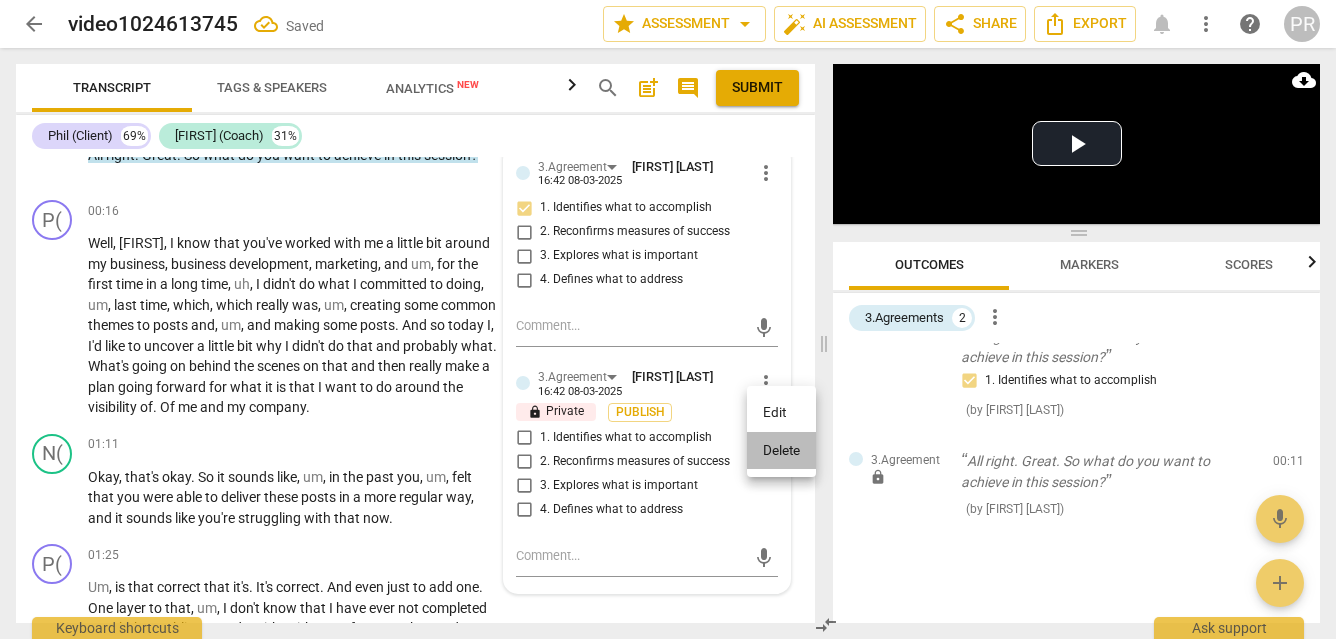 click on "Delete" at bounding box center [781, 451] 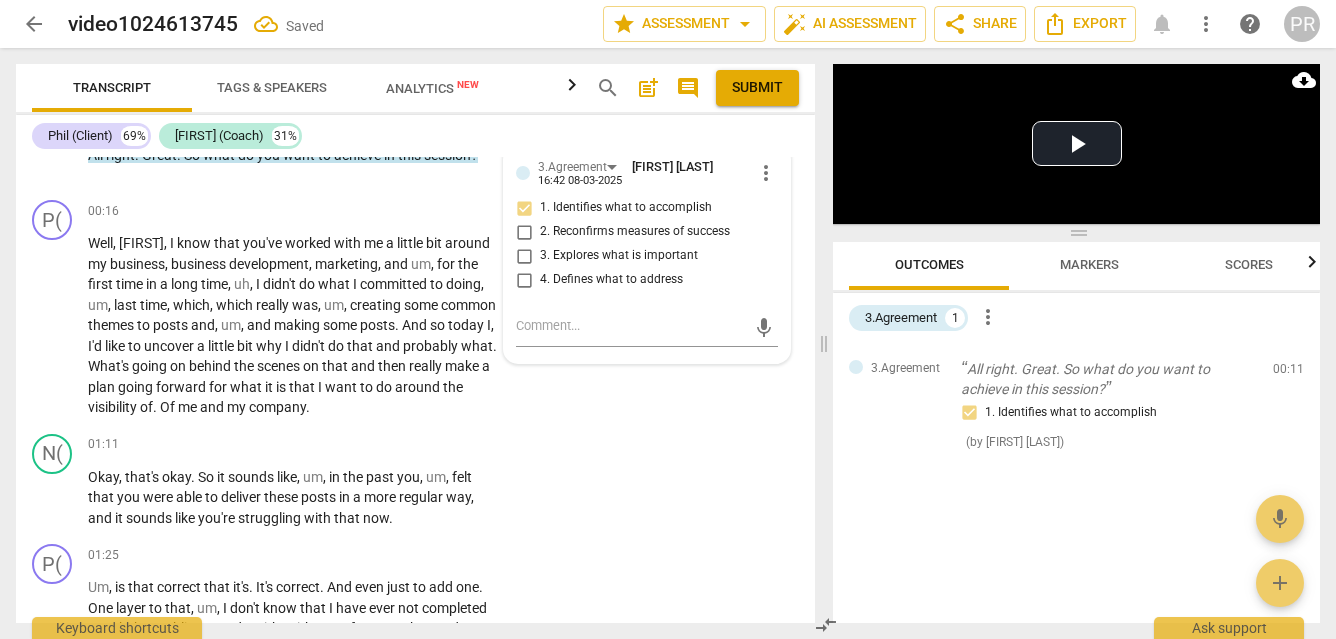 scroll, scrollTop: 0, scrollLeft: 0, axis: both 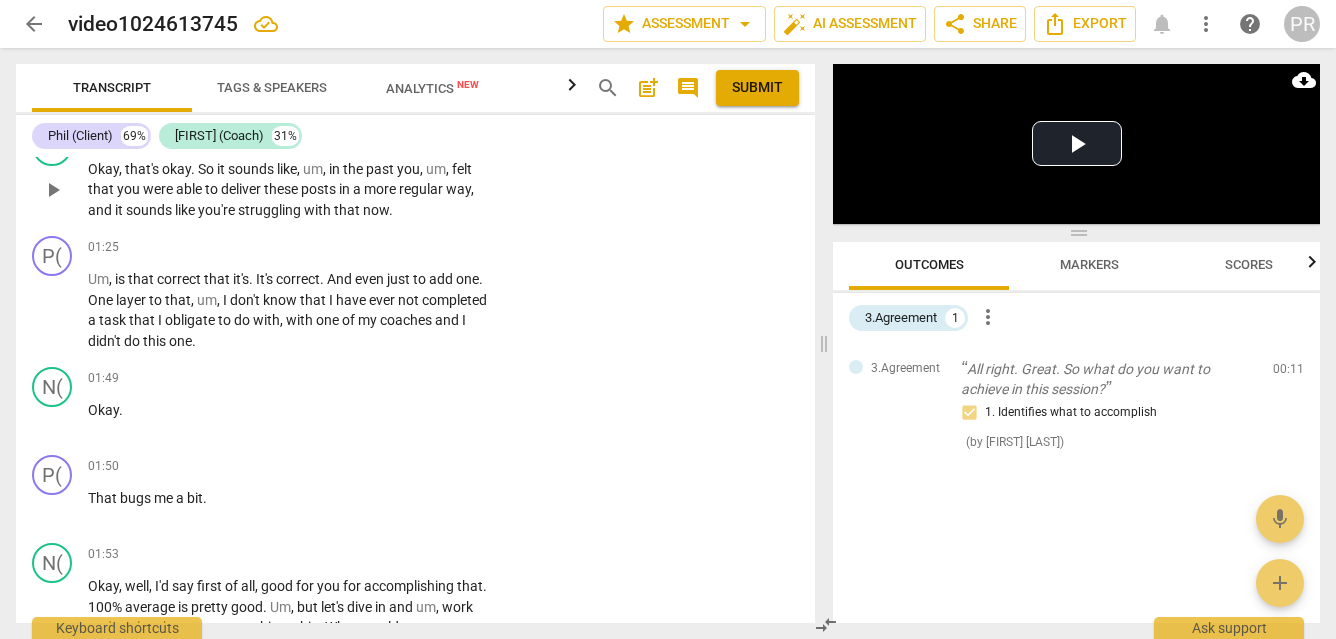 click on "+" at bounding box center (375, 137) 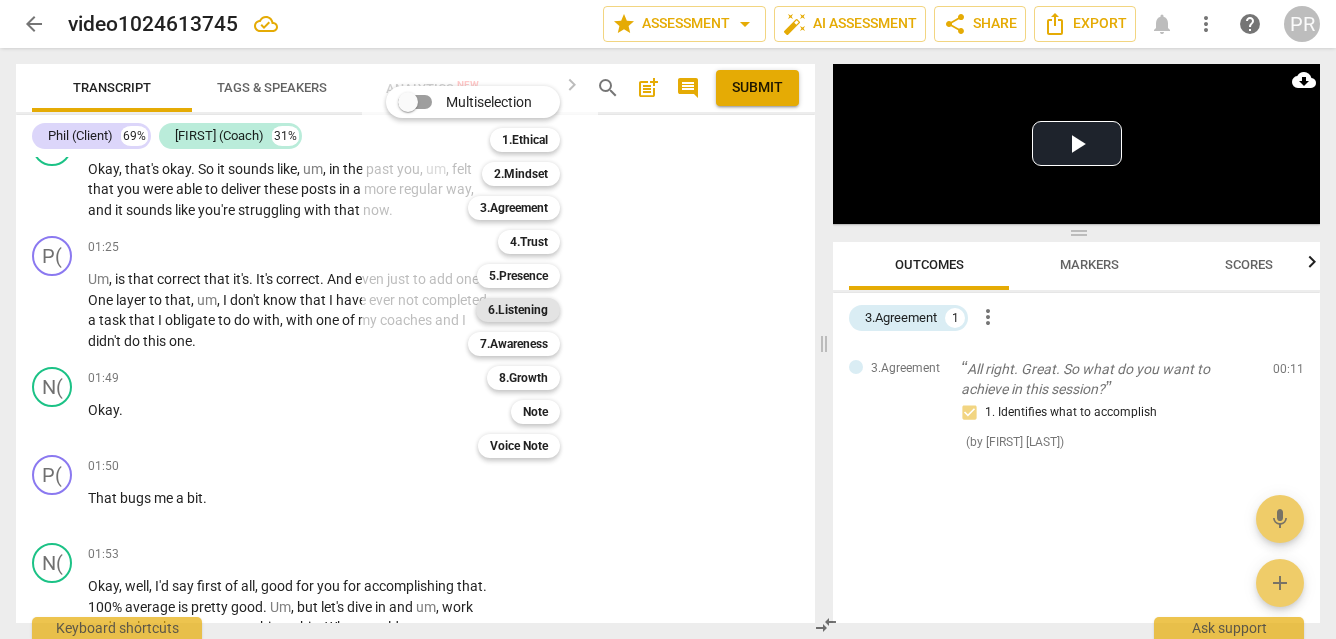 click on "6.Listening" at bounding box center (518, 310) 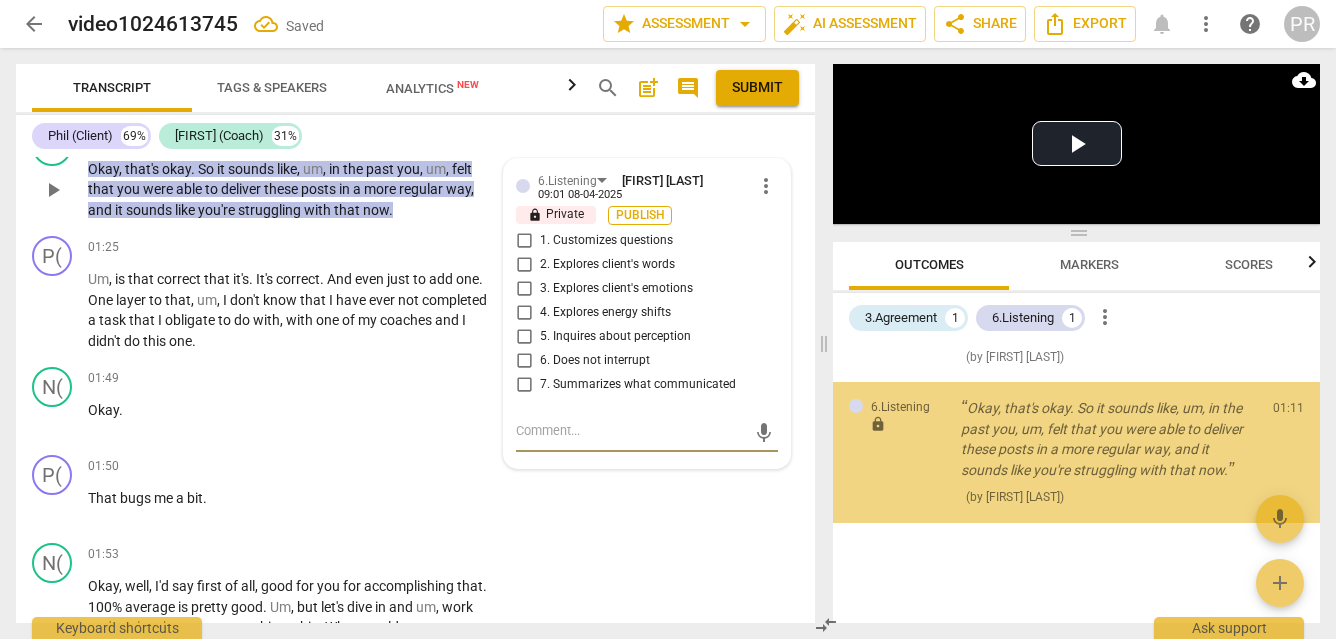scroll, scrollTop: 95, scrollLeft: 0, axis: vertical 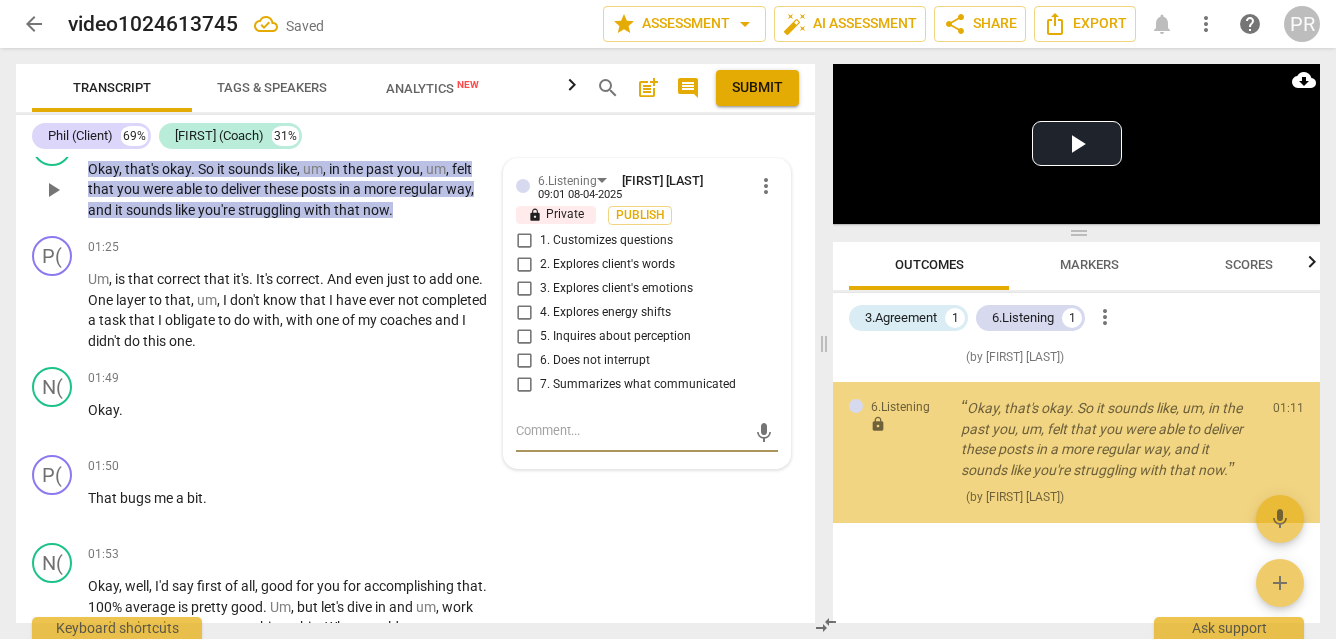 click on "7. Summarizes what communicated" at bounding box center [524, 385] 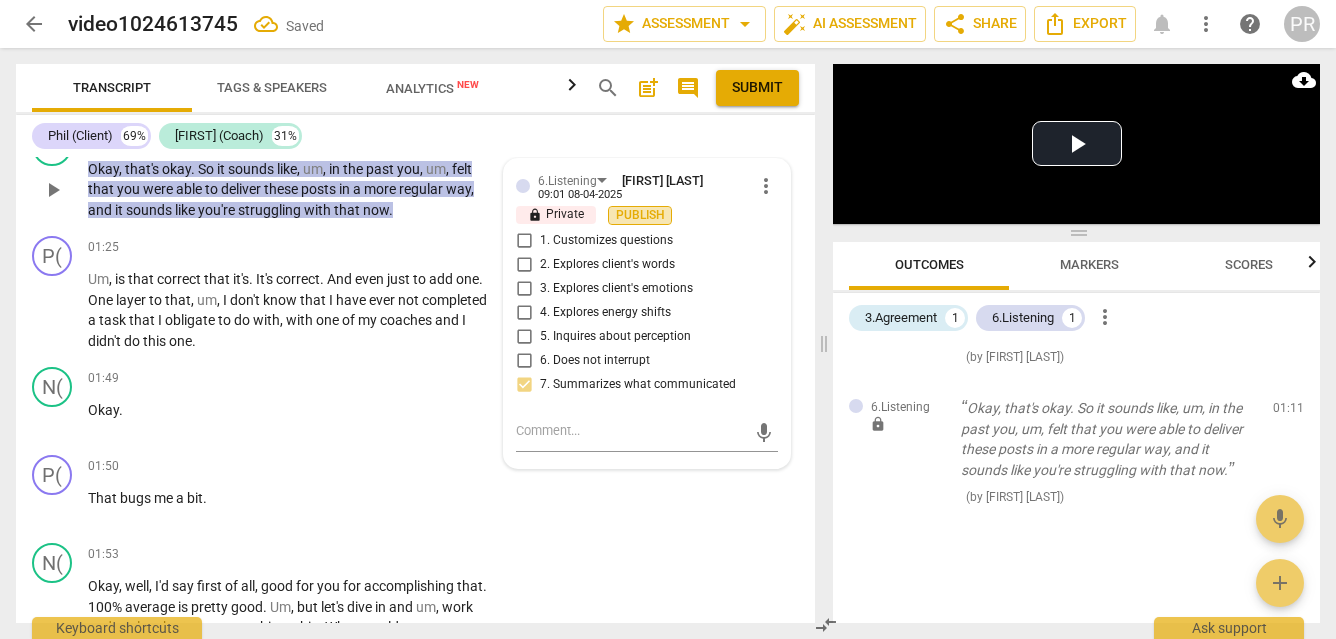 click on "Publish" at bounding box center [640, 215] 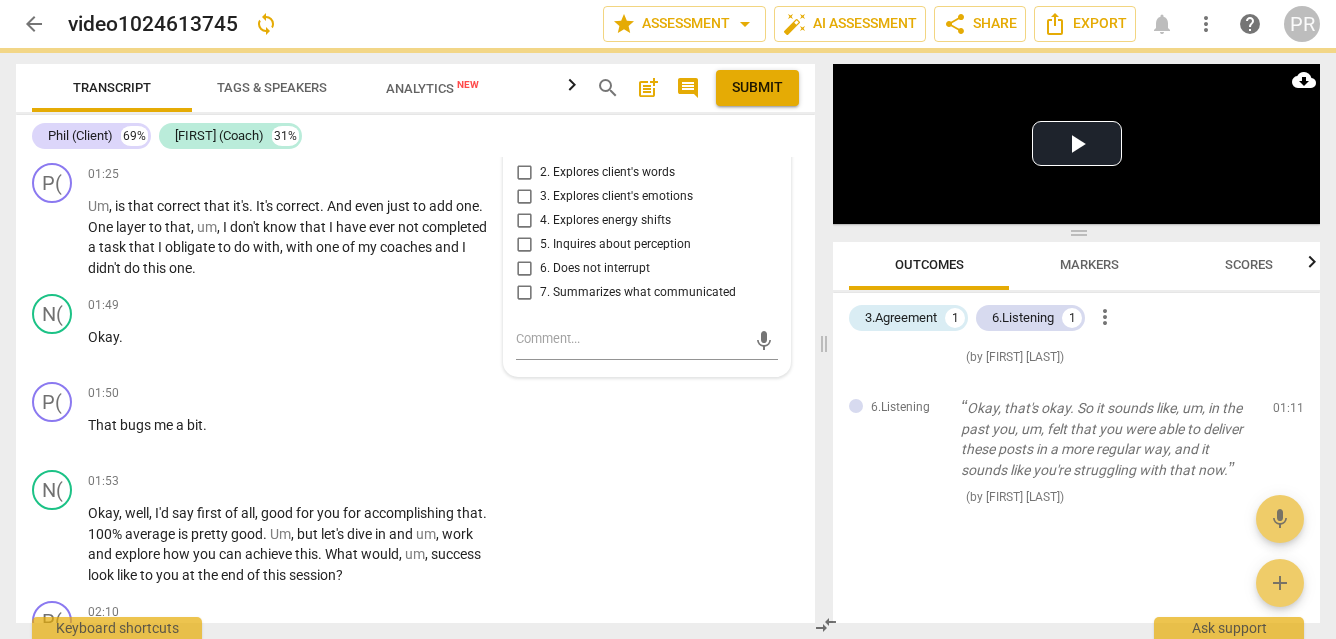 scroll, scrollTop: 968, scrollLeft: 0, axis: vertical 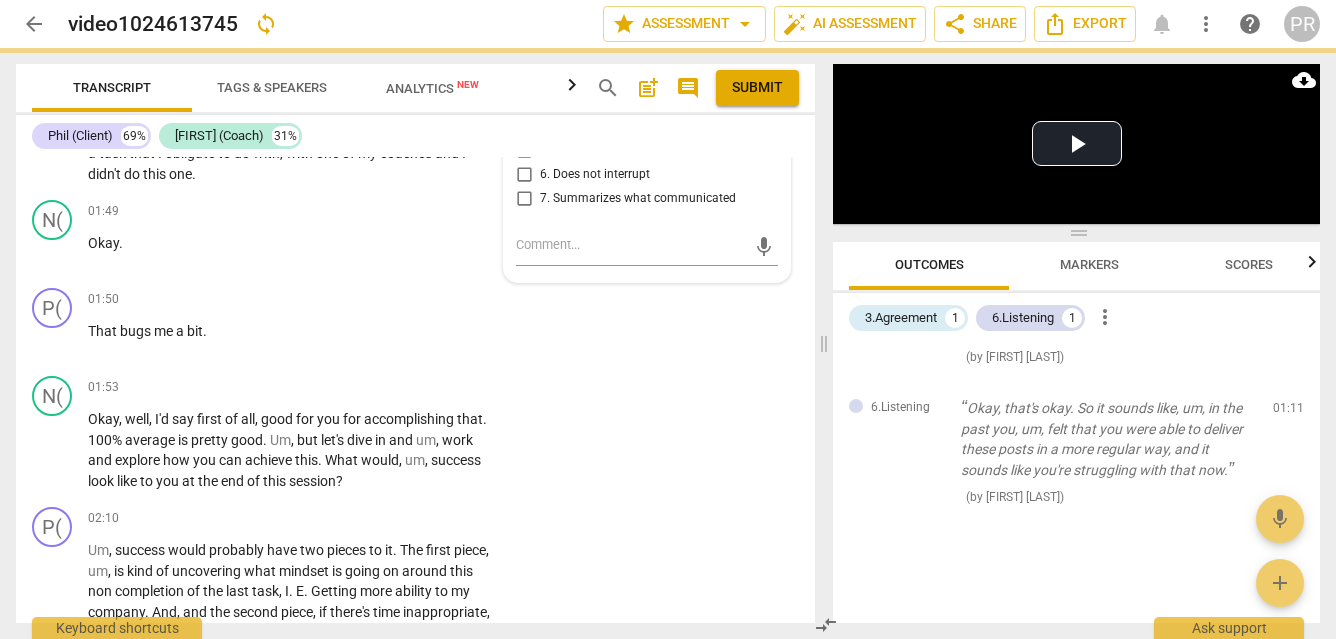 checkbox on "true" 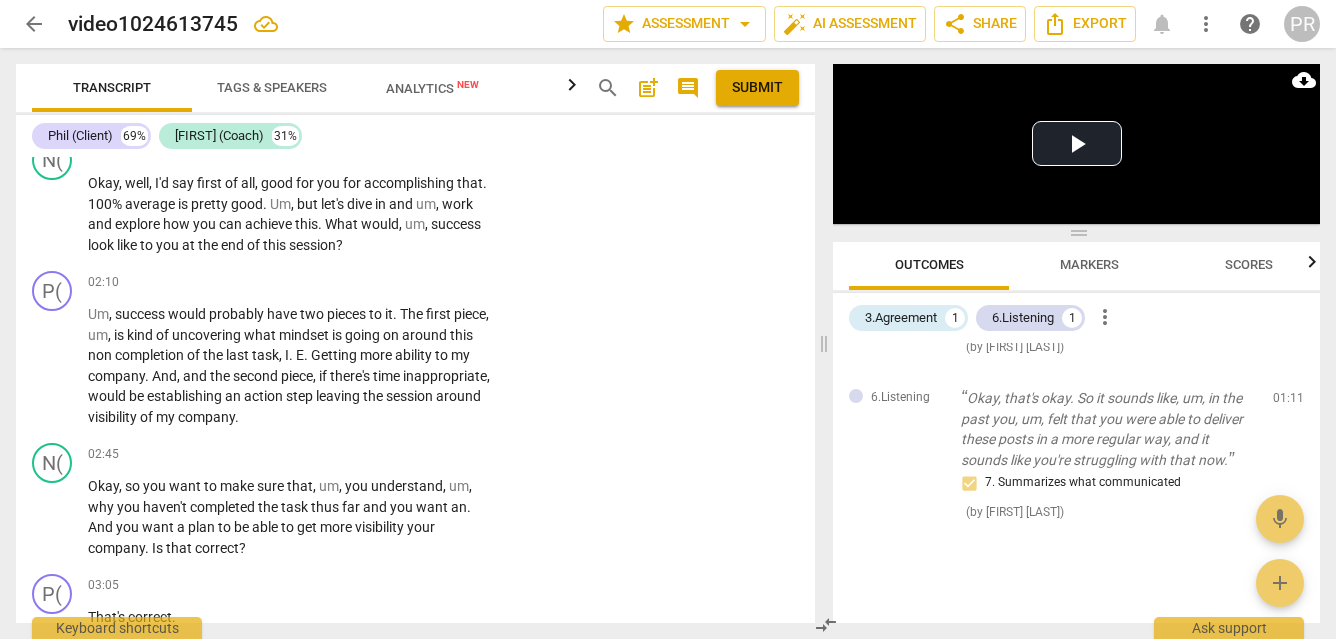 scroll, scrollTop: 1203, scrollLeft: 0, axis: vertical 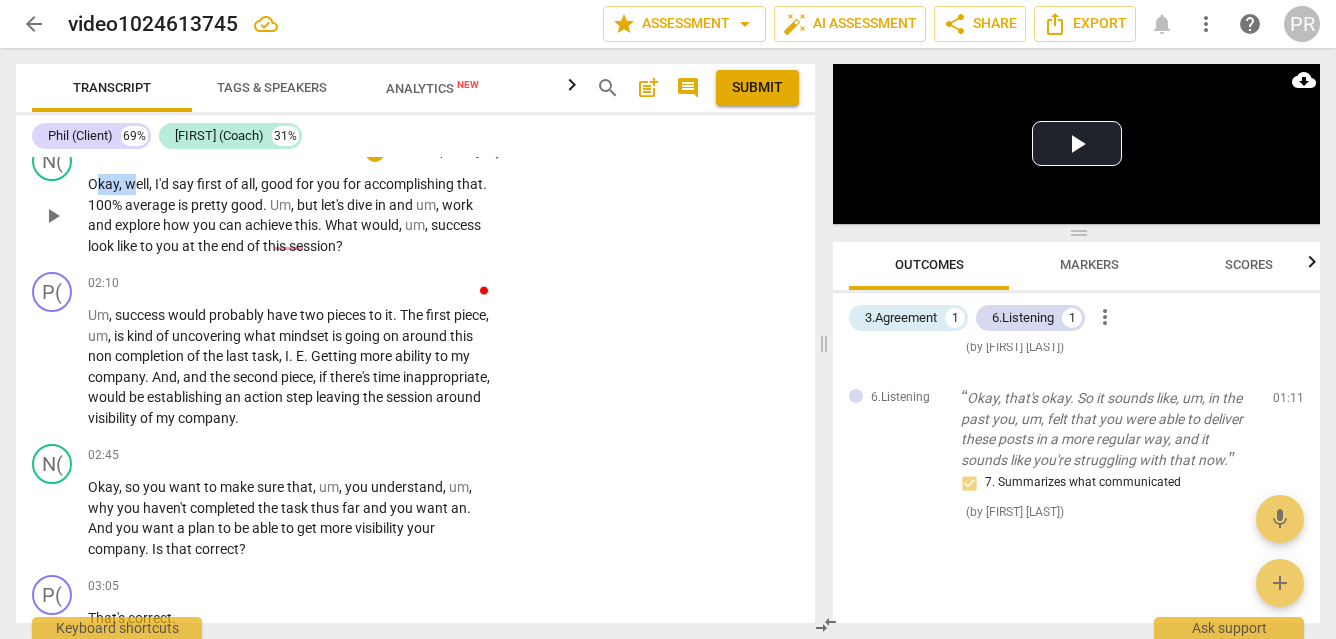 drag, startPoint x: 96, startPoint y: 407, endPoint x: 150, endPoint y: 406, distance: 54.00926 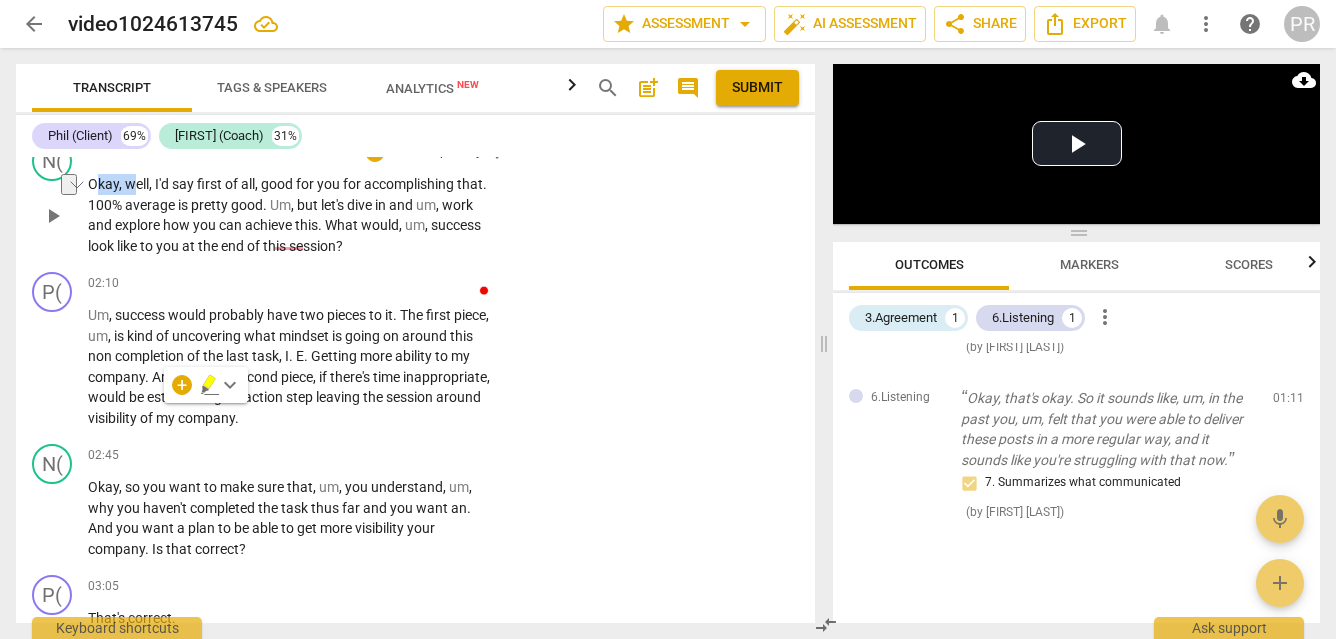 click on "well" at bounding box center [137, 184] 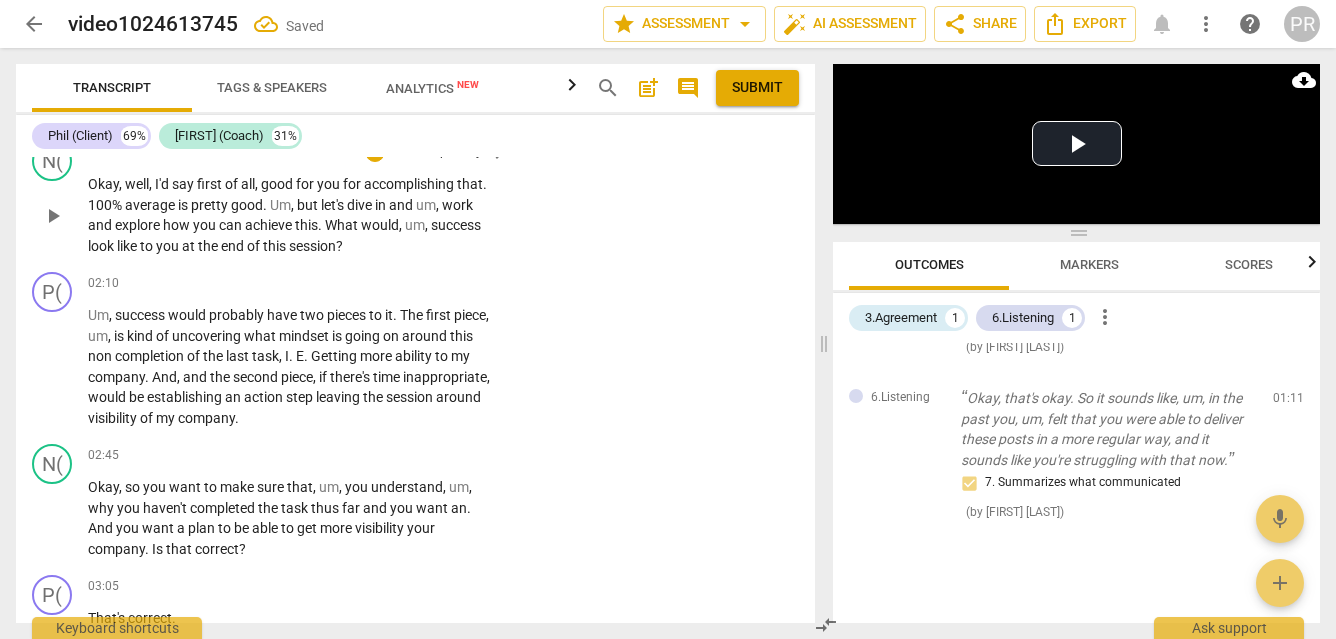drag, startPoint x: 95, startPoint y: 320, endPoint x: 298, endPoint y: 478, distance: 257.24112 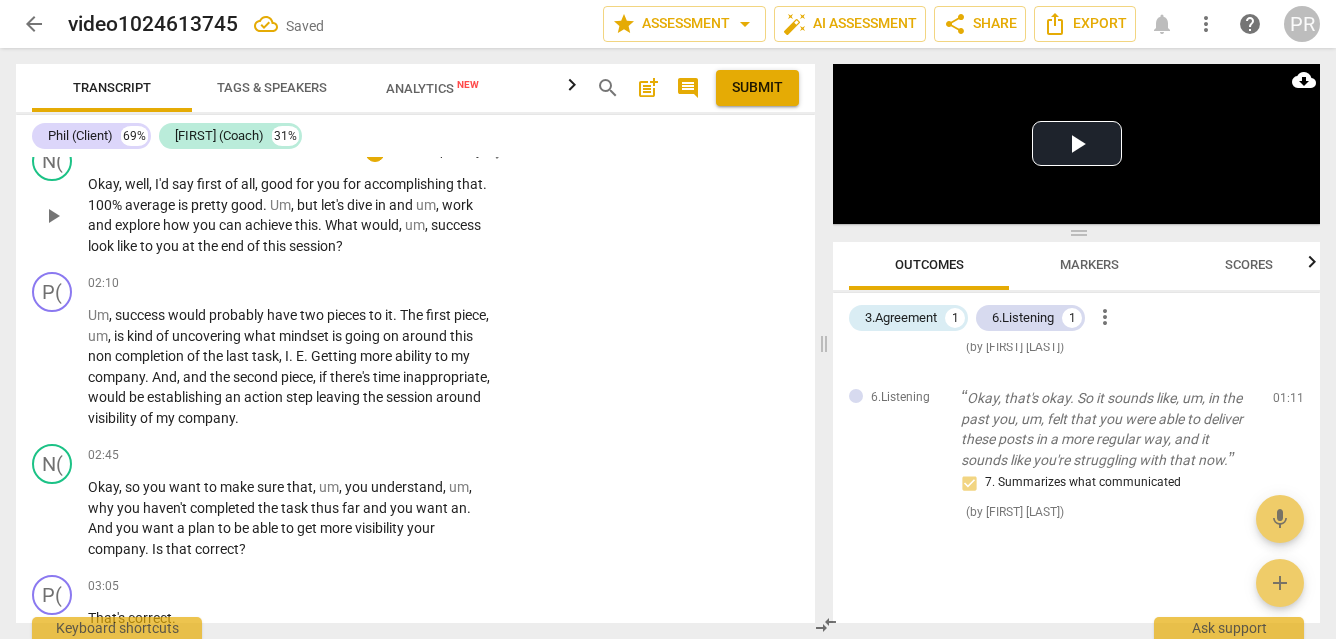 click on "P( play_arrow pause 00:00 + Add competency keyboard_arrow_right My   computer . N( play_arrow pause 00:03 + Add competency keyboard_arrow_right Hi ,   [FIRST] .   How   are   you   today ? P( play_arrow pause 00:05 + Add competency keyboard_arrow_right I'm   doing   great ,   thank   you . N( play_arrow pause 00:07 + Add competency keyboard_arrow_right Awesome .   Are   you   ready   for   our   session ? P( play_arrow pause 00:09 + Add competency keyboard_arrow_right I   am .   Um . N( play_arrow pause 00:11 + Add competency 3.Agreement keyboard_arrow_right All   right .   Great .   So   what   do   you   want   to   achieve   in   this   session ? 3.Agreement [FIRST] [LAST] 16:42 08-03-2025 1. Identifies what to accomplish P( play_arrow pause 00:16 + Add competency keyboard_arrow_right Well ,   [FIRST] ,   I   know   that   you've   worked   with   me   a   little   bit   around   my   business ,   business   development ,   marketing ,   and   um ,   for   the   first   time   in   a   long   time ,   uh ,   I" at bounding box center [415, 390] 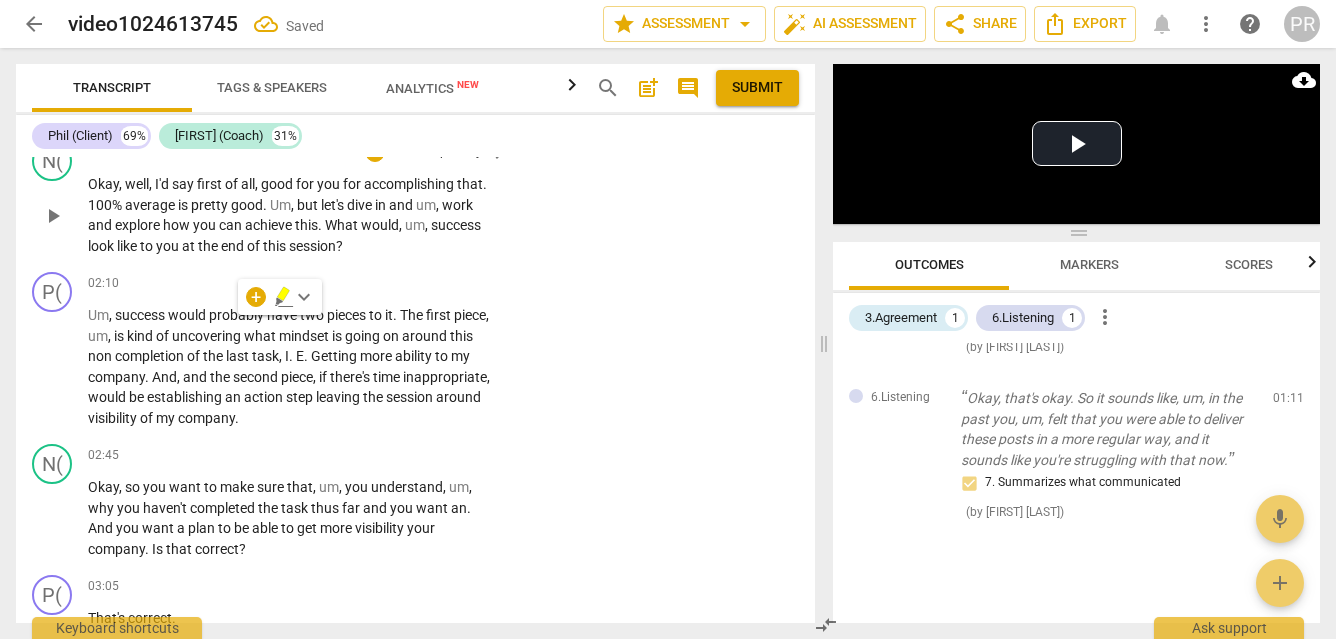 click on "01:53 + Add competency keyboard_arrow_right" at bounding box center [299, 152] 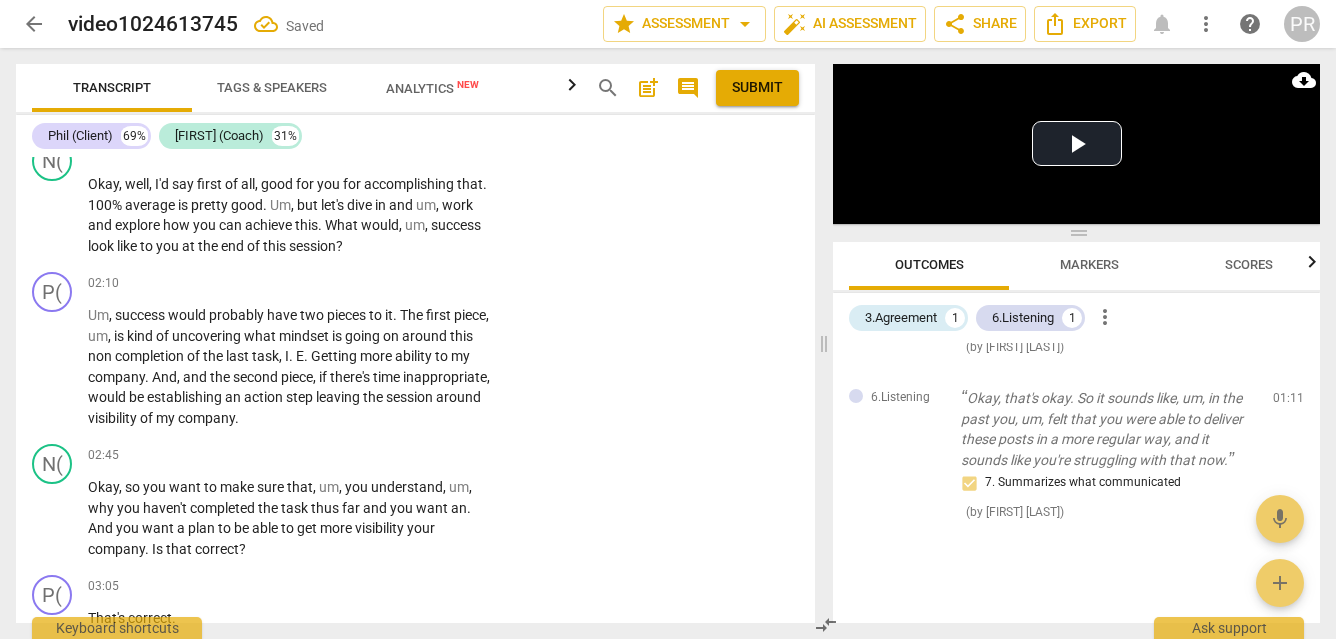 drag, startPoint x: 90, startPoint y: 315, endPoint x: 243, endPoint y: 320, distance: 153.08168 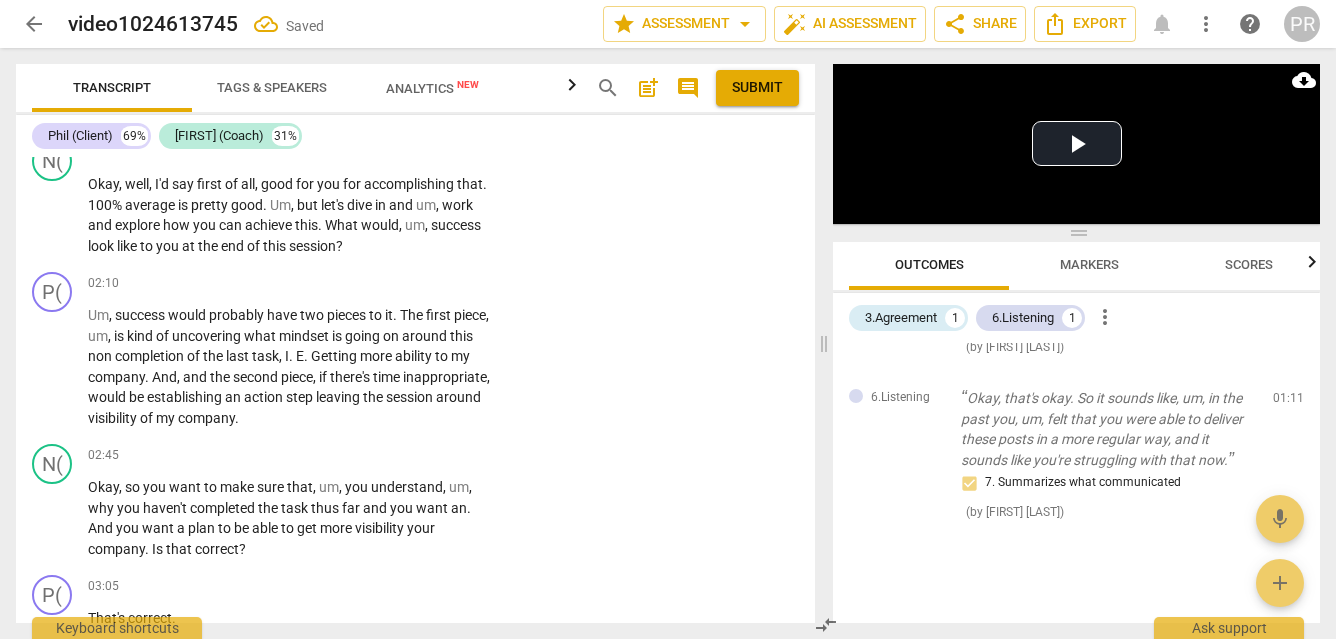 click on "That   bugs   me   a   bit ." at bounding box center [293, 96] 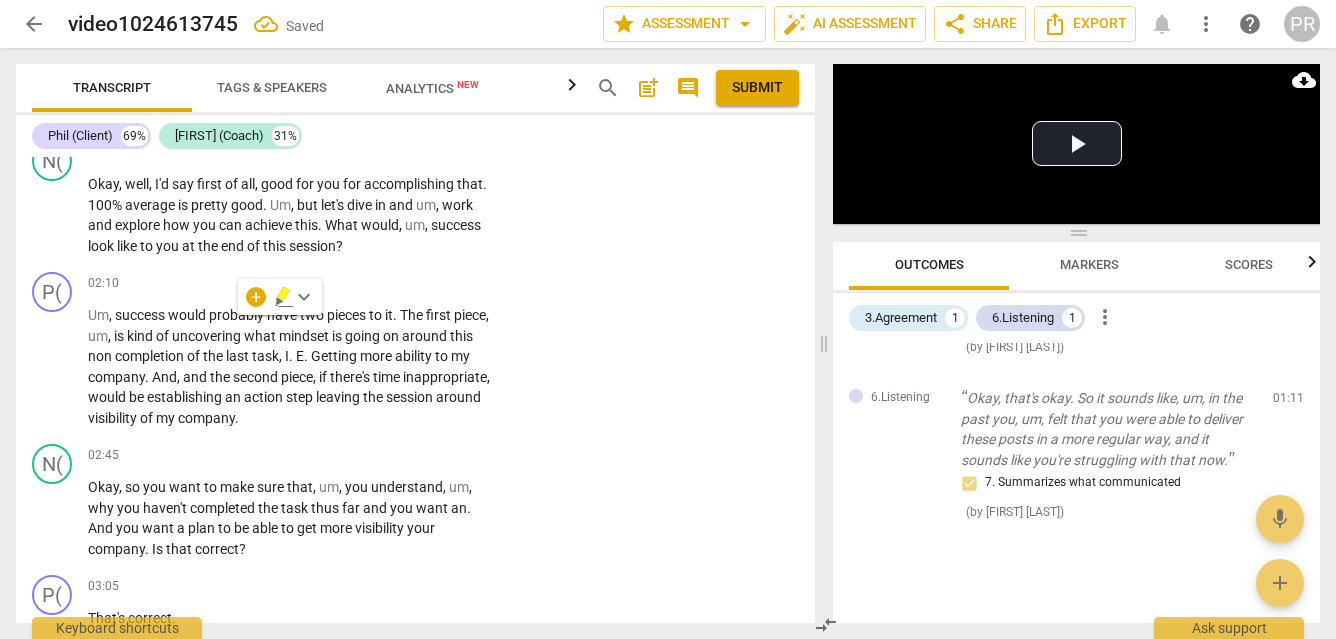 click on "+ Add competency" at bounding box center (424, 64) 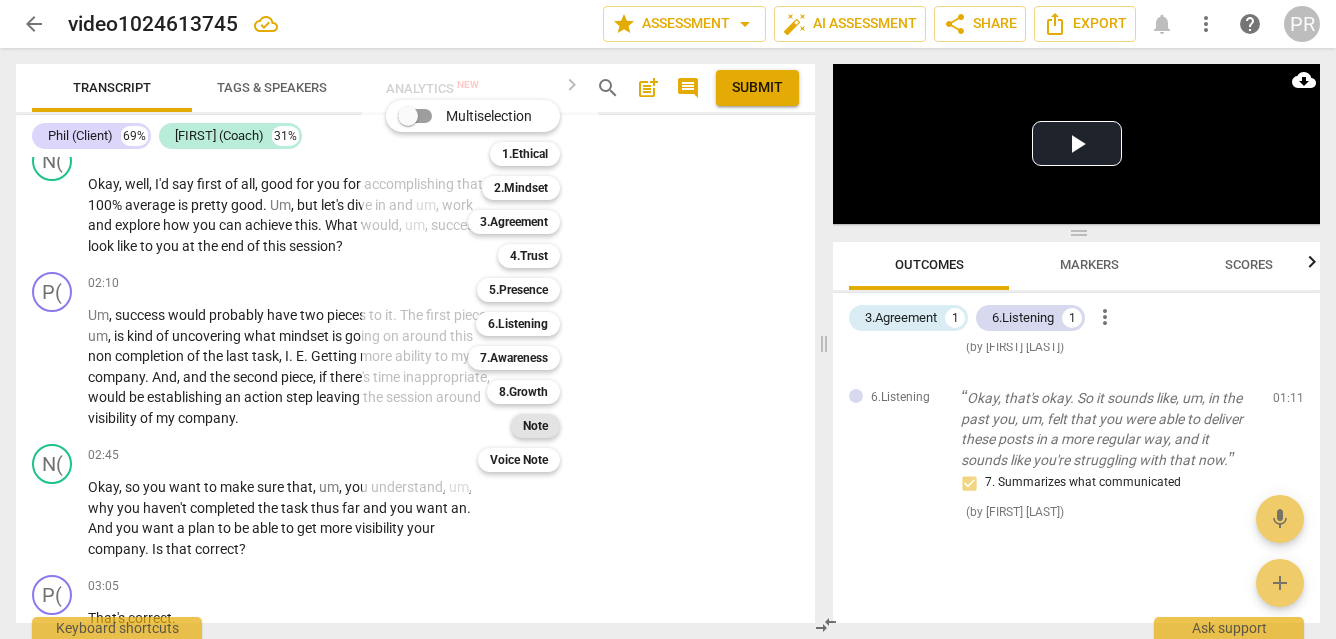 click on "Note" at bounding box center (535, 426) 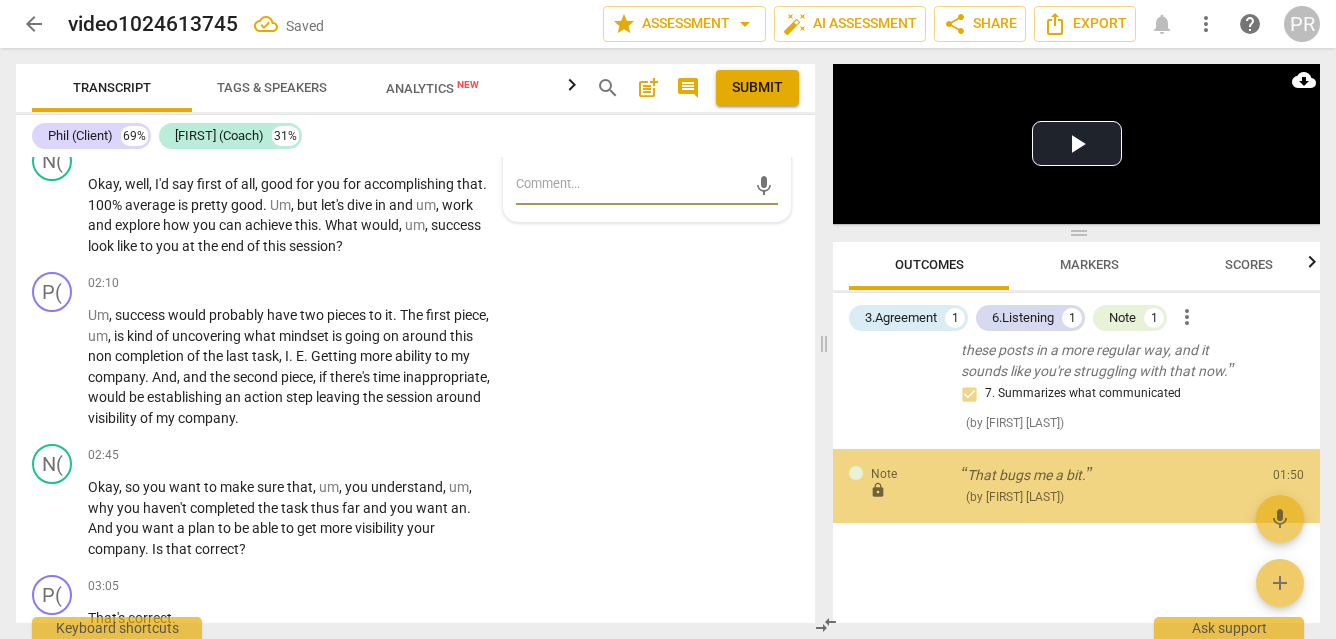 scroll, scrollTop: 258, scrollLeft: 0, axis: vertical 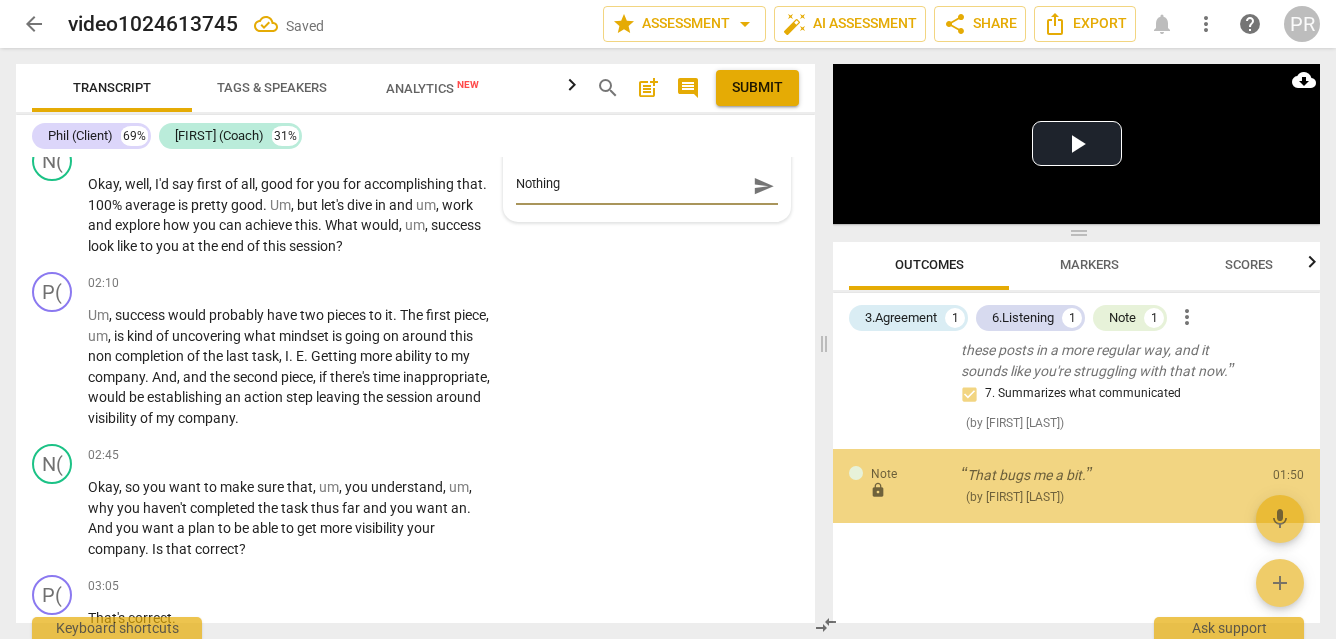 type on "Nothing" 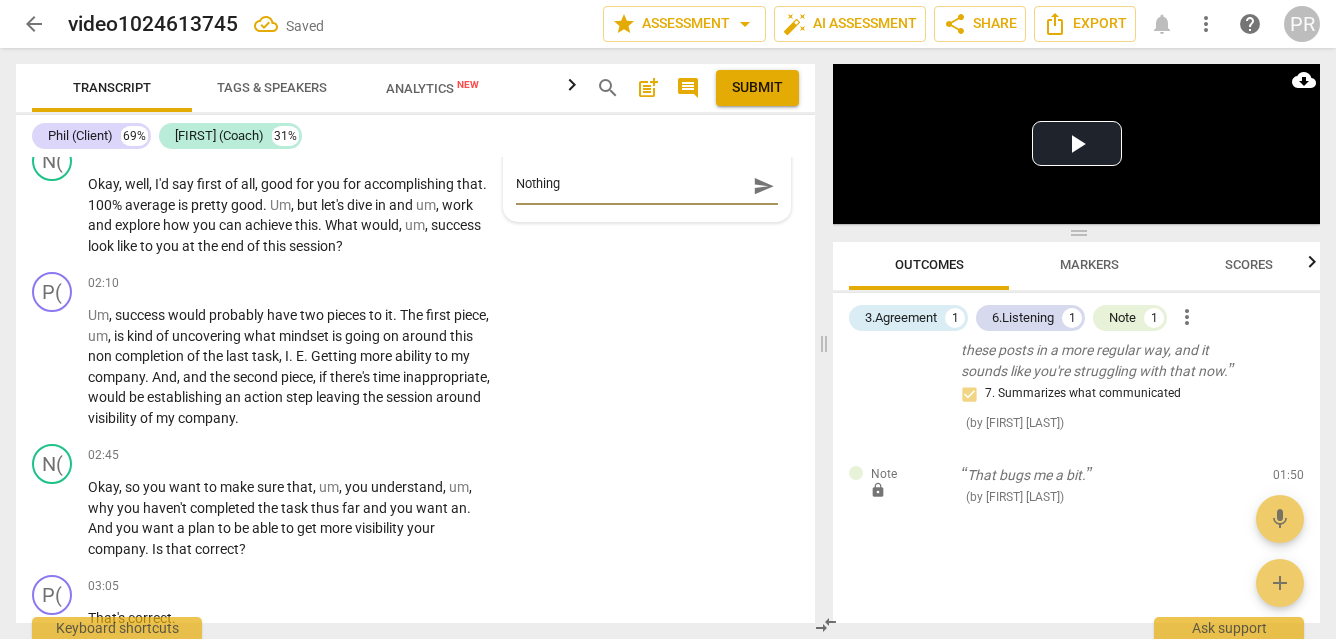 type on "Nothing" 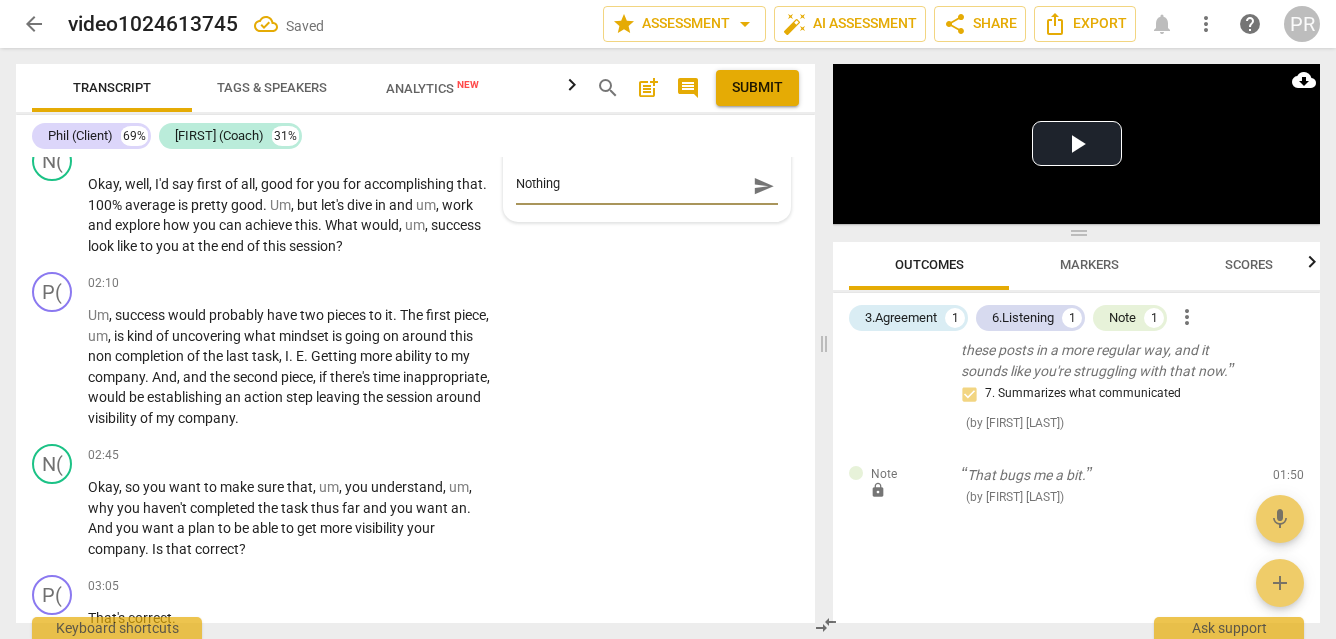 click on "Publish" at bounding box center (640, 142) 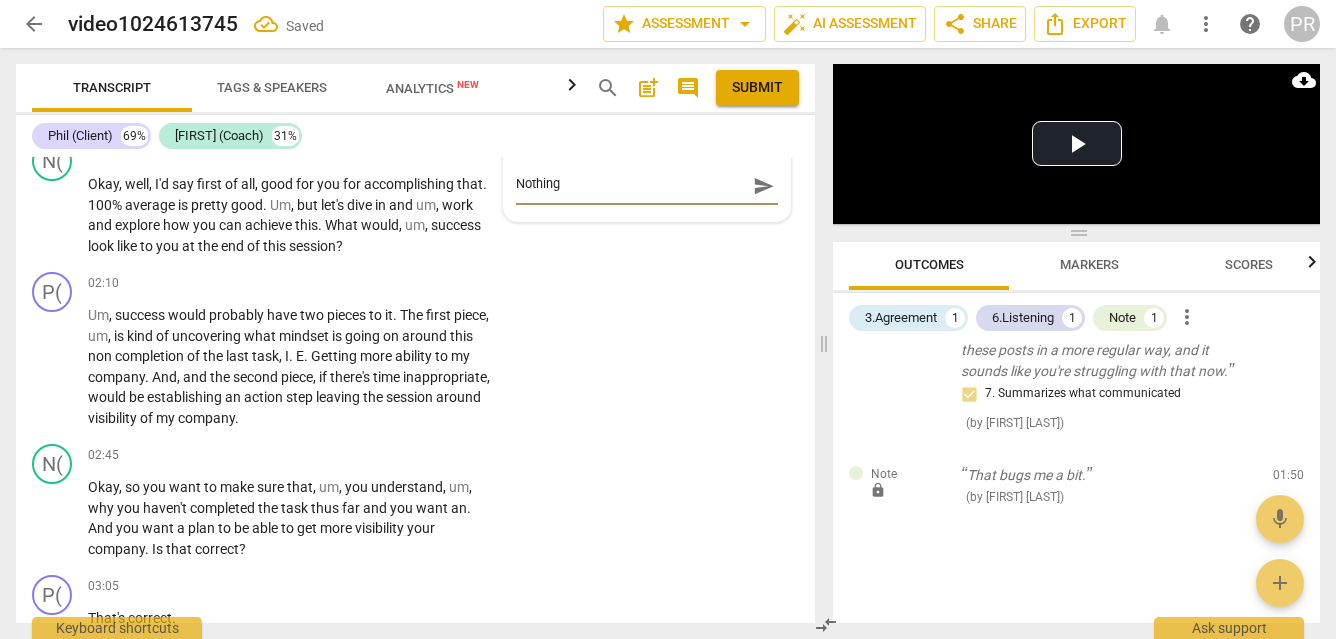 type 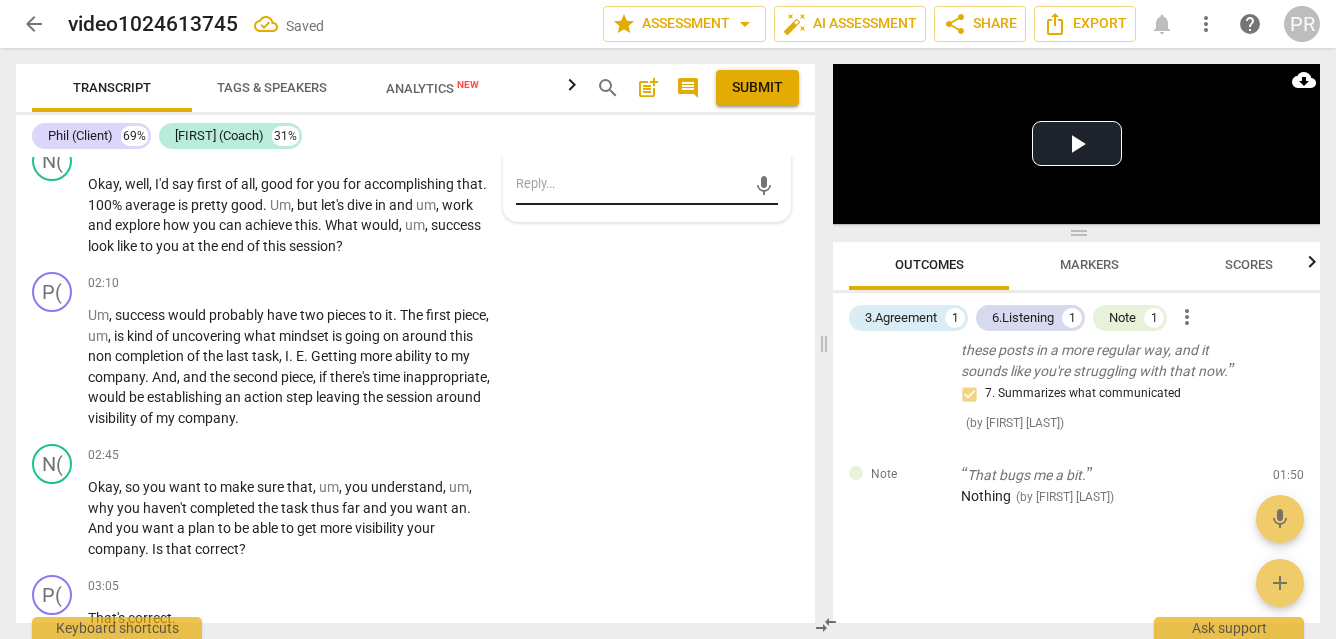 click at bounding box center (631, 186) 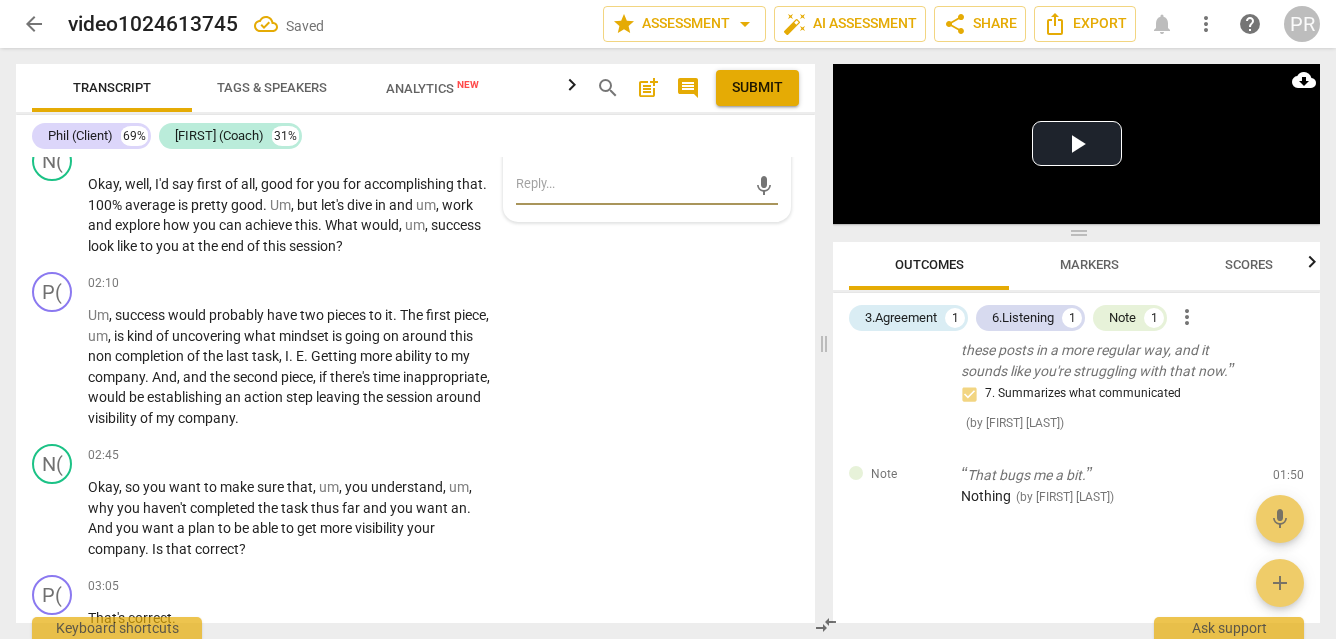 click on "Nothing" at bounding box center [647, 146] 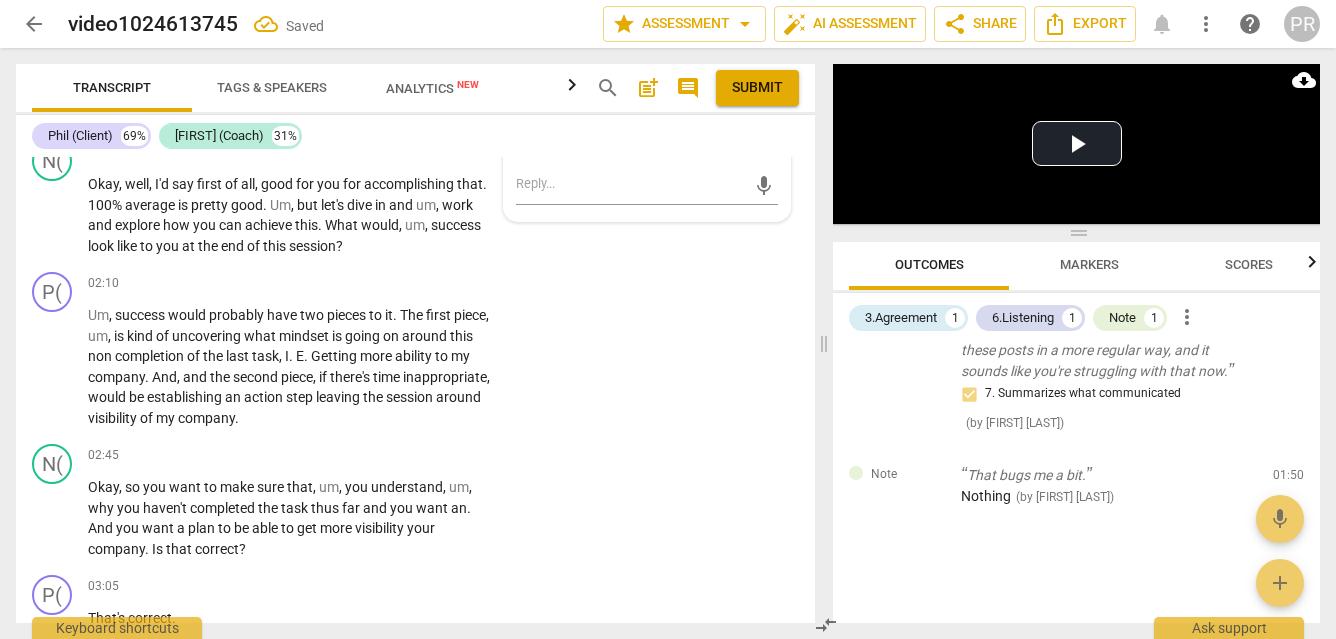 click on "Nothing" at bounding box center (647, 146) 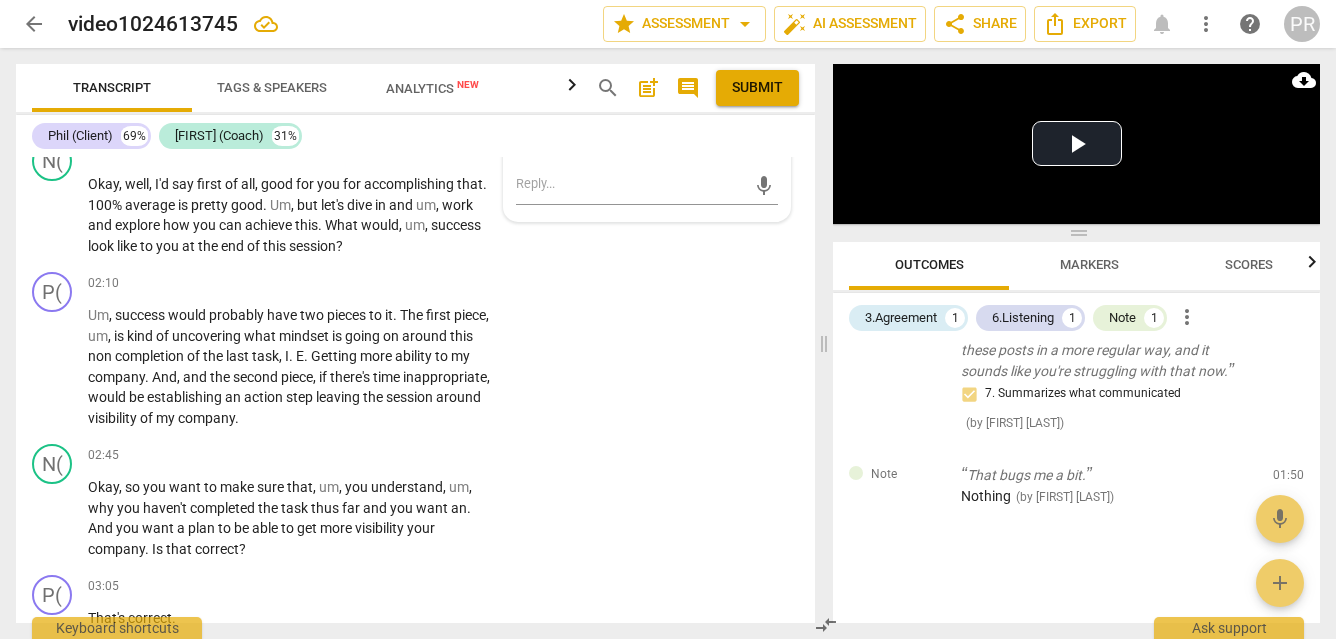 drag, startPoint x: 568, startPoint y: 380, endPoint x: 501, endPoint y: 378, distance: 67.02985 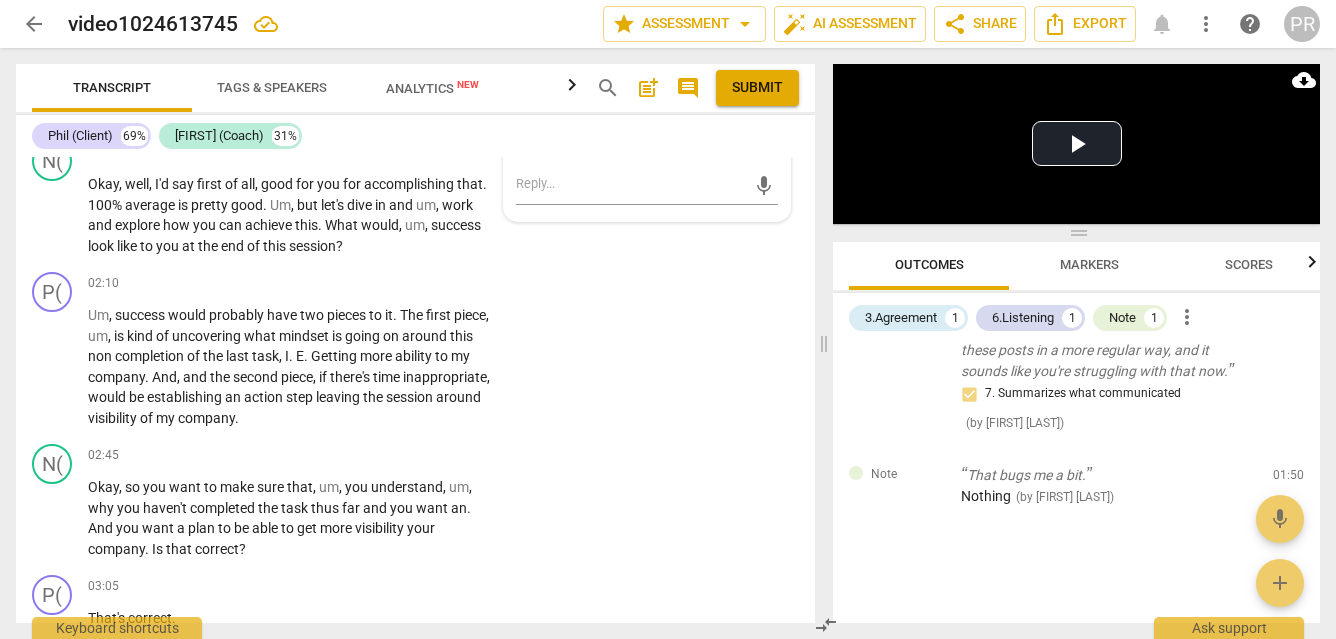 click on "Note [FIRST] [LAST] 09:02 08-04-2025 more_vert Nothing mic" at bounding box center (647, 153) 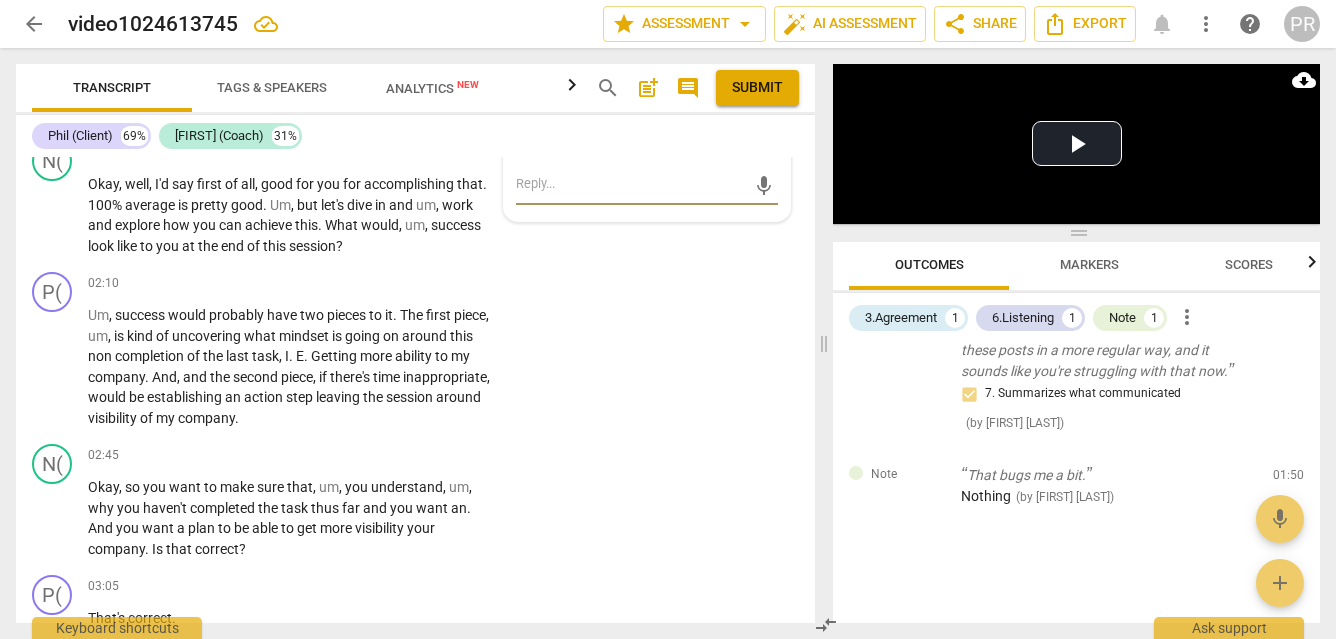 click at bounding box center (631, 186) 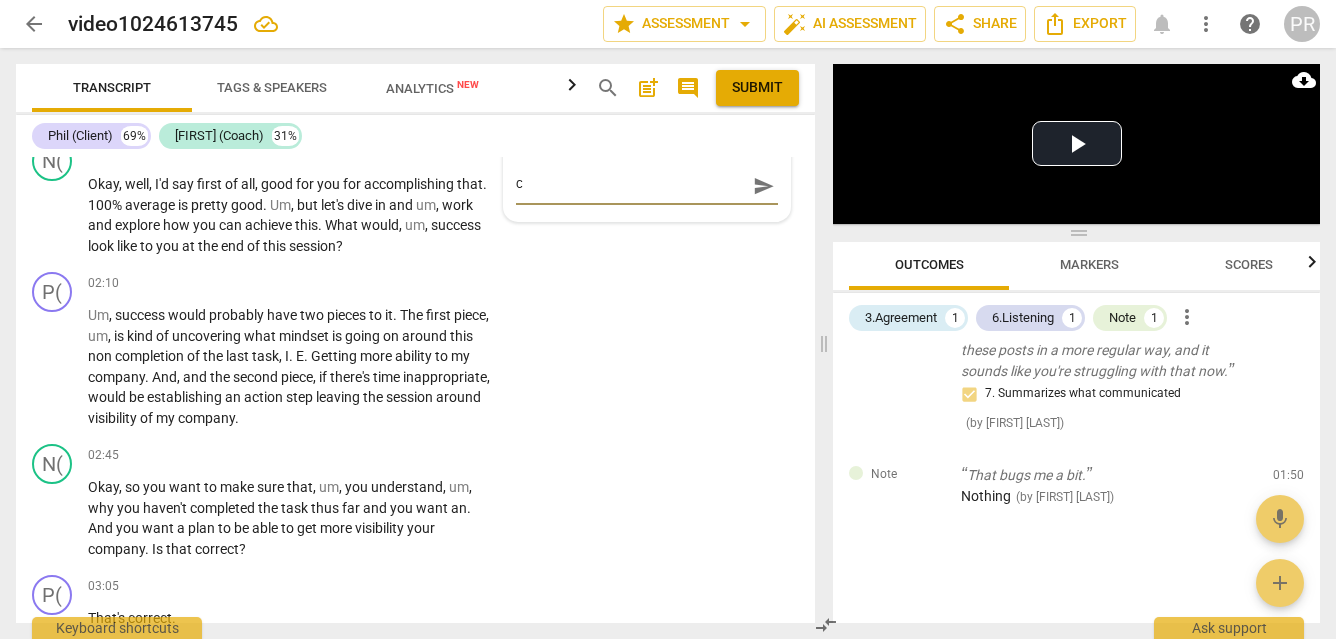 type on "cl" 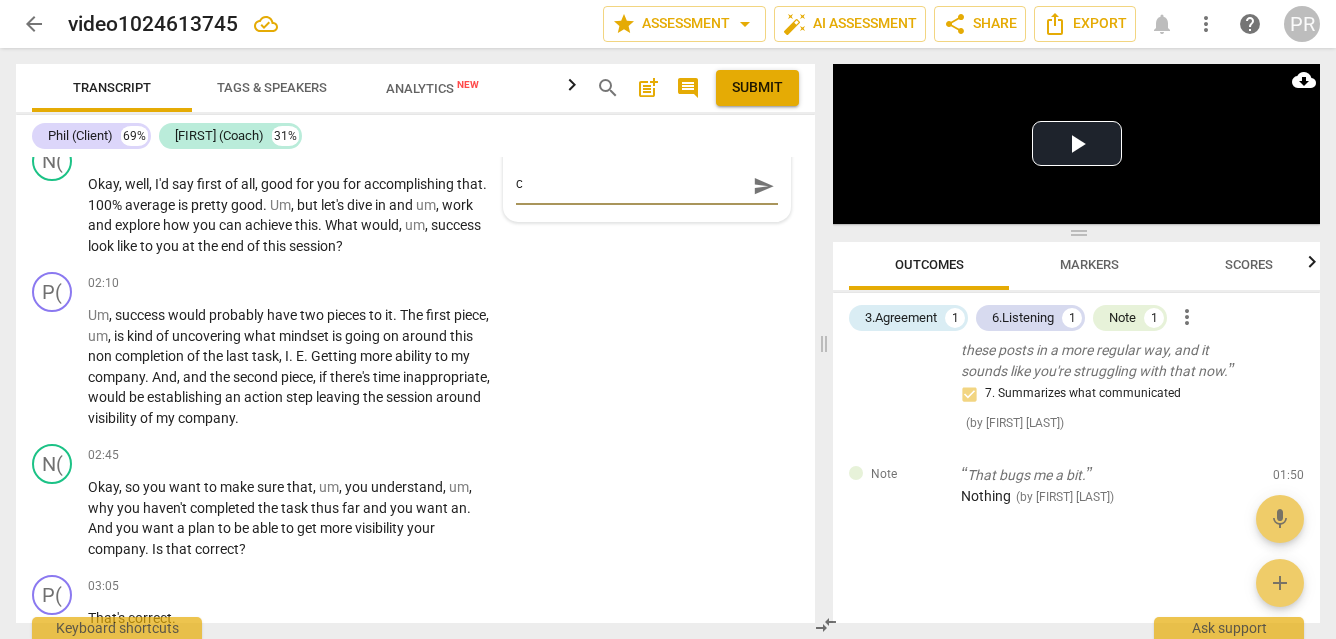 type on "cl" 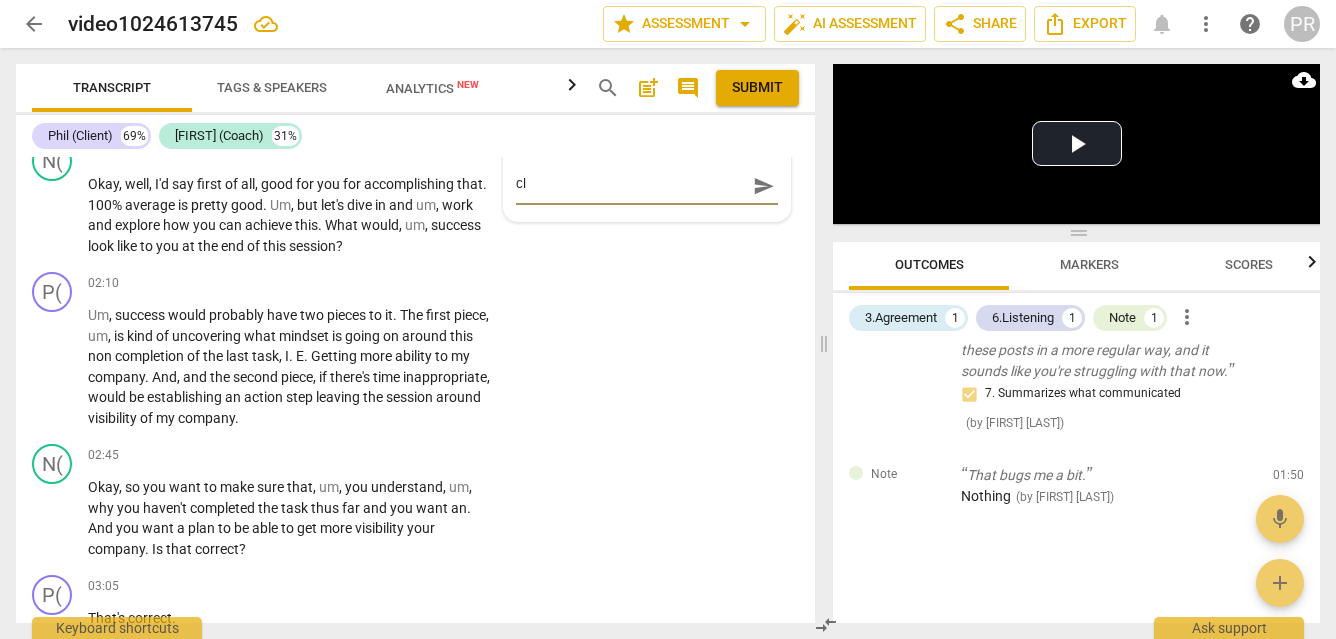 type on "cli" 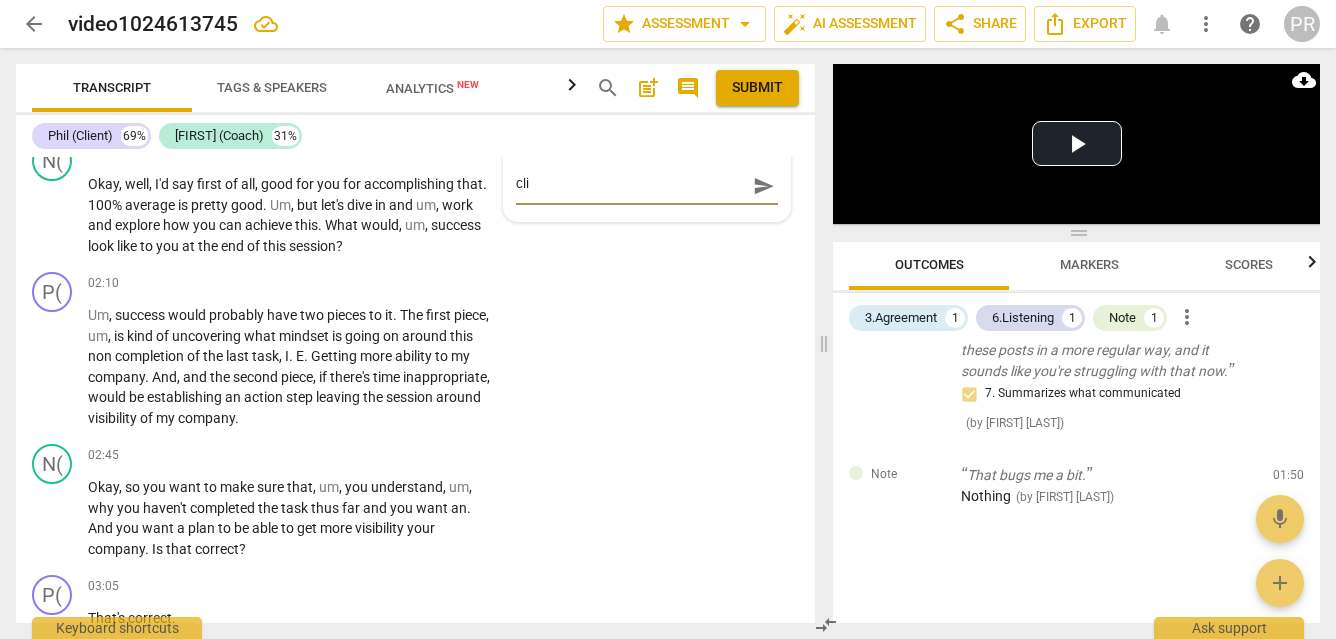 type on "clie" 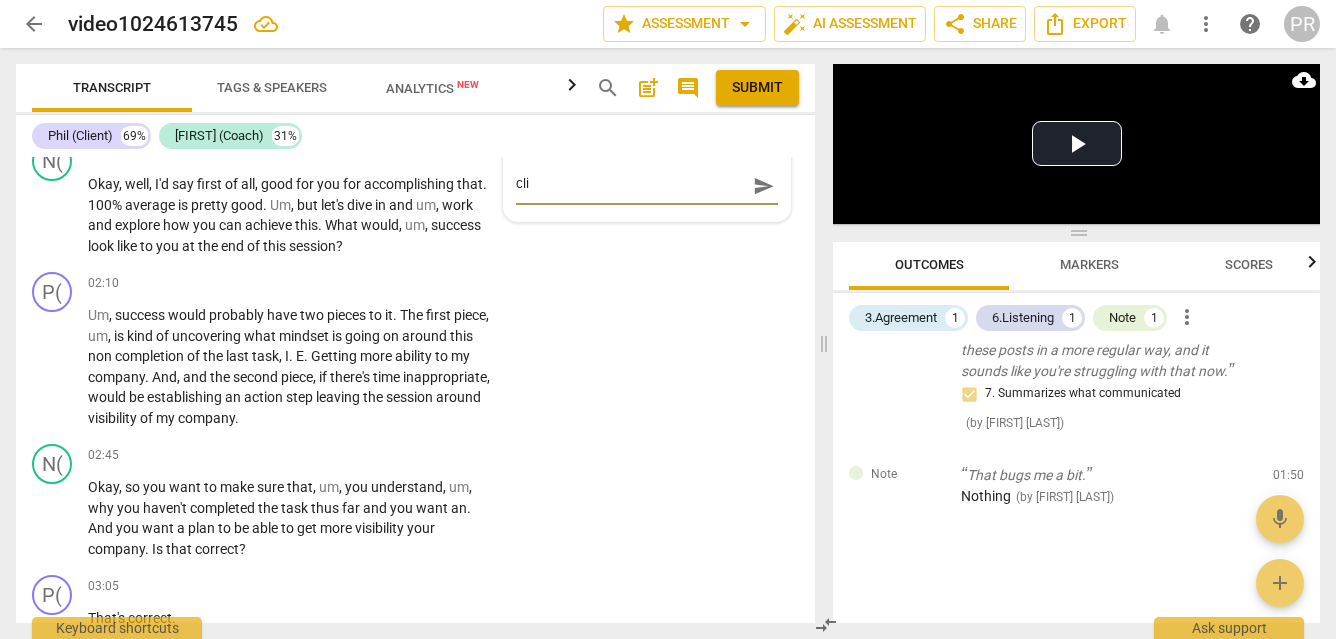 type on "clie" 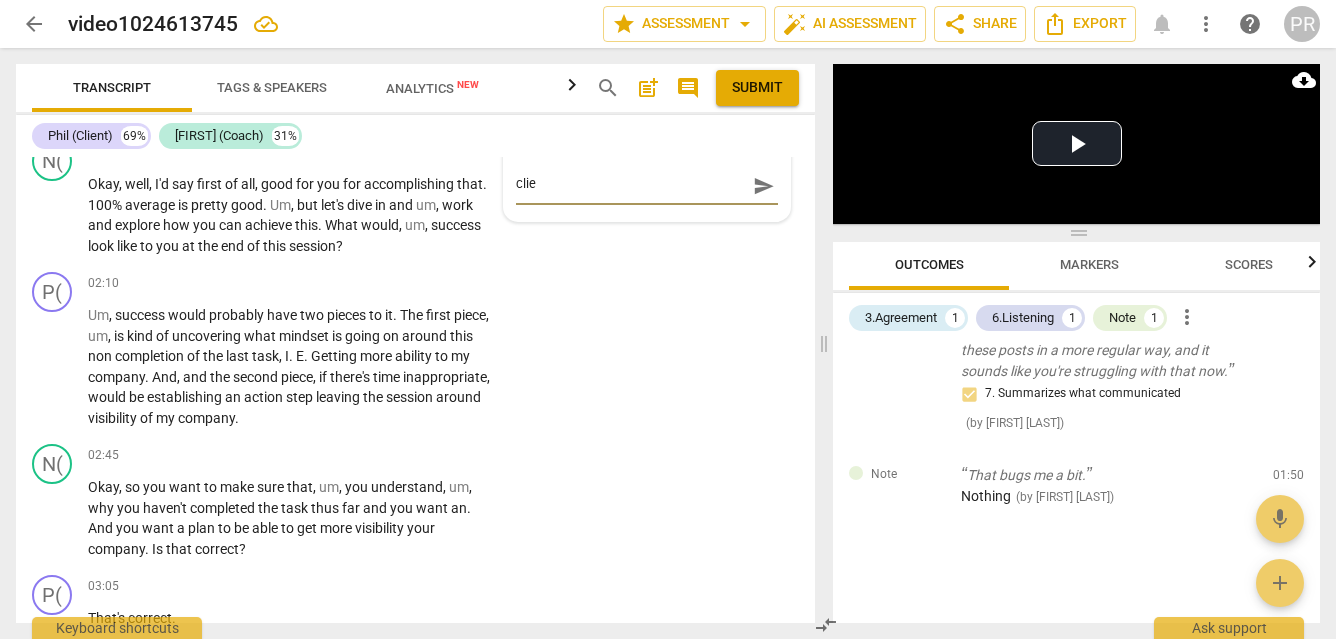 type on "clien" 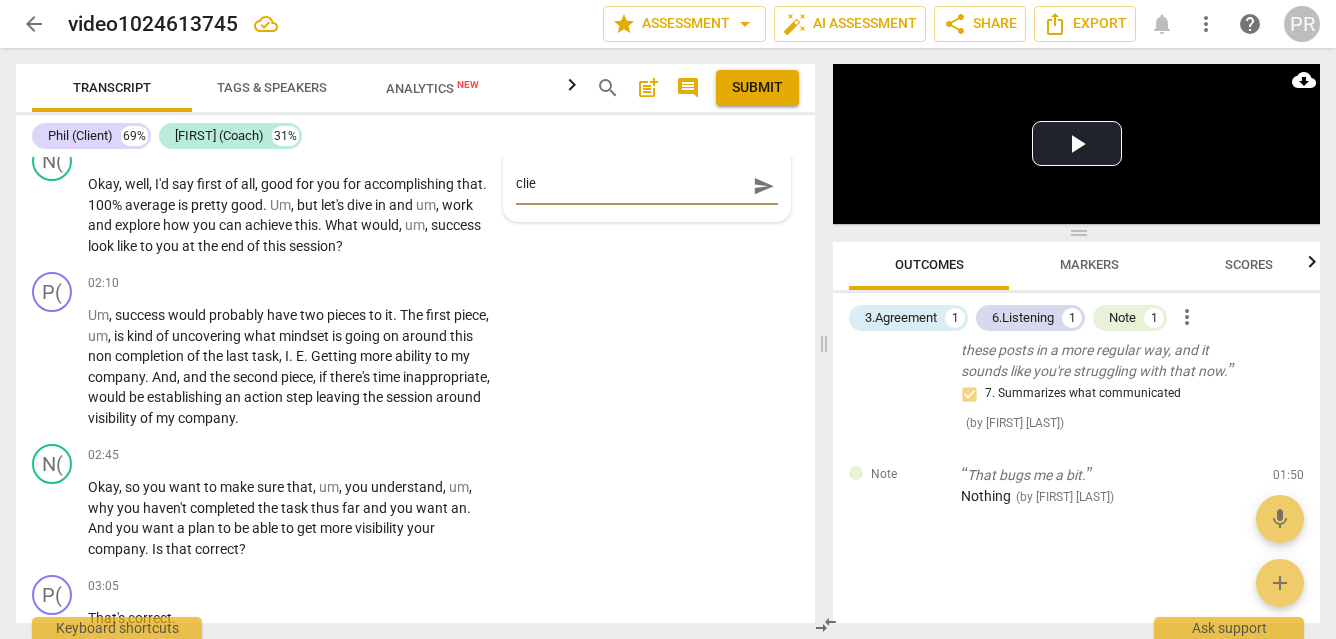 type on "clien" 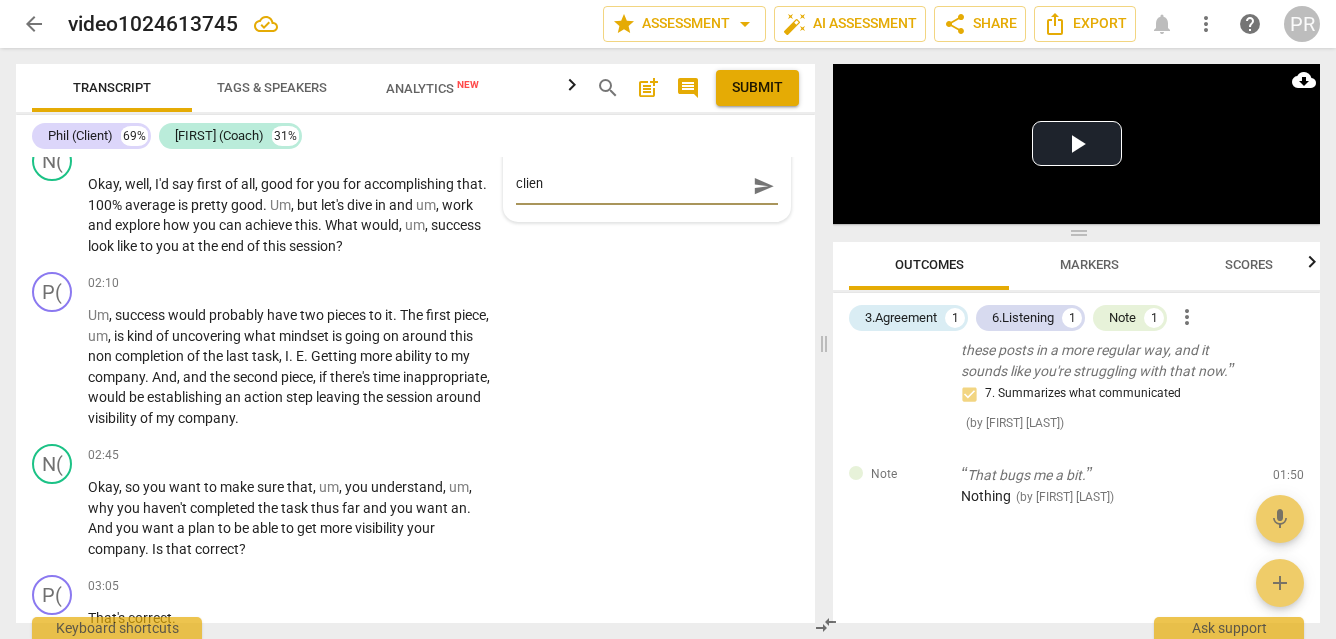 type on "client" 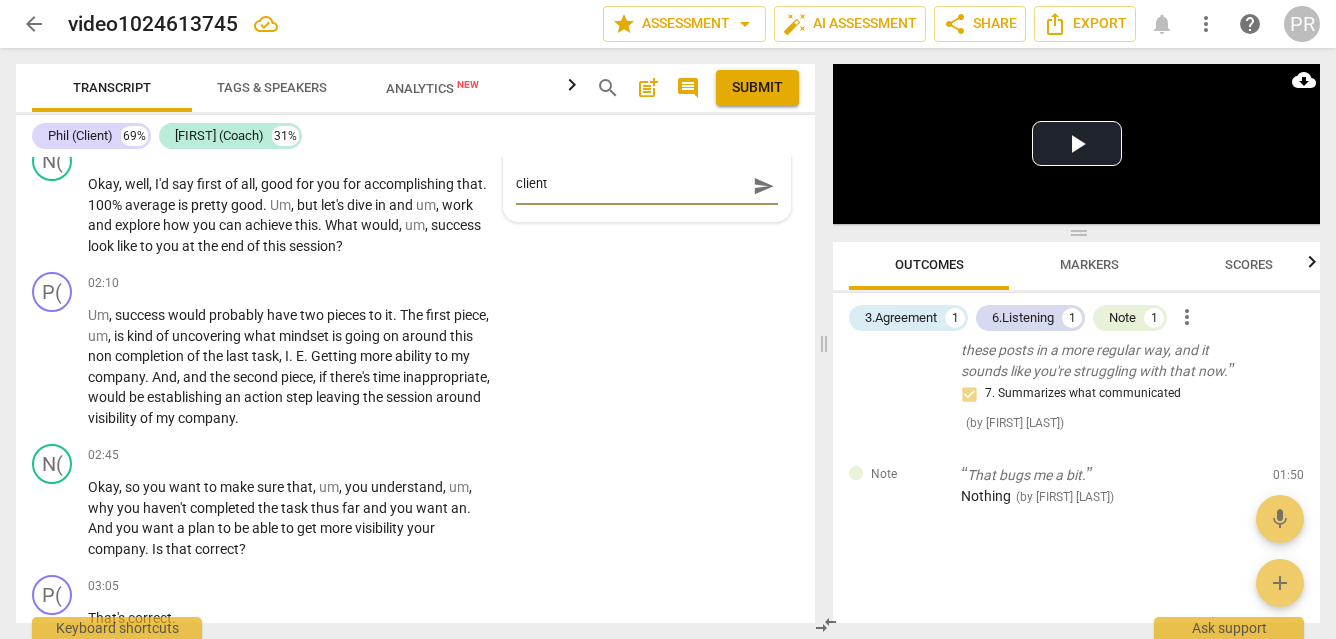 type on "clients" 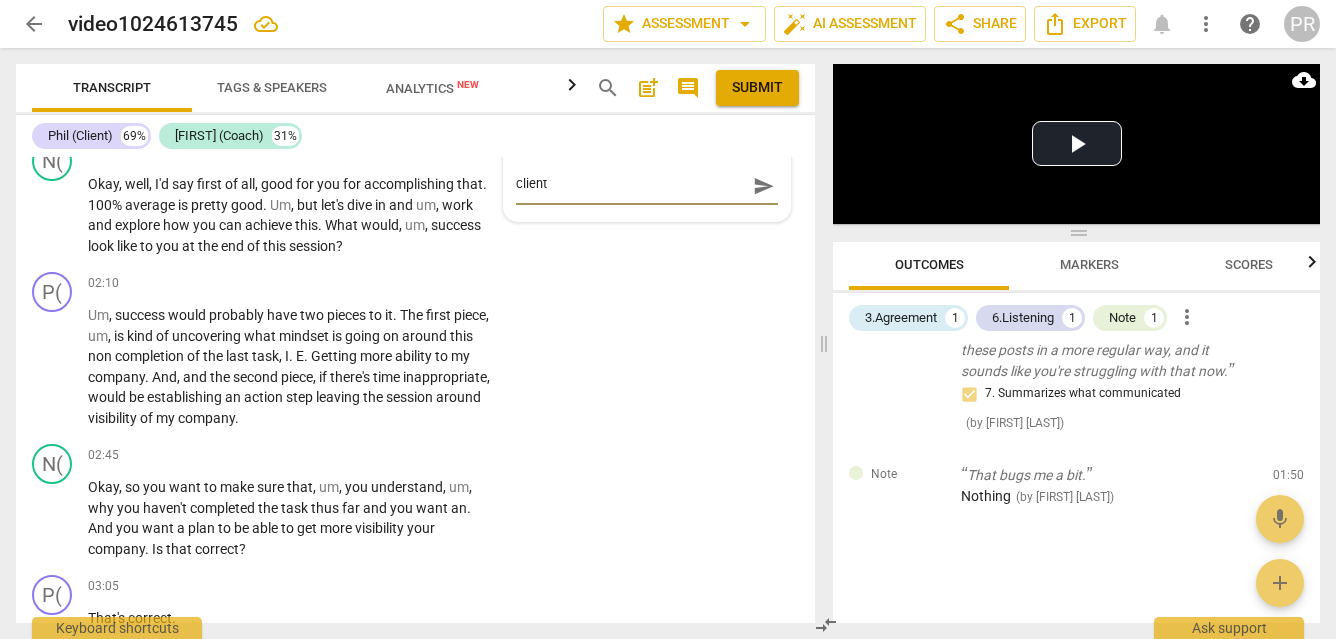 type on "clients" 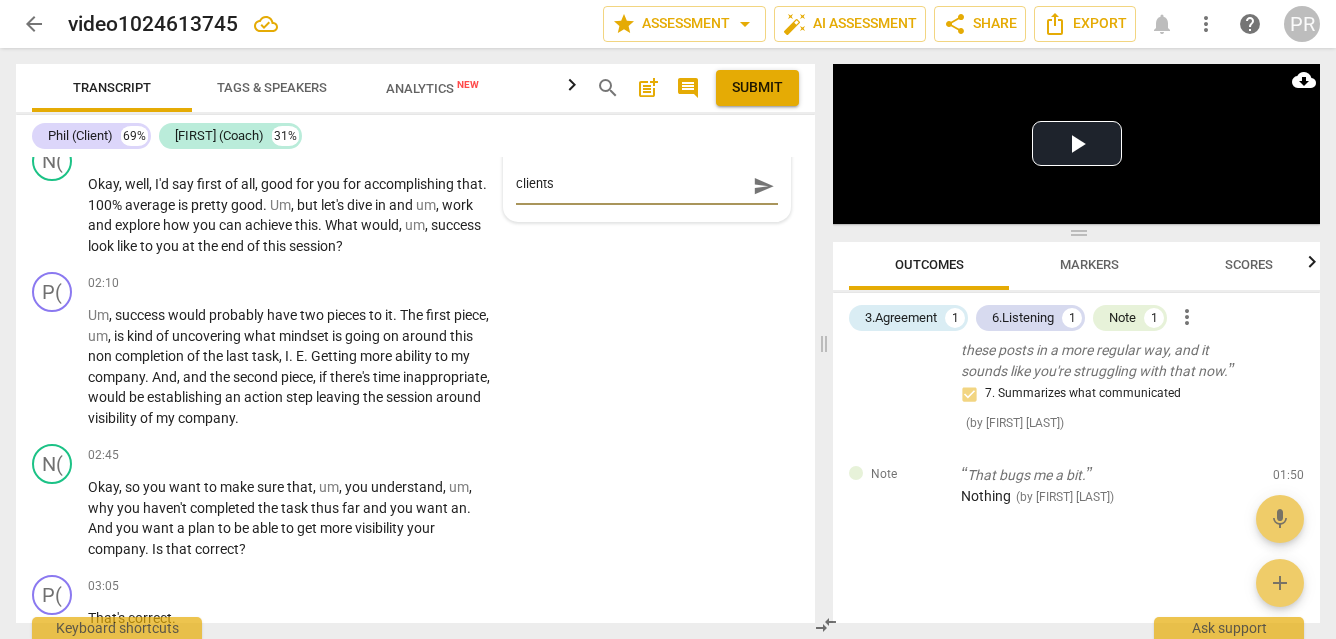 type on "clientss" 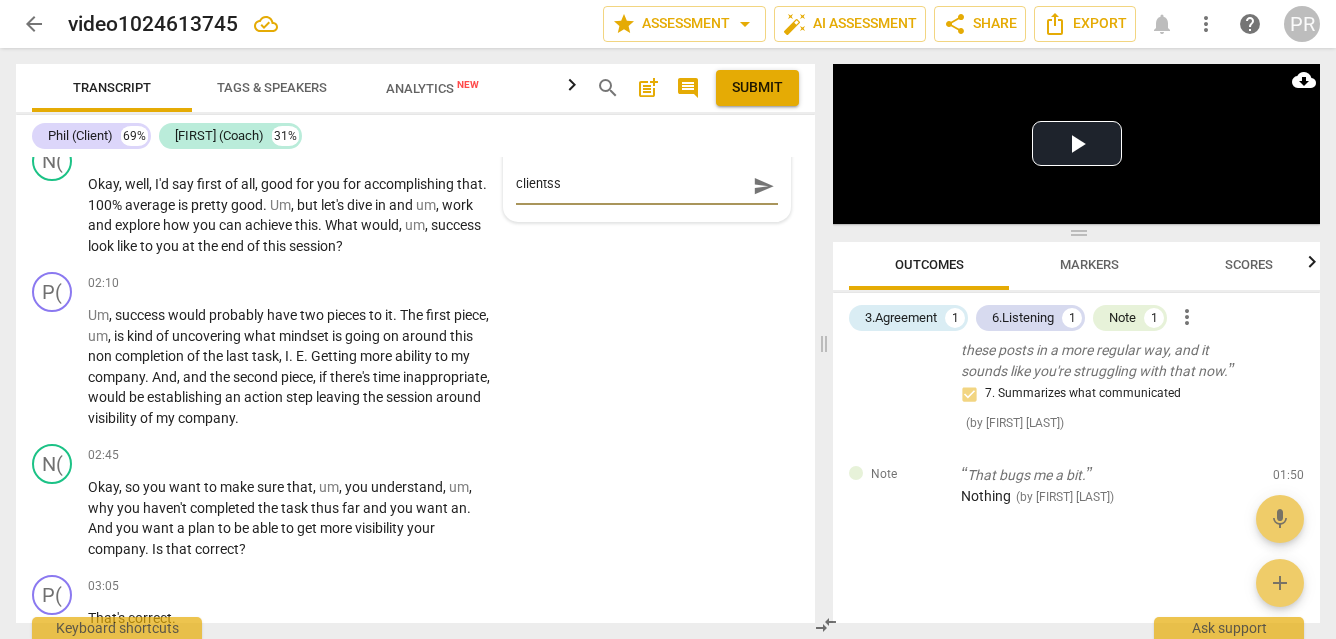 type on "clientssa" 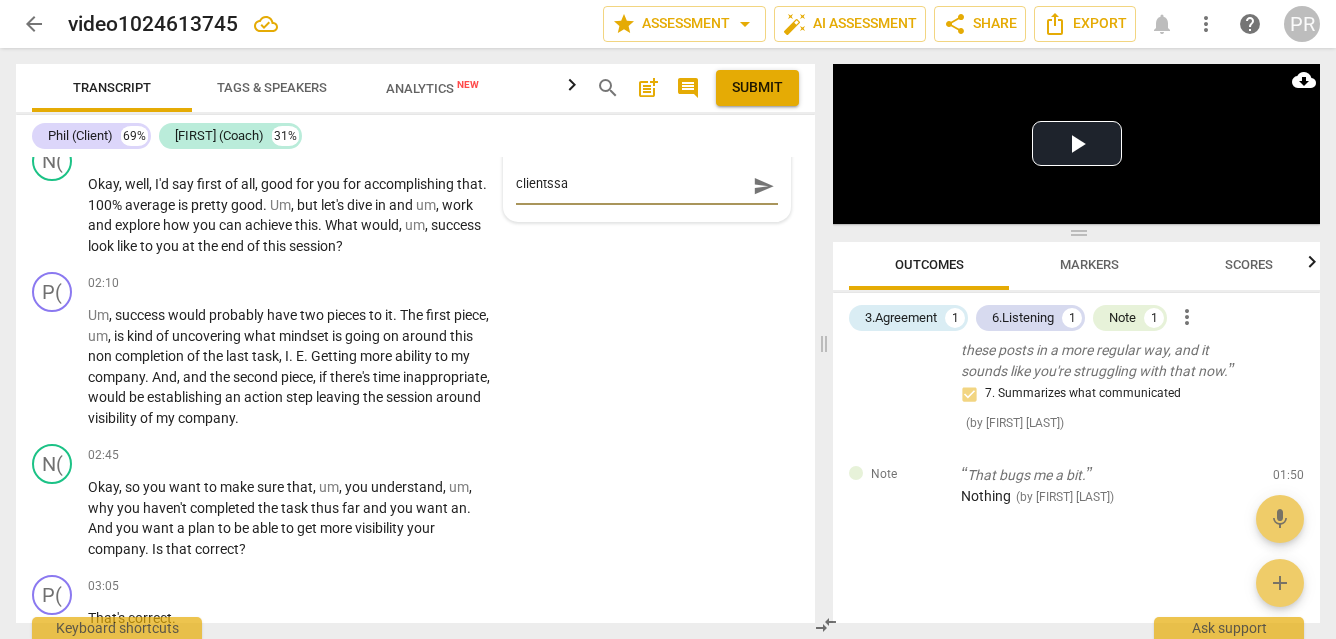 type on "clientssay" 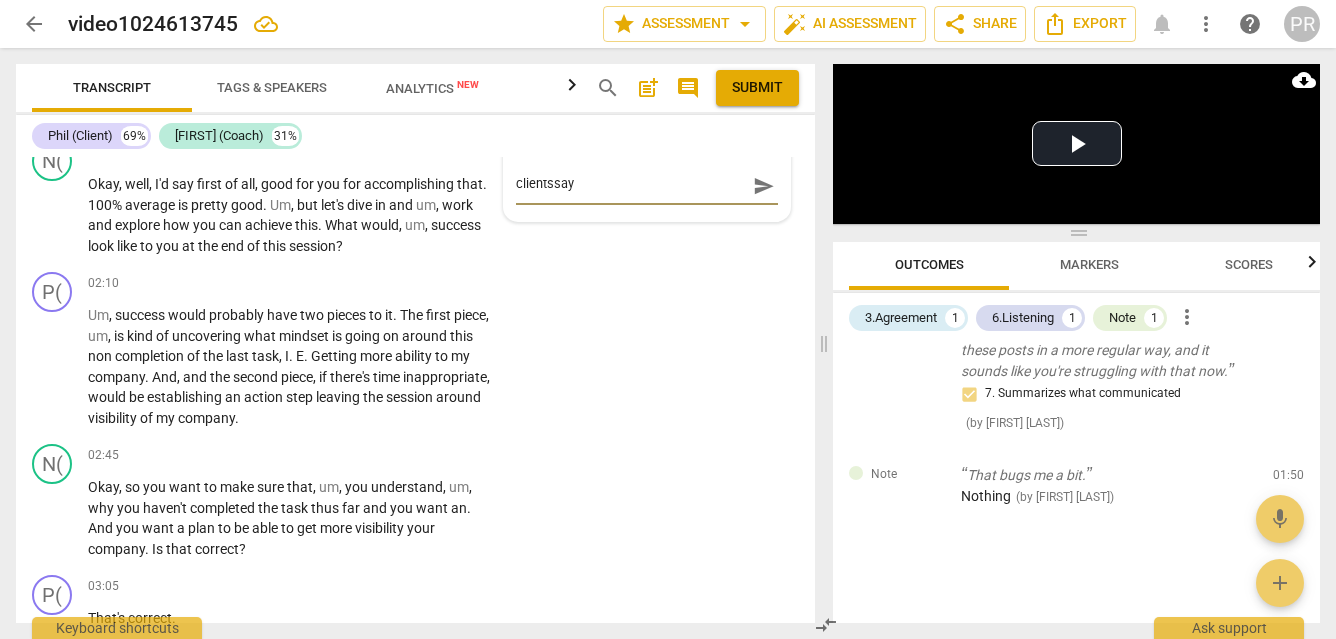 type on "clientssays" 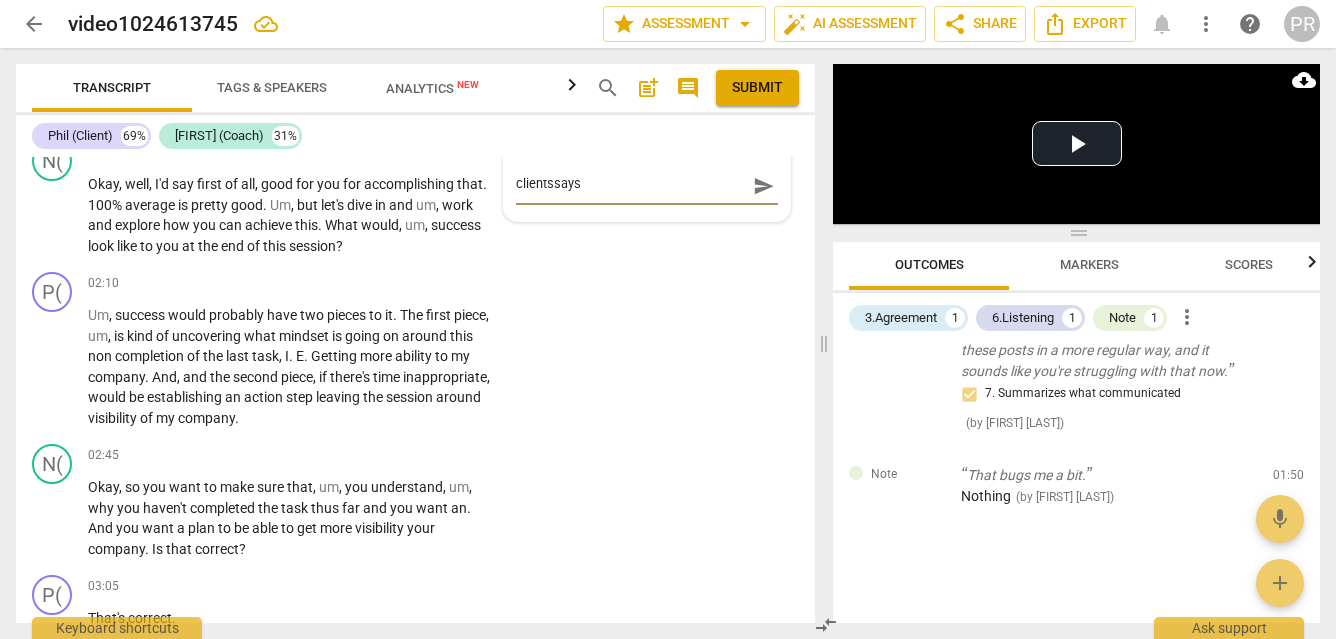 click on "clientssays" at bounding box center (631, 186) 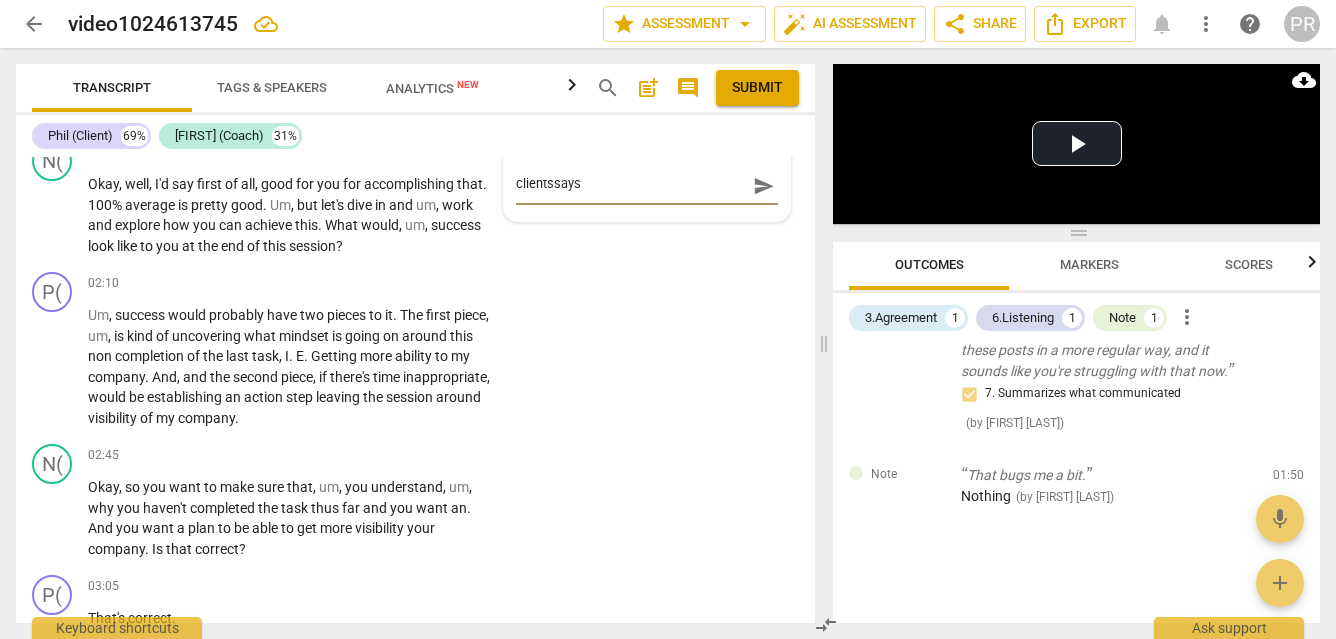 click on "clientssays" at bounding box center (631, 186) 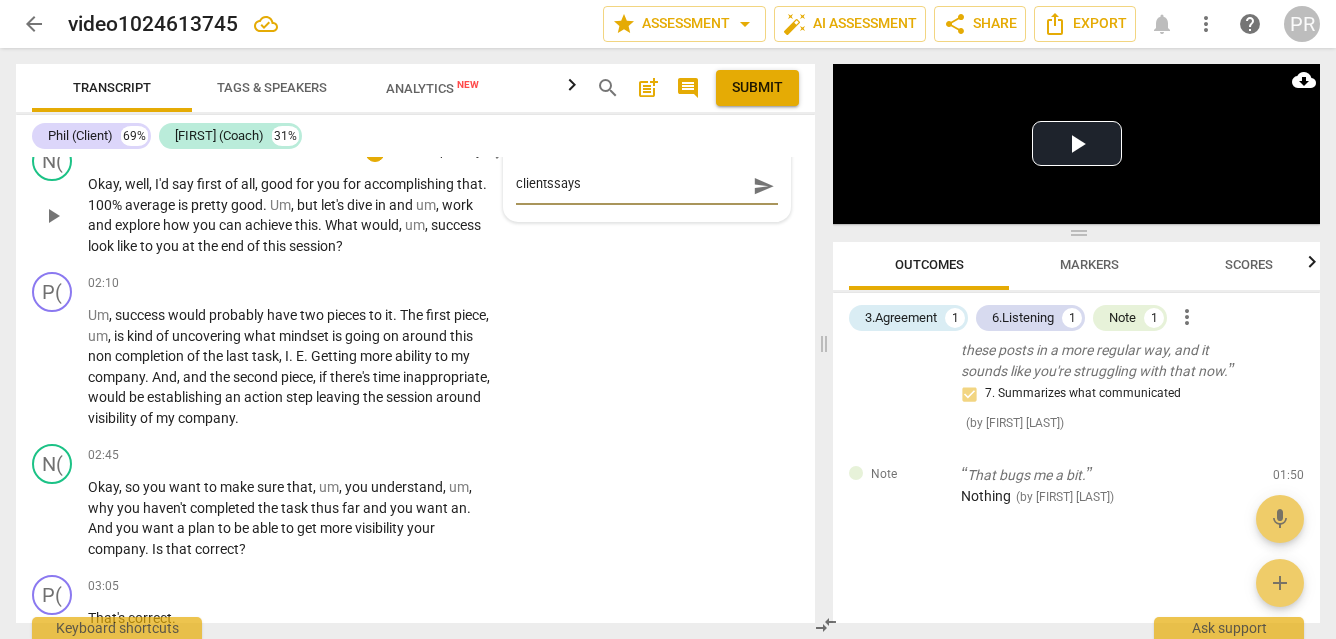 drag, startPoint x: 602, startPoint y: 420, endPoint x: 475, endPoint y: 425, distance: 127.09839 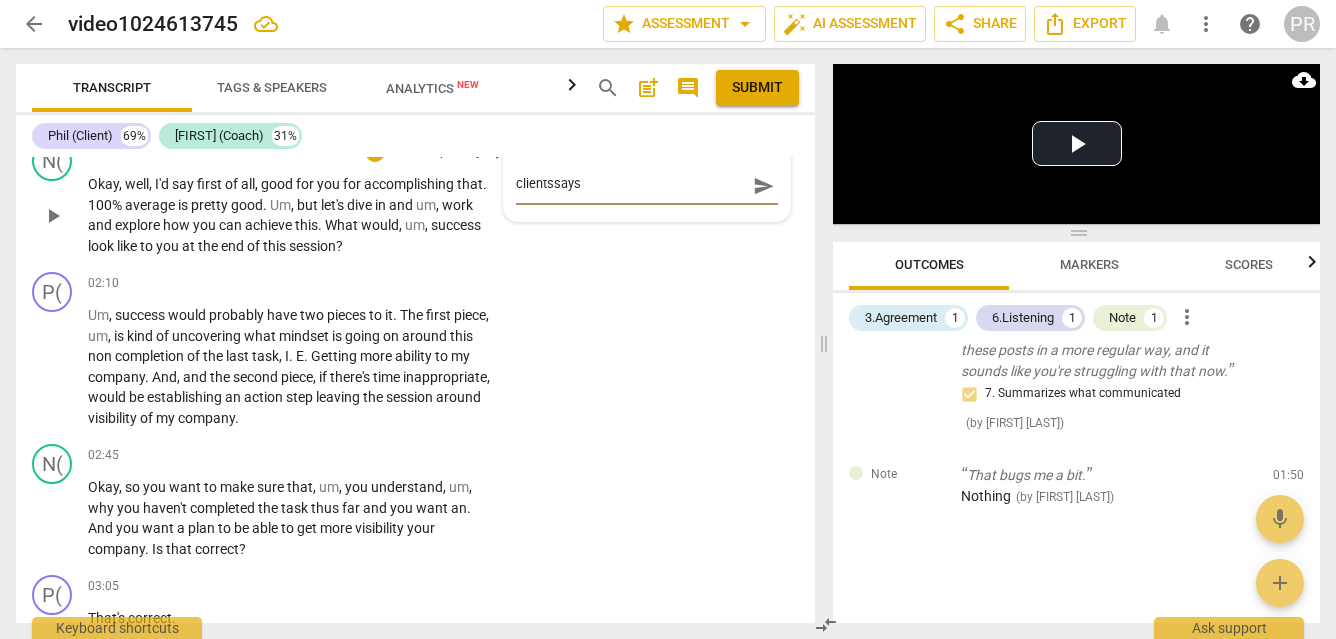 click on "P( play_arrow pause 00:00 + Add competency keyboard_arrow_right My   computer . N( play_arrow pause 00:03 + Add competency keyboard_arrow_right Hi ,   [FIRST] .   How   are   you   today ? P( play_arrow pause 00:05 + Add competency keyboard_arrow_right I'm   doing   great ,   thank   you . N( play_arrow pause 00:07 + Add competency keyboard_arrow_right Awesome .   Are   you   ready   for   our   session ? P( play_arrow pause 00:09 + Add competency keyboard_arrow_right I   am .   Um . N( play_arrow pause 00:11 + Add competency 3.Agreement keyboard_arrow_right All   right .   Great .   So   what   do   you   want   to   achieve   in   this   session ? 3.Agreement [FIRST] [LAST] 16:42 08-03-2025 1. Identifies what to accomplish P( play_arrow pause 00:16 + Add competency keyboard_arrow_right Well ,   [FIRST] ,   I   know   that   you've   worked   with   me   a   little   bit   around   my   business ,   business   development ,   marketing ,   and   um ,   for   the   first   time   in   a   long   time ,   uh ,   I" at bounding box center (415, 390) 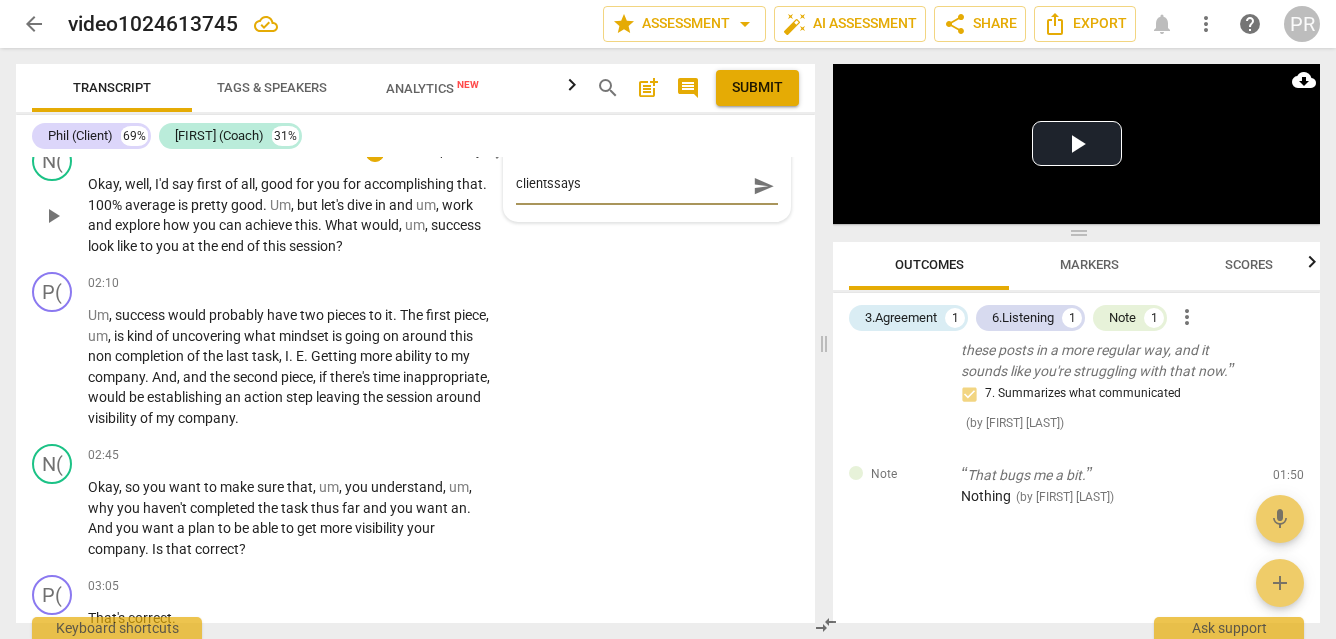 type 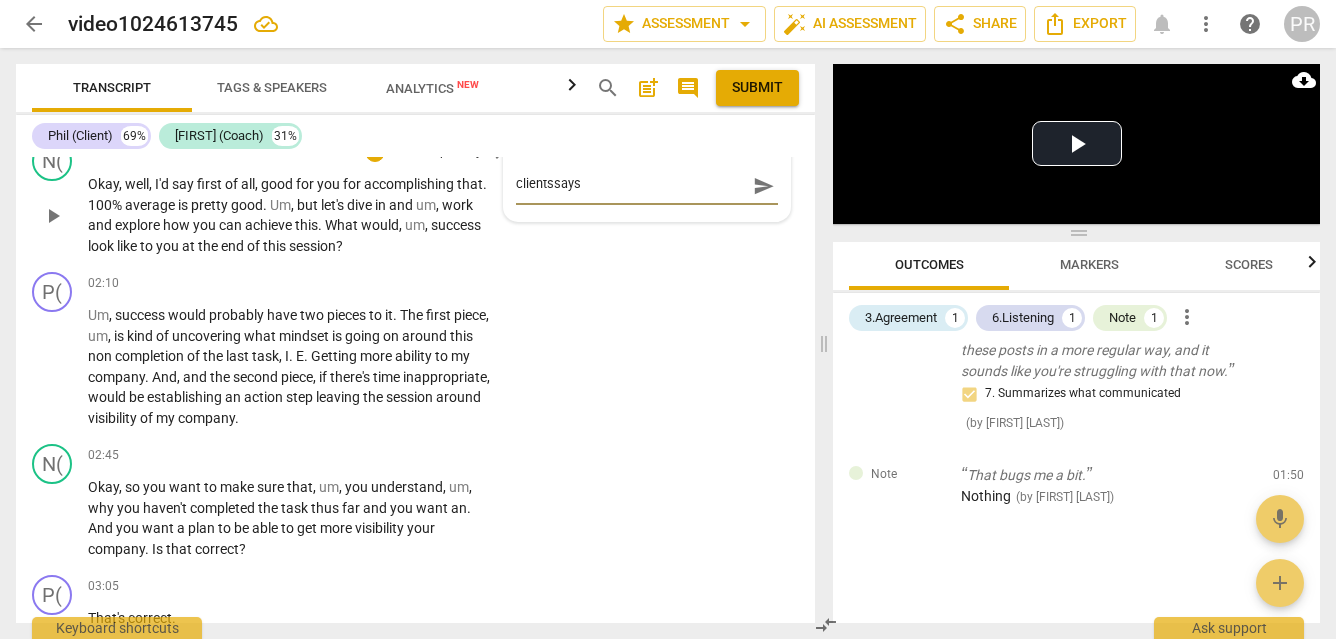 type 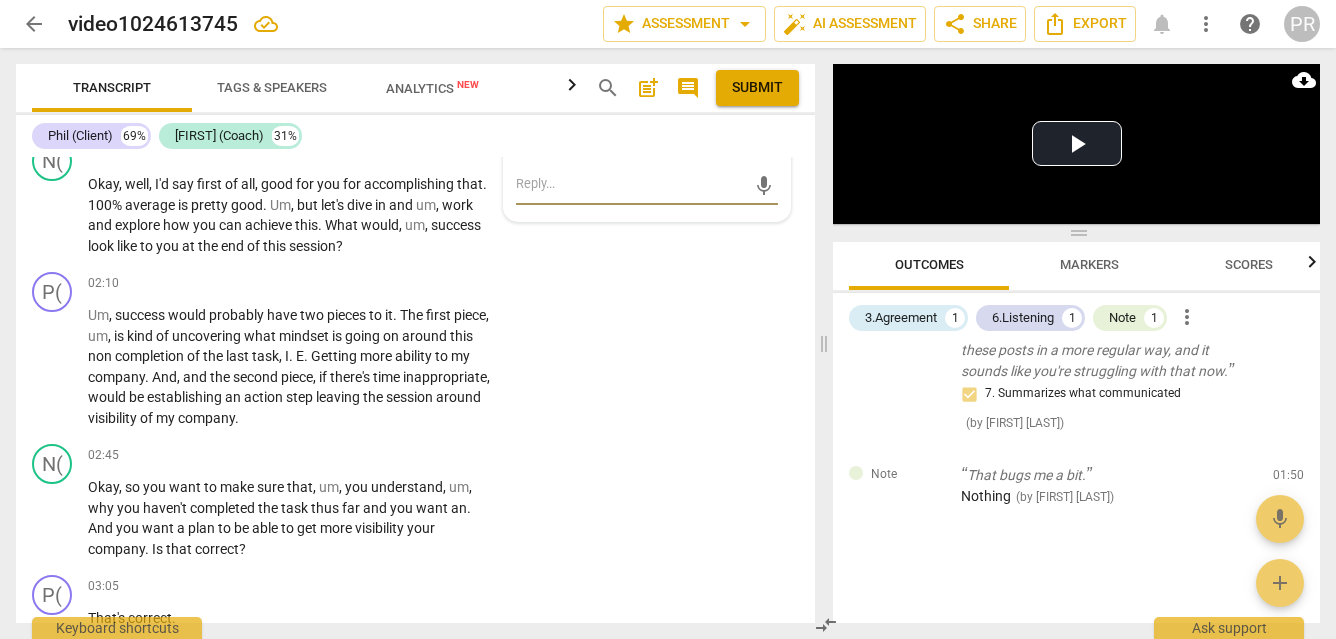 type on "C" 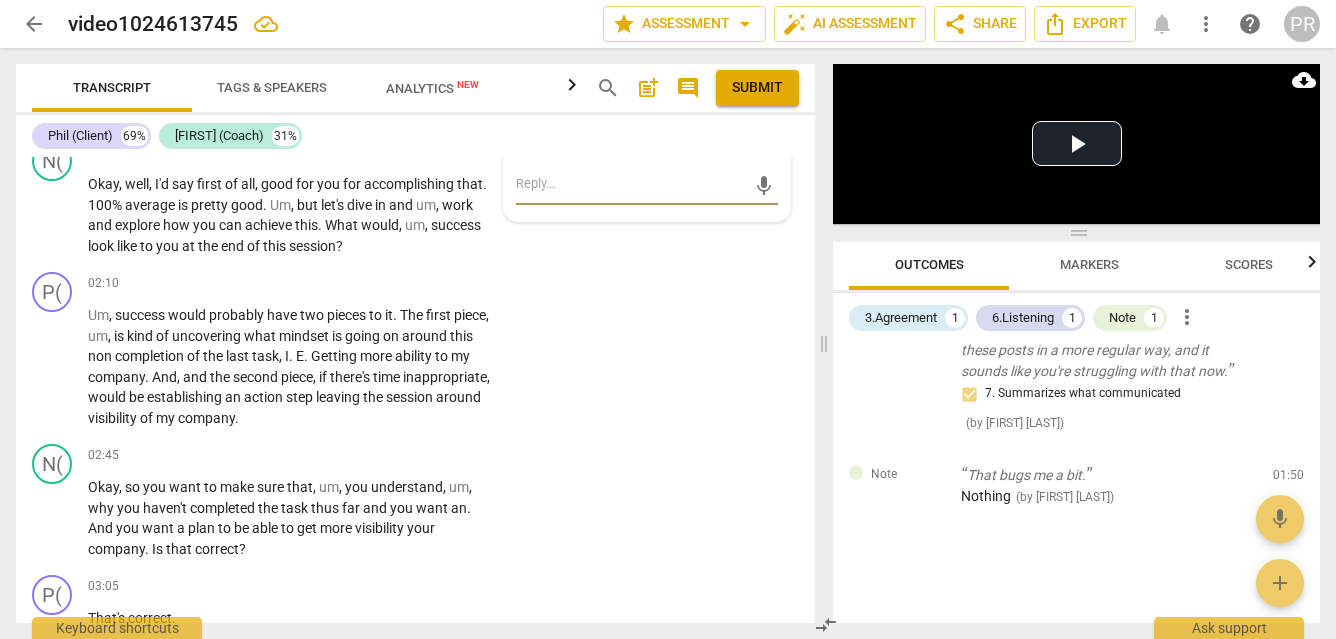 type on "C" 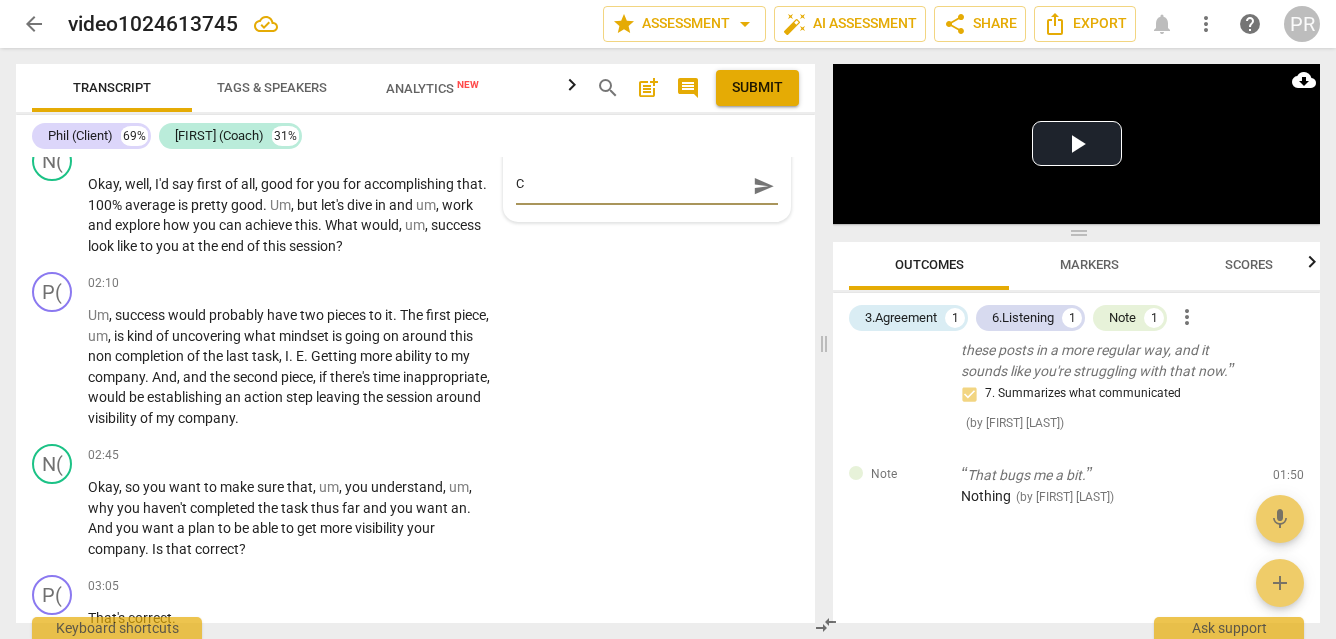type on "Cl" 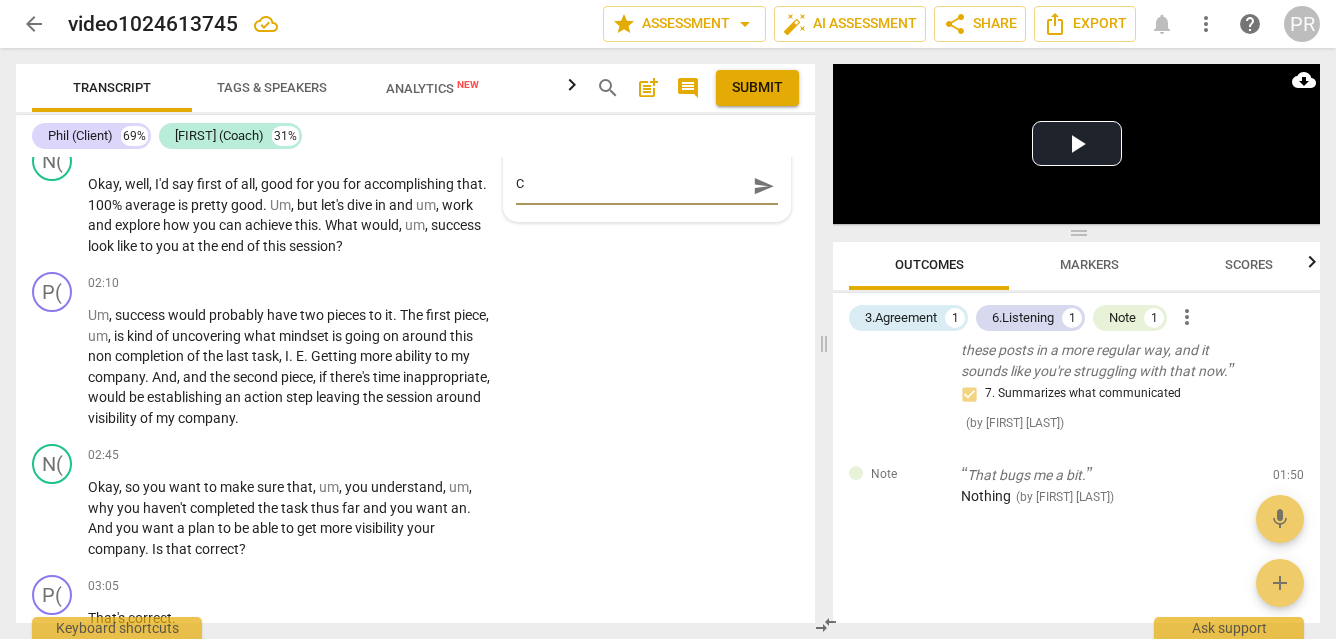 type on "Cl" 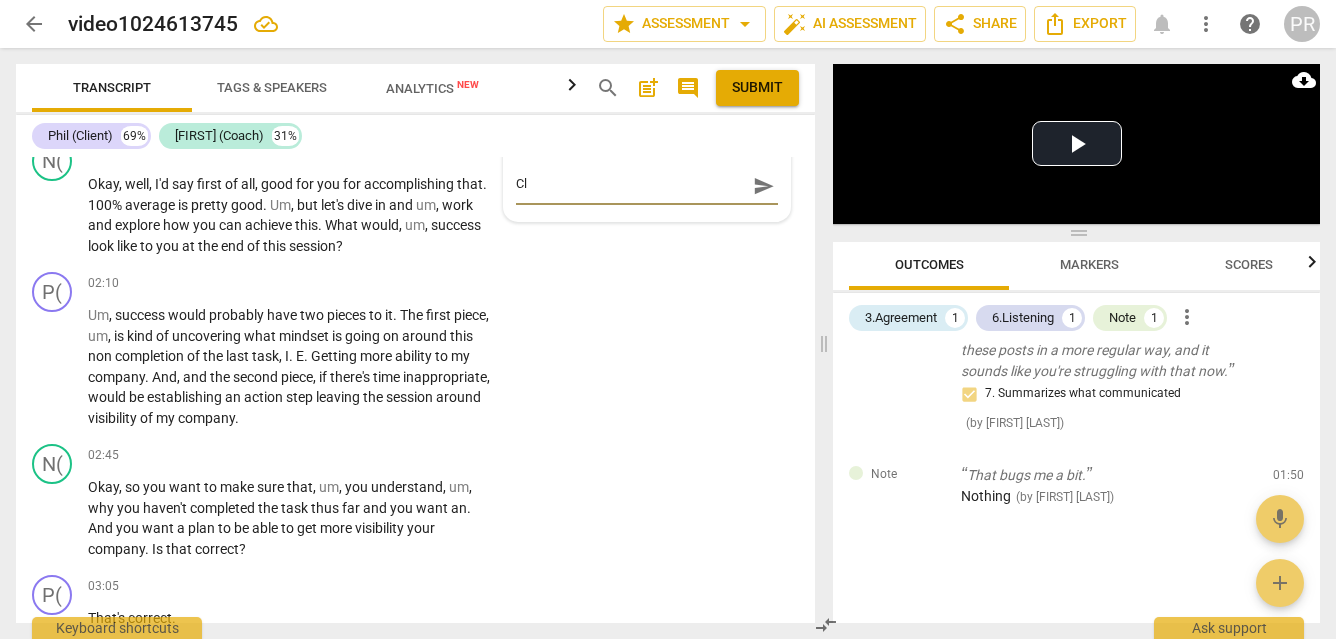 type on "Cli" 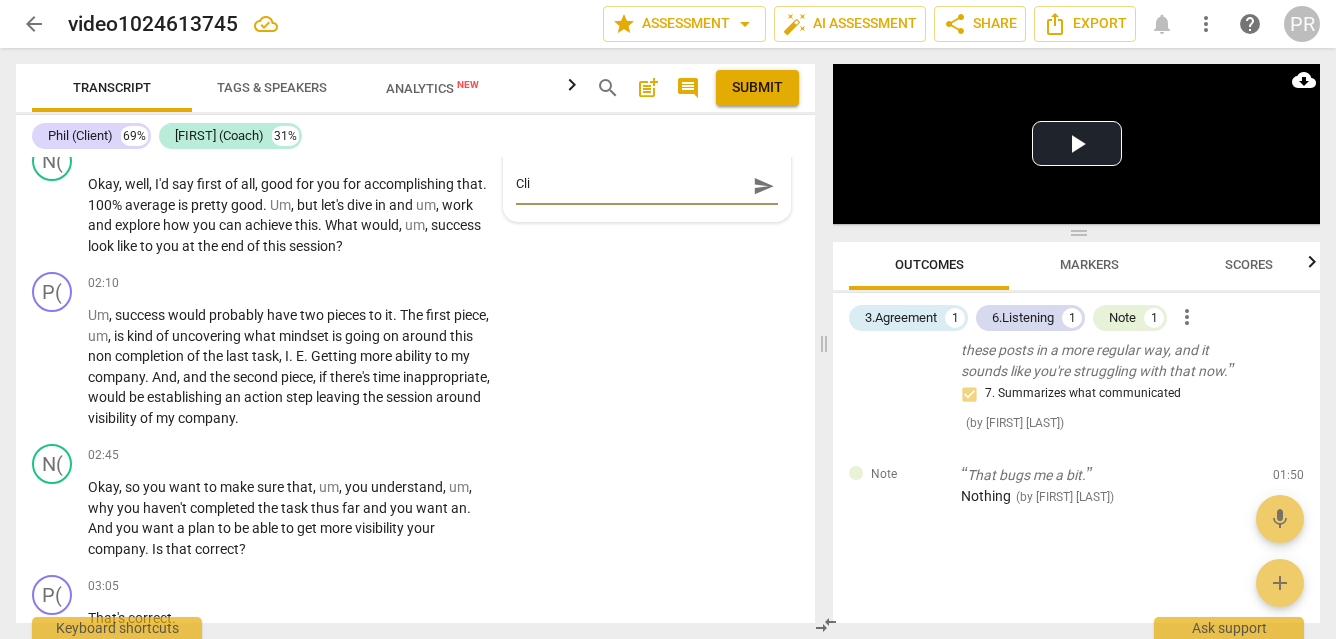 type on "Clie" 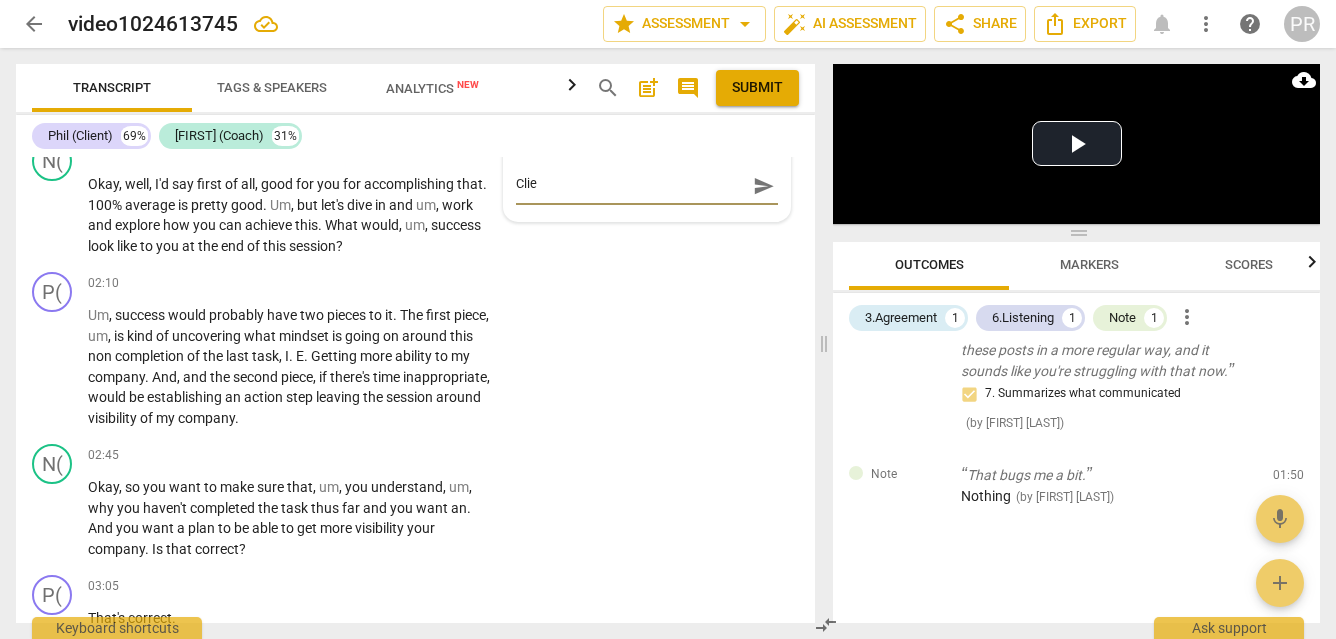 type on "Clien" 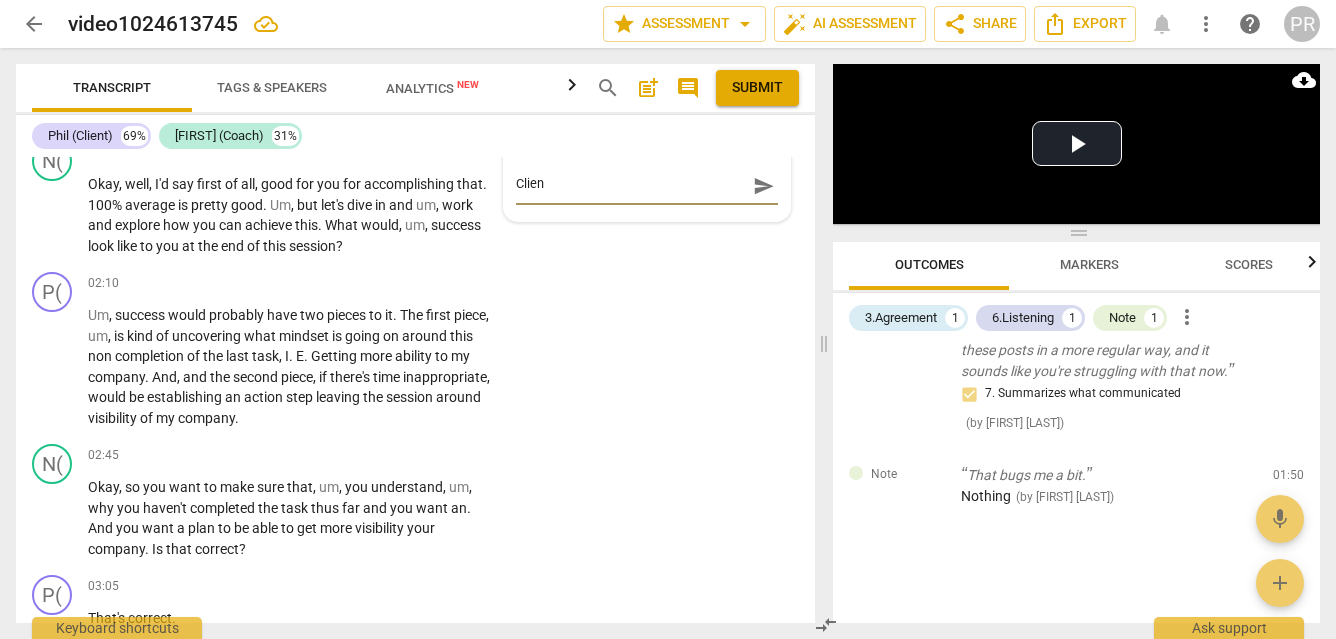 type on "Client" 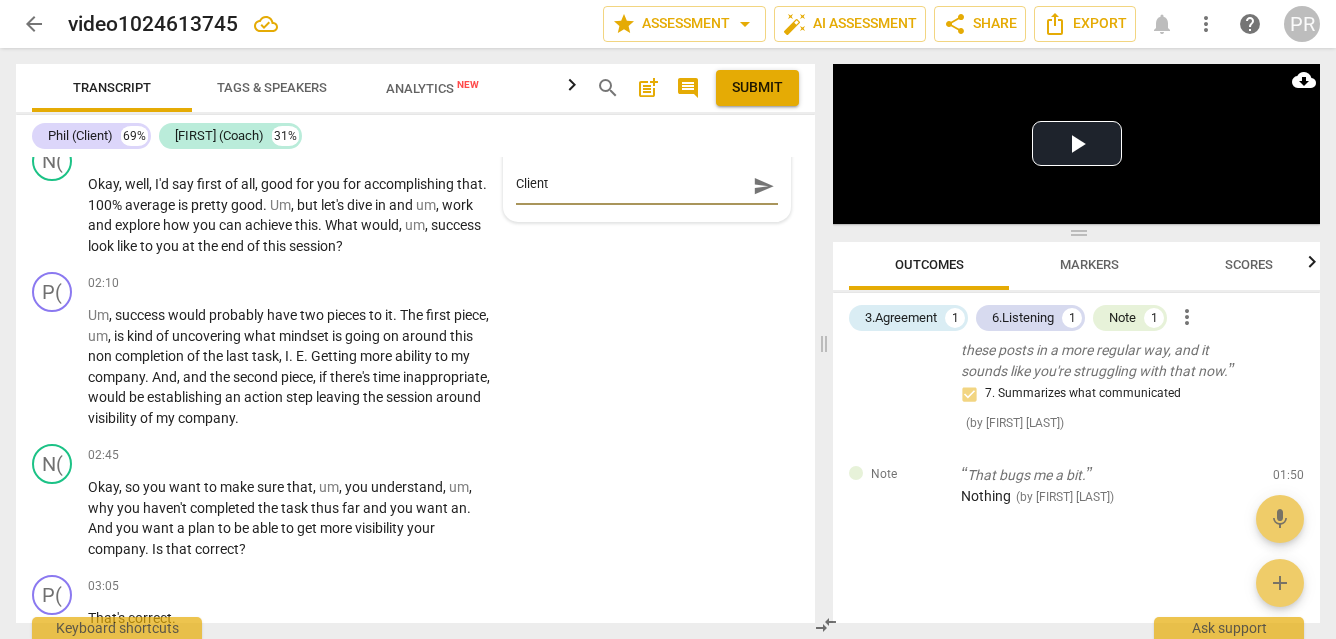 type on "Clients" 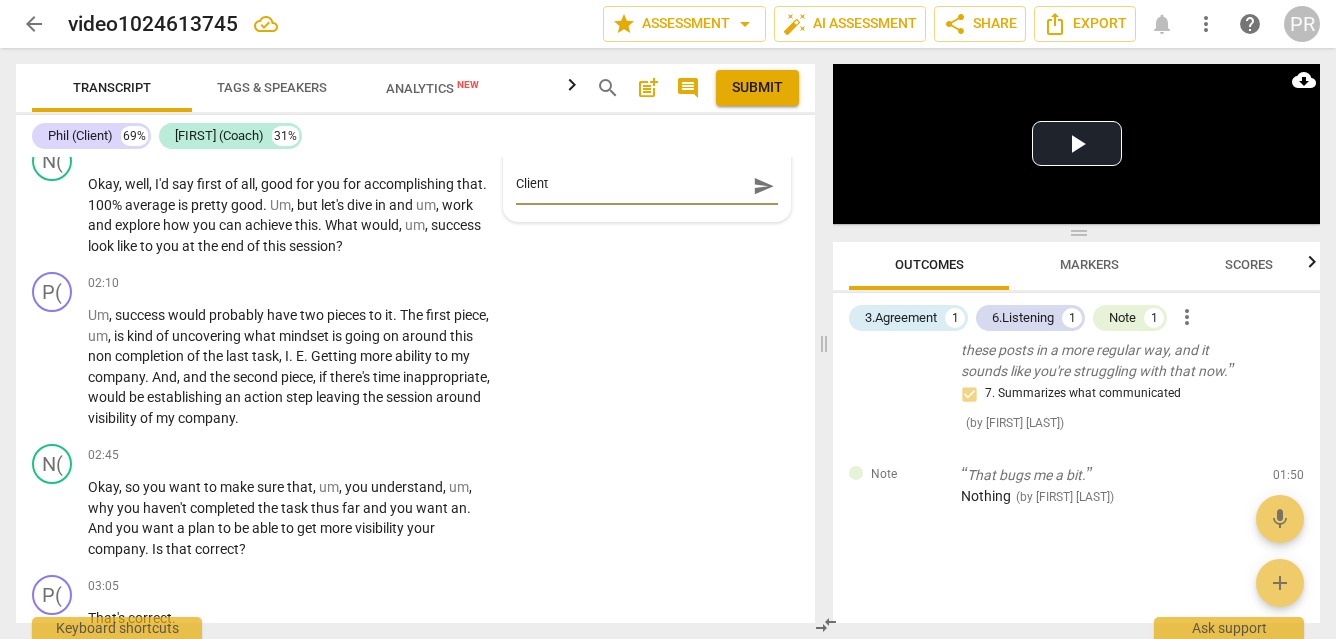 type on "Clients" 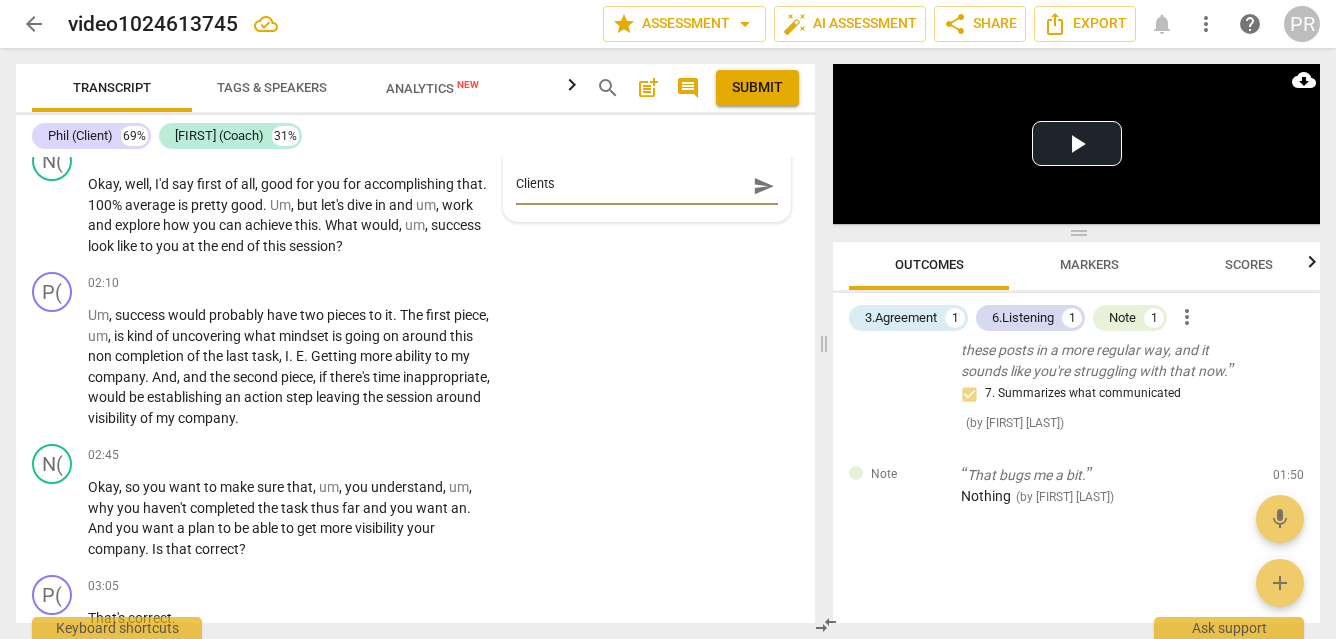 type on "Clientsa" 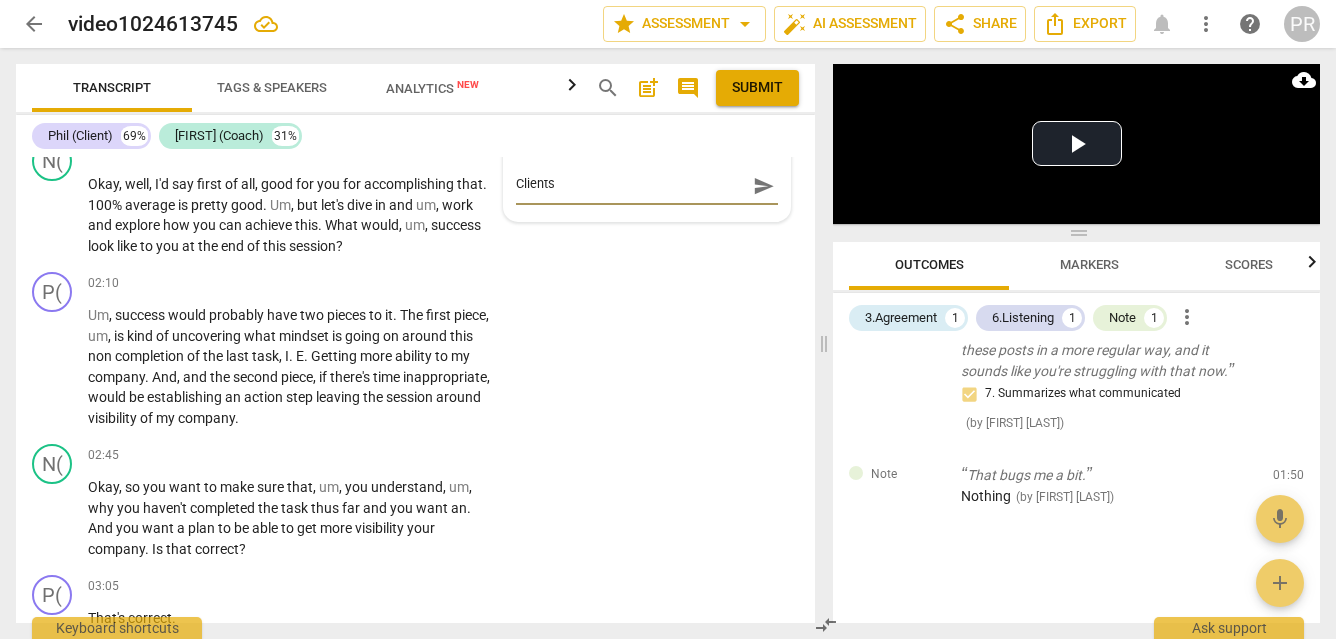 type on "Clientsa" 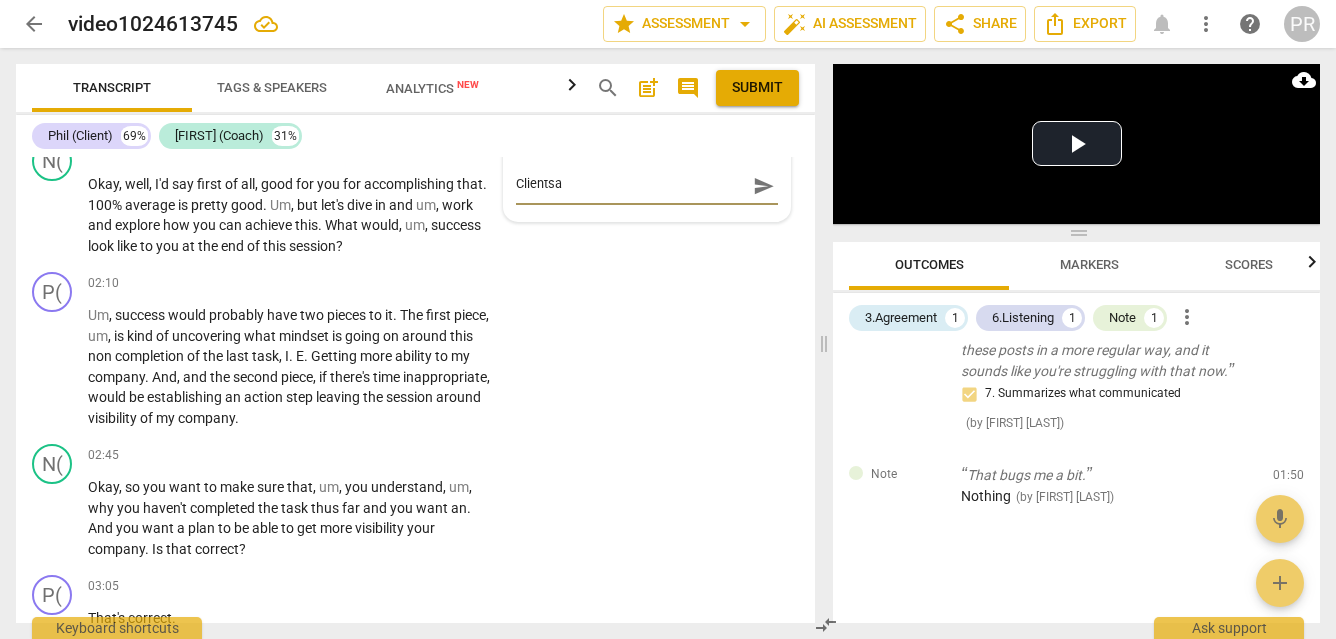 type on "Clientsay" 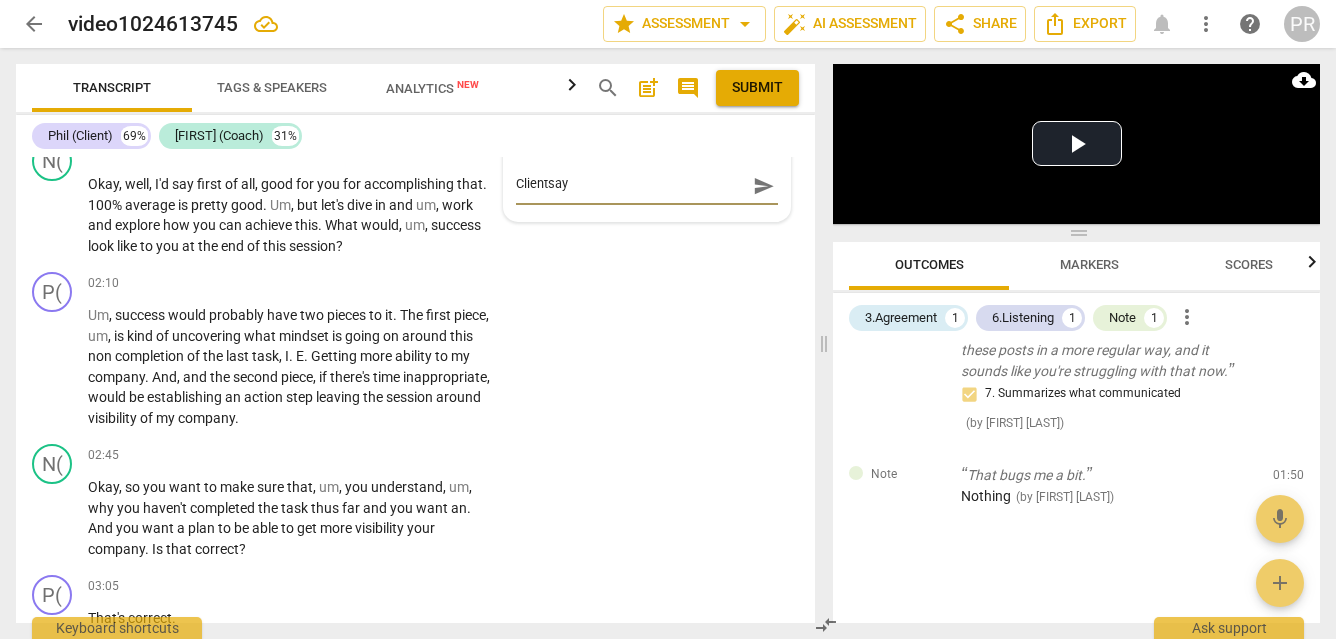 type on "Clientsays" 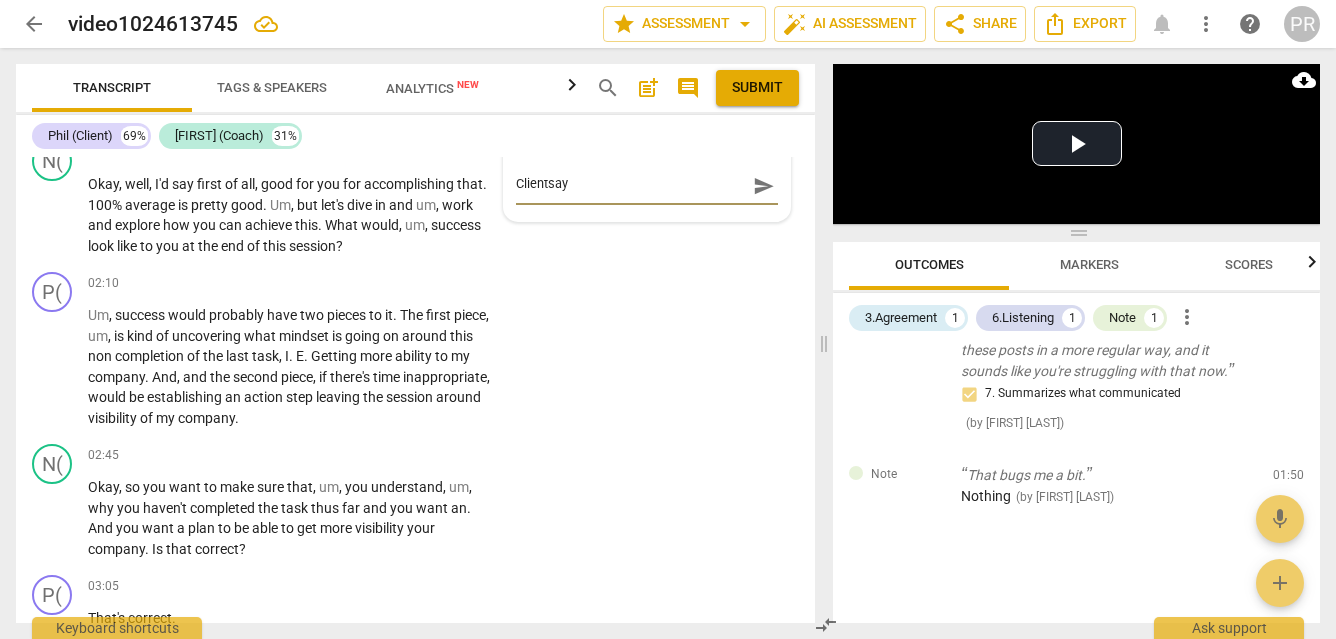type on "Clientsays" 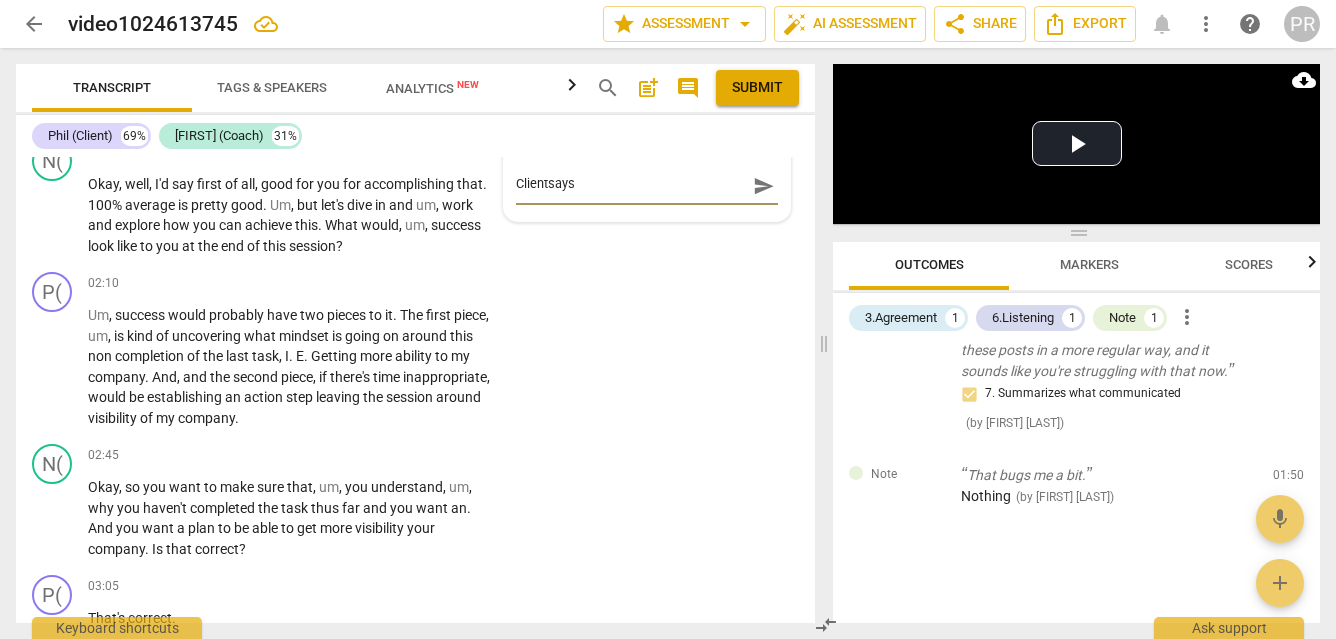 type on "Clientsayst" 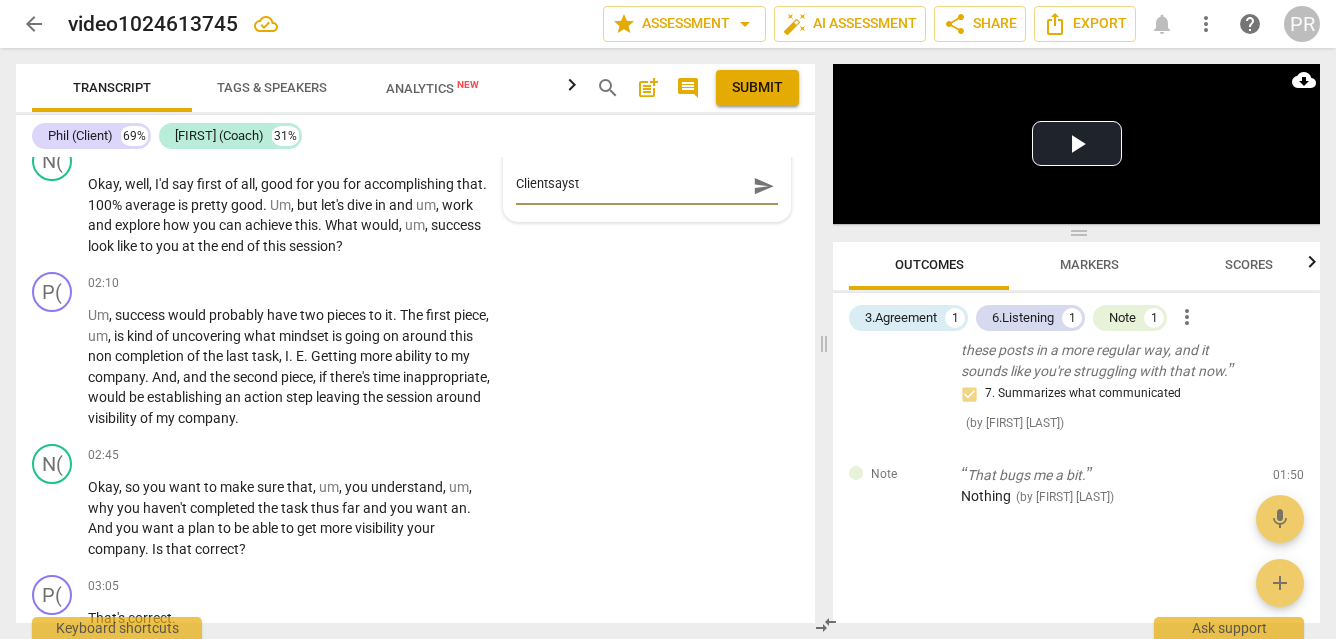 type on "Clientsaysth" 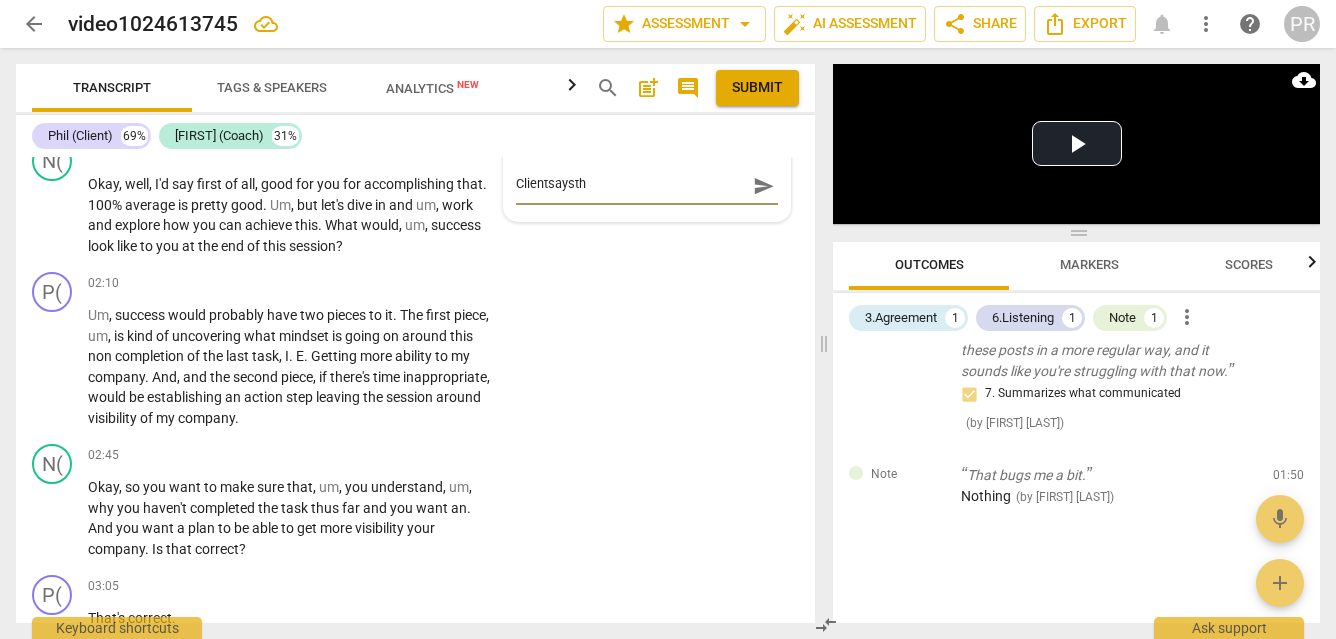 type on "Clientsaystha" 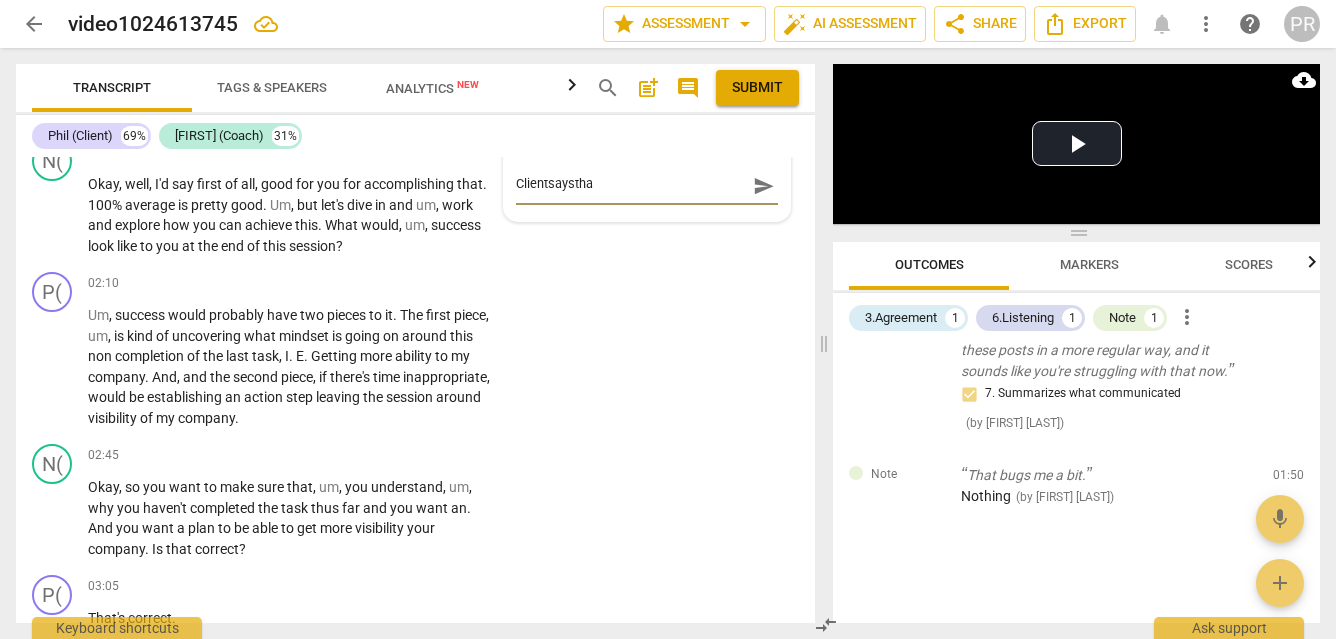 type on "Clientsaysthat" 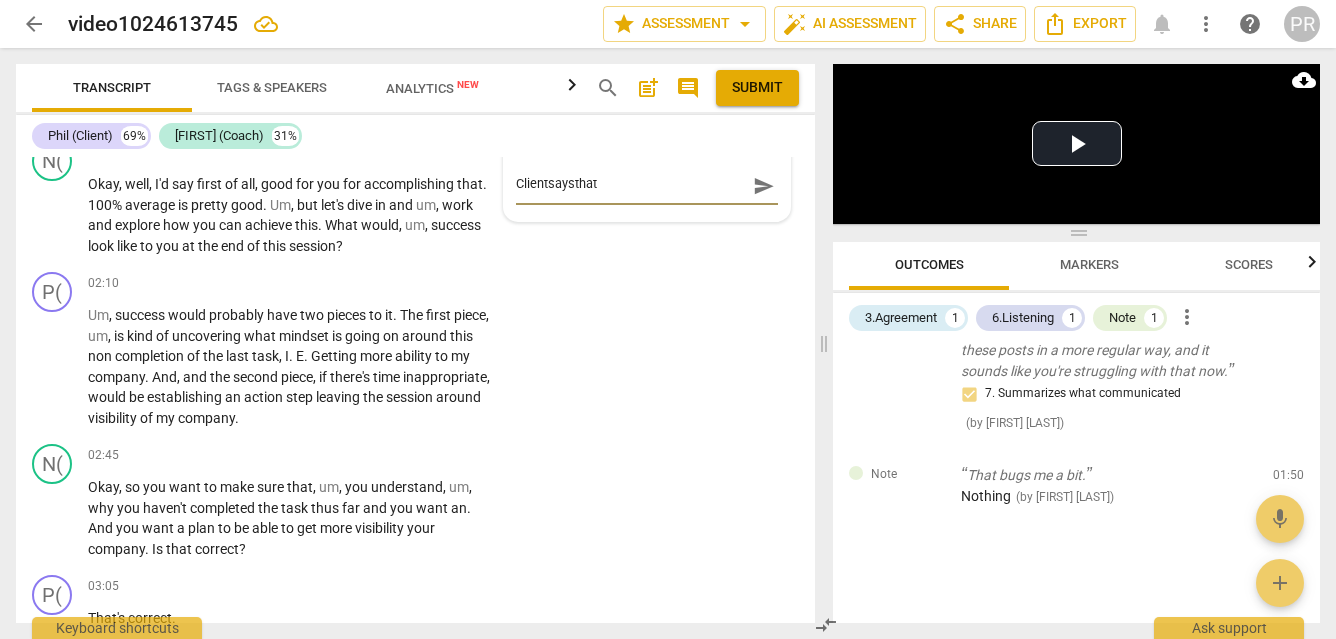 type on "Clientsaysthat I will contact the provider" 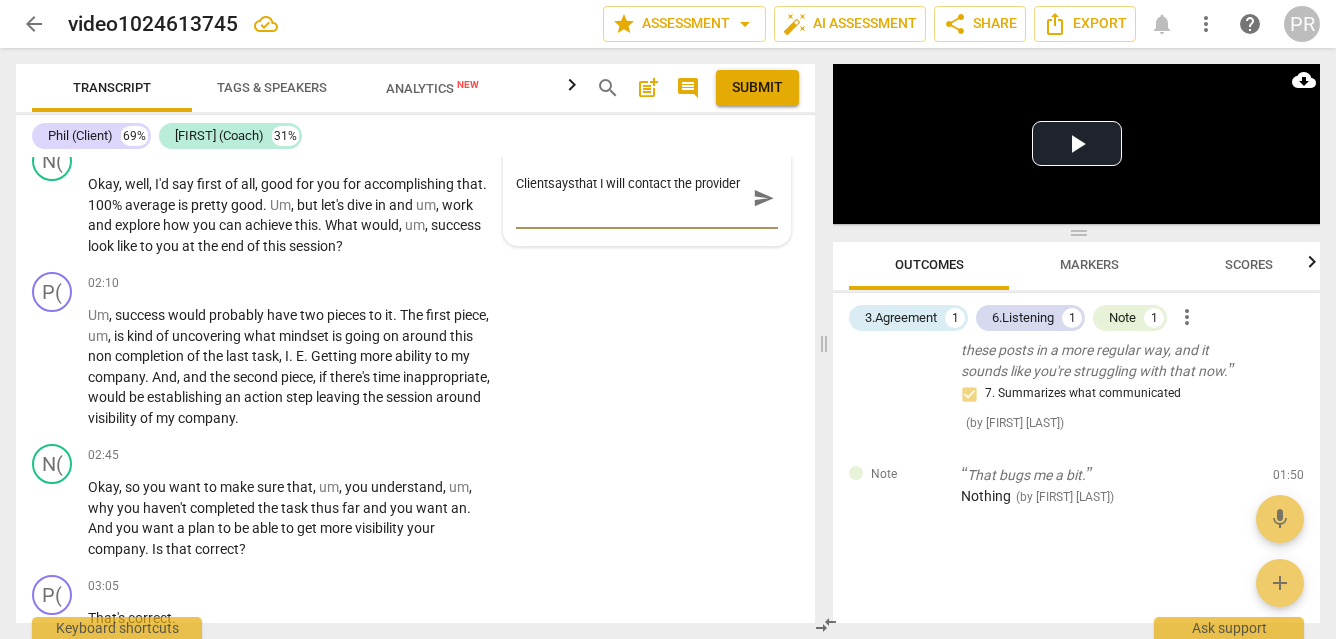 scroll, scrollTop: 0, scrollLeft: 0, axis: both 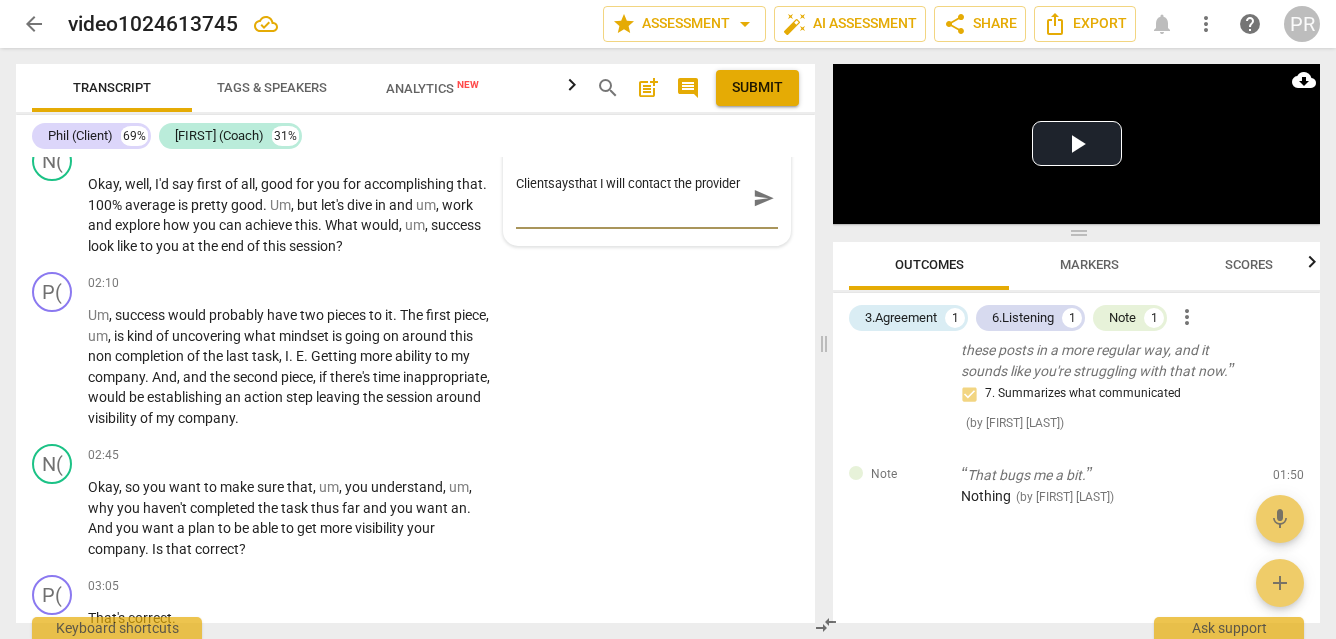 type on "Clientsaysthat I will contact the providert" 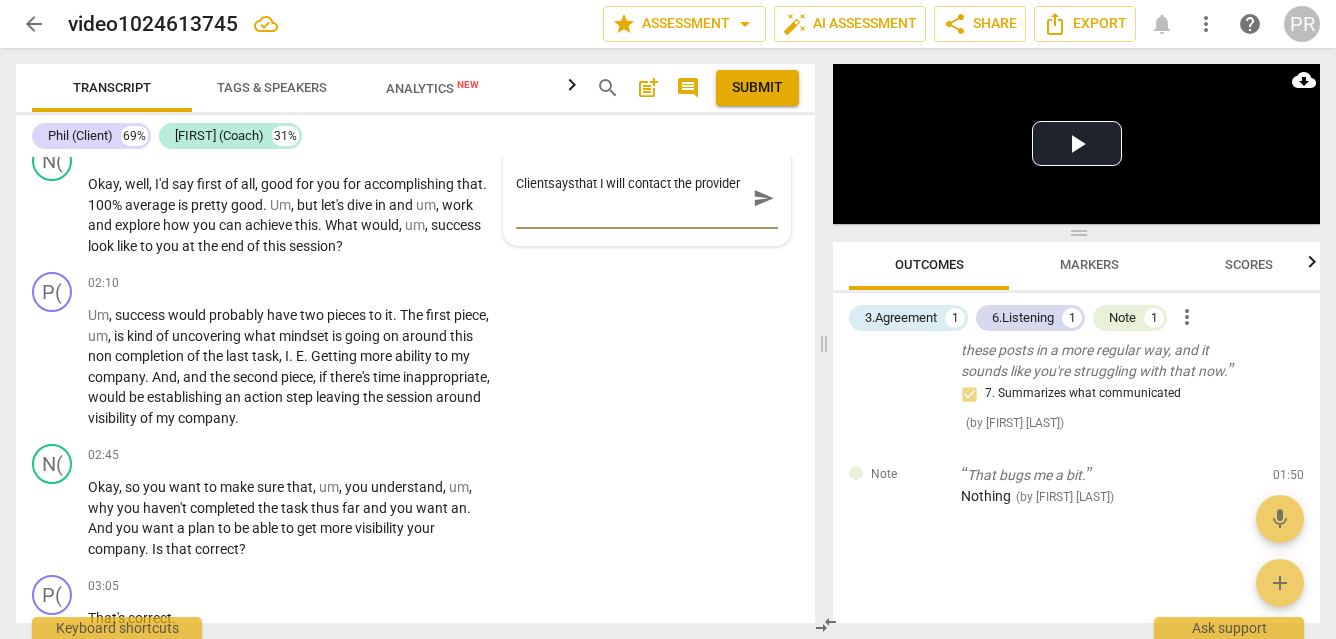 type on "Clientsaysthat I will contact the providert" 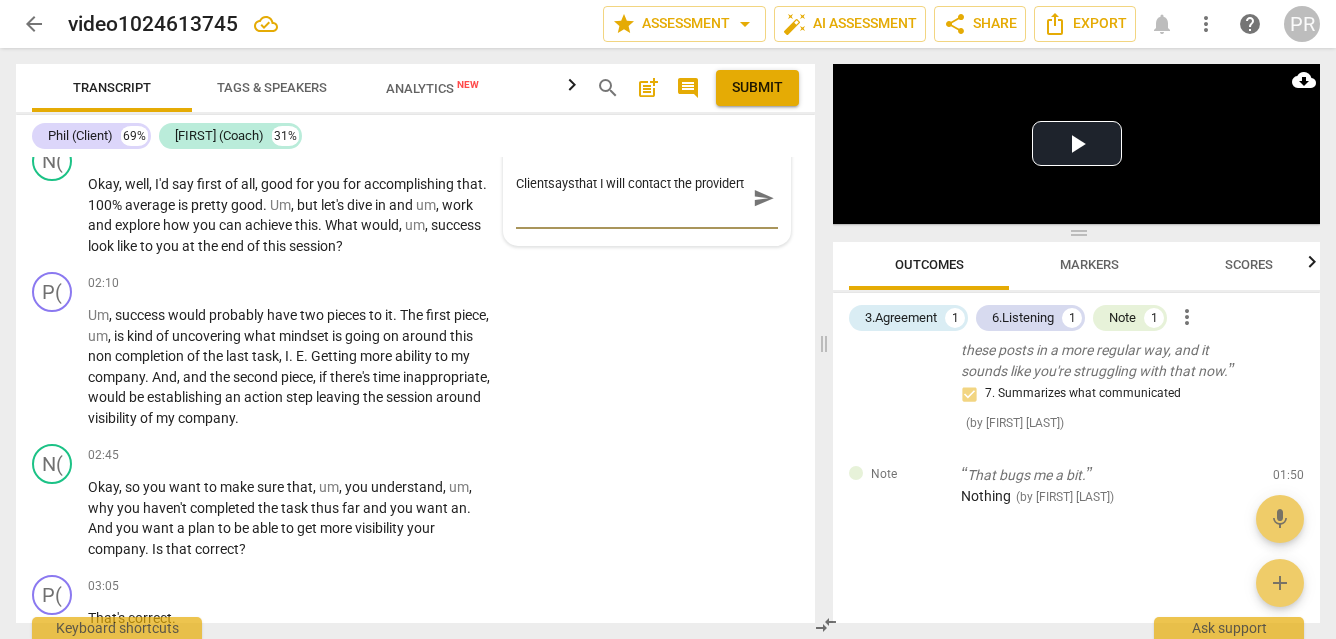 type on "Clientsaysthat I will contact the providerth" 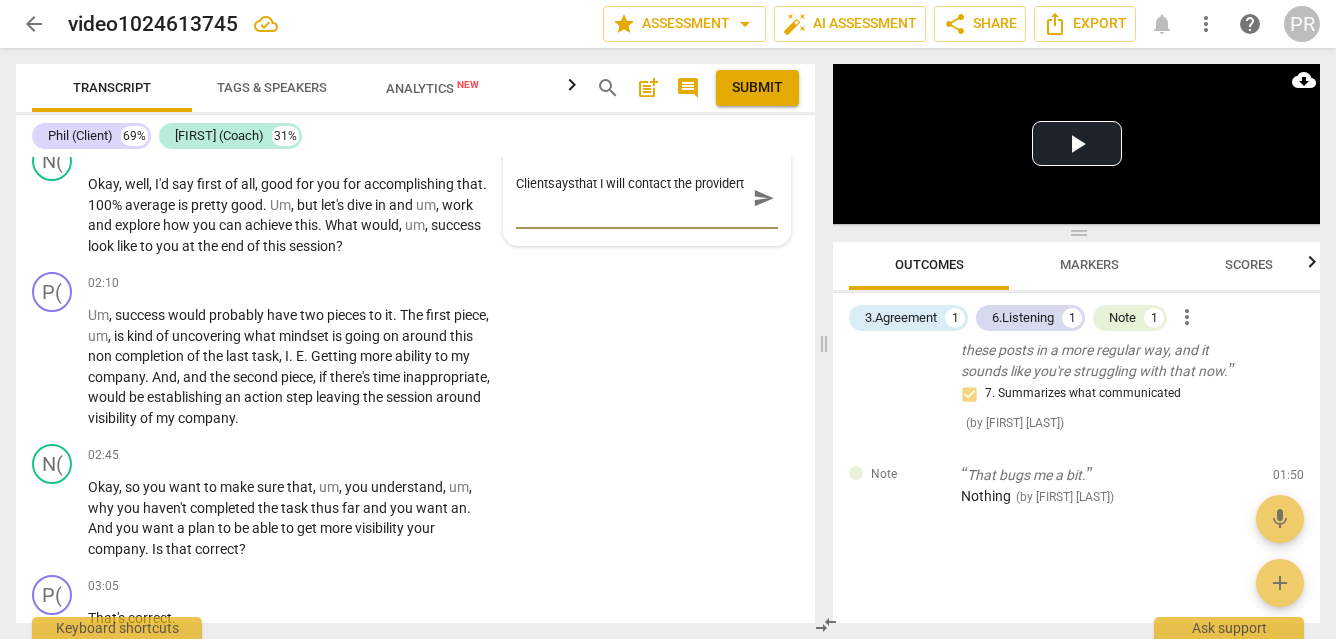 type on "Clientsaysthat I will contact the providerth" 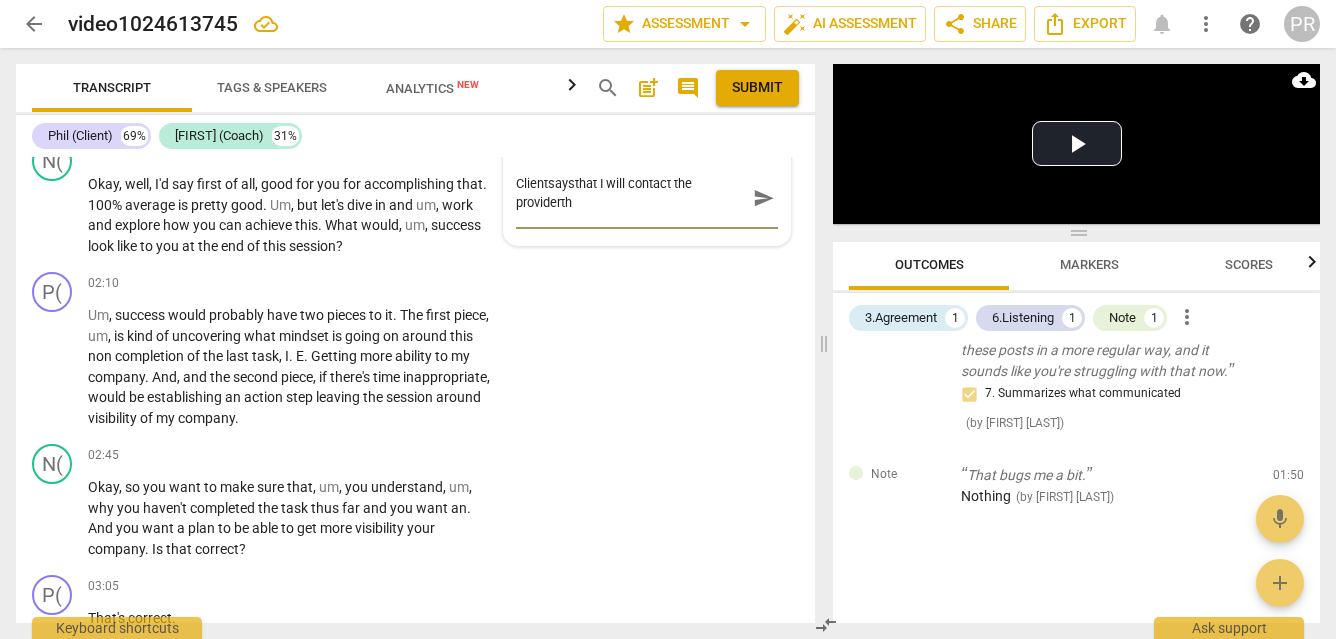 type on "Clientsaysthat I will contact the providerthi" 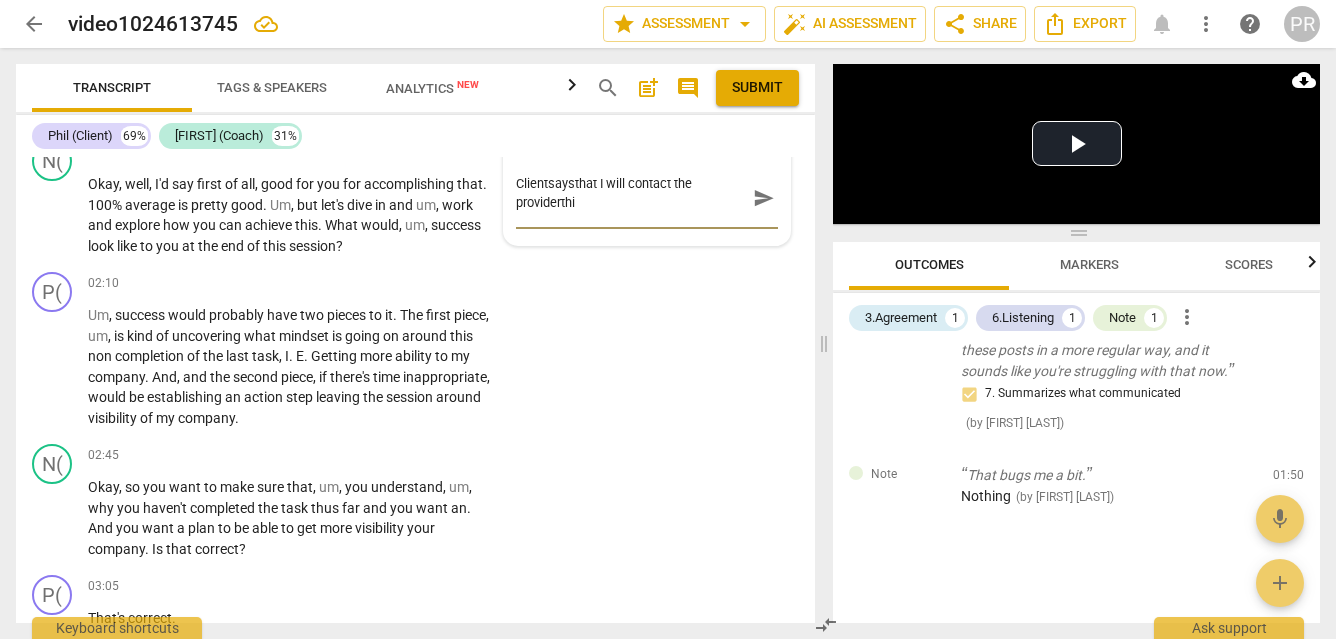type on "Clientsaysthat I will contact the providerthis" 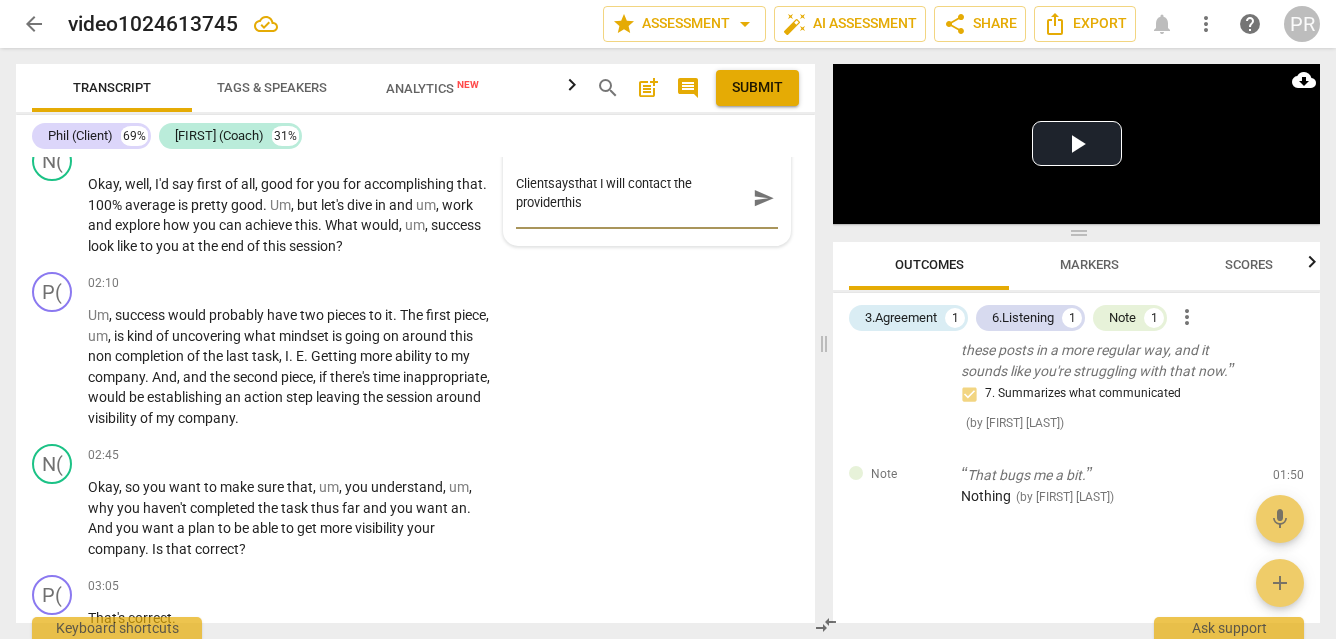type on "Clientsaysthat I will contact the providerthisb" 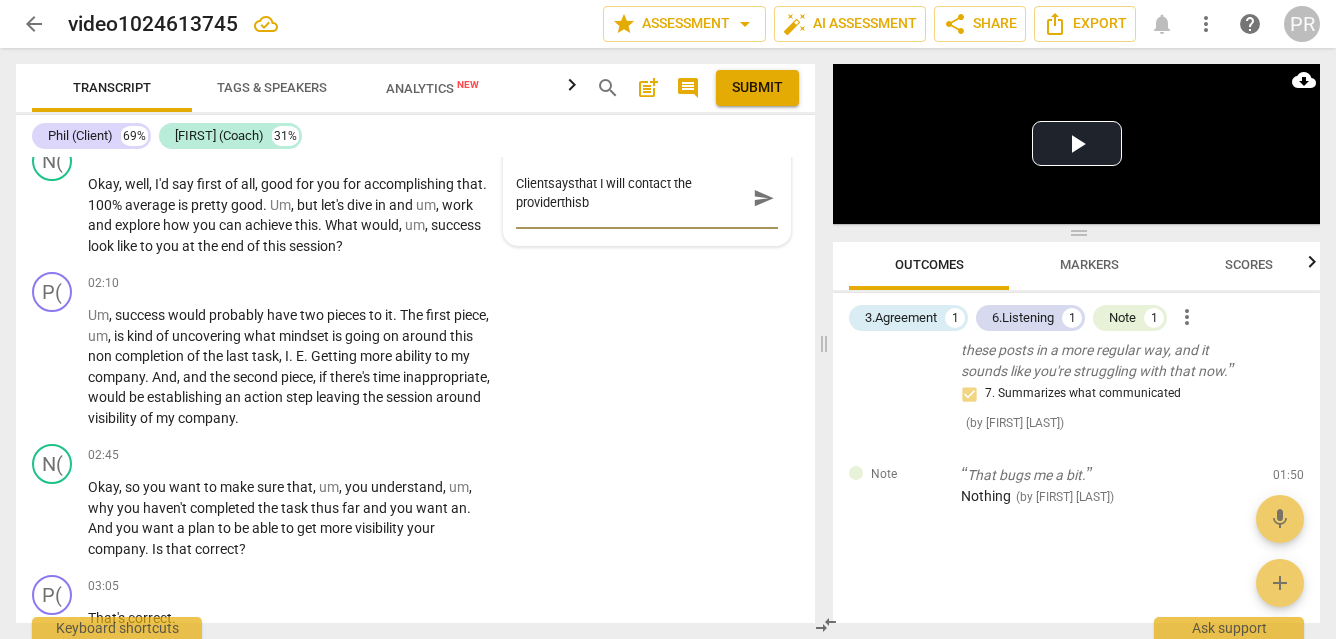type on "Clientsaysthat I will contact the providerthisbu" 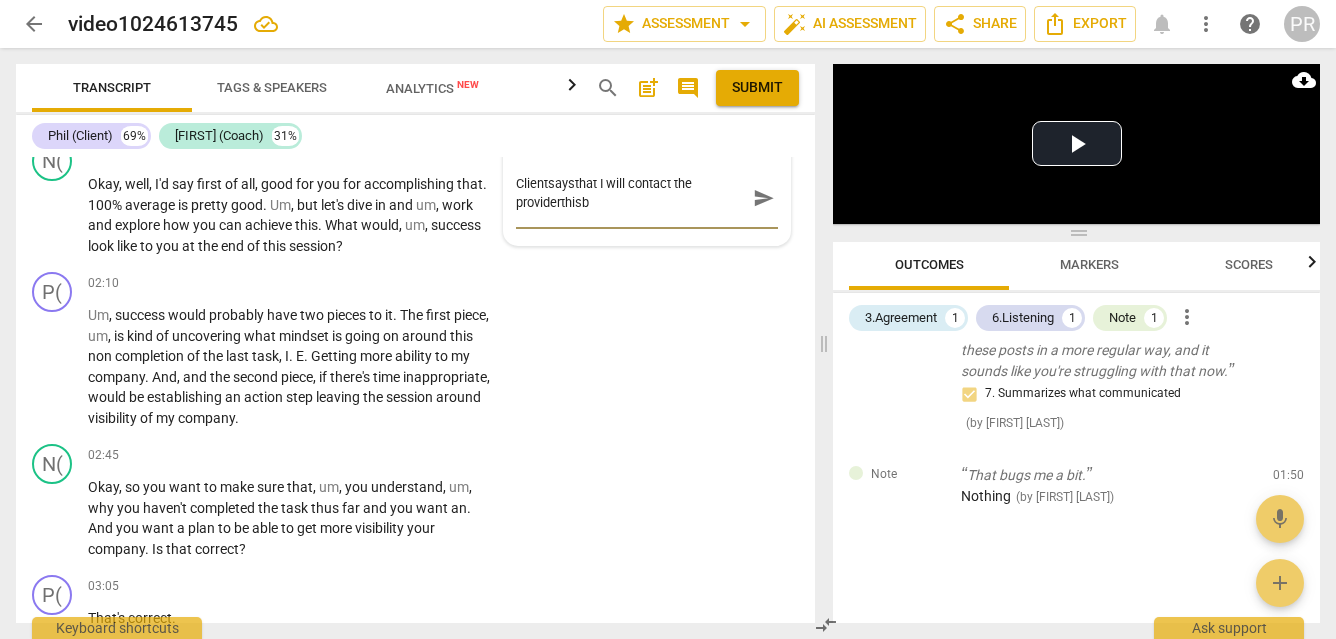 type on "Clientsaysthat I will contact the providerthisbu" 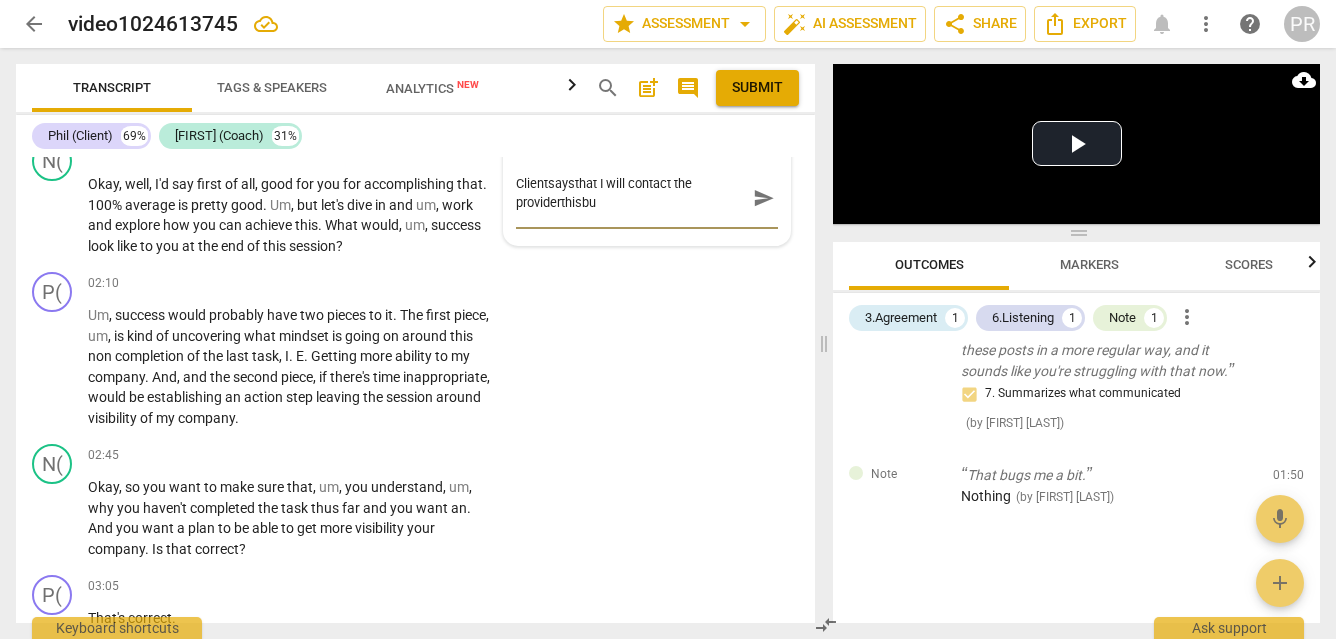 type on "Clientsaysthat I will contact the providerthisbug" 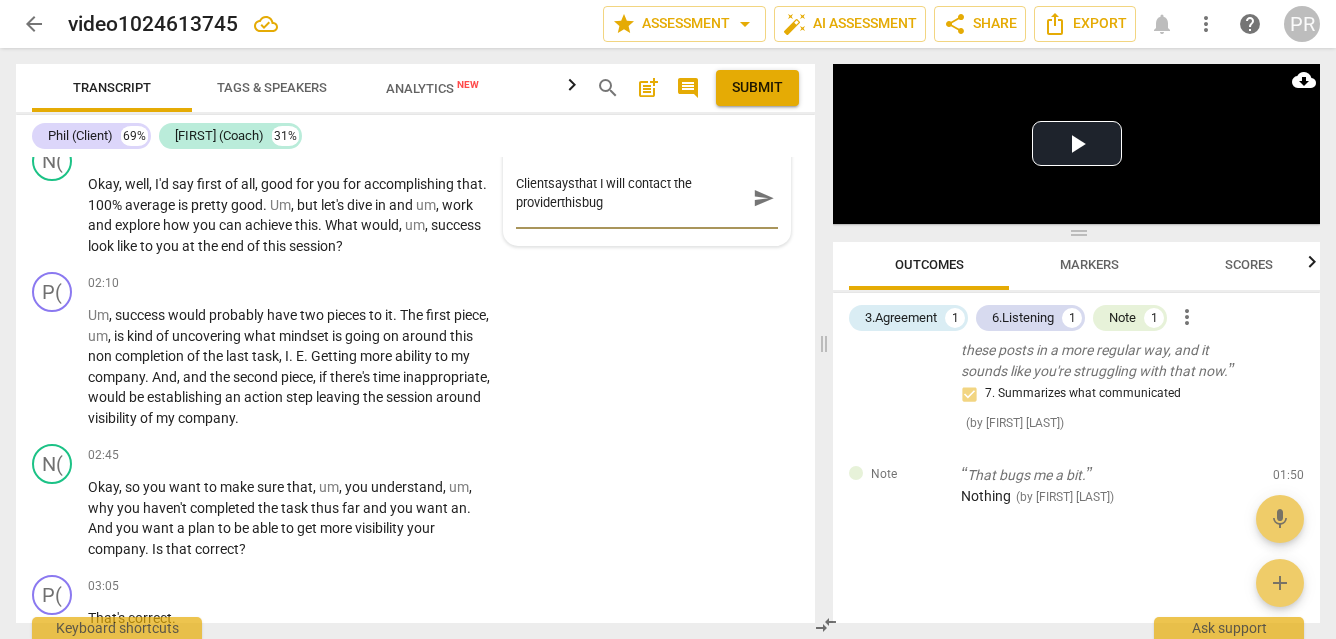 type on "Clientsaysthat I will contact the providerthisbugs" 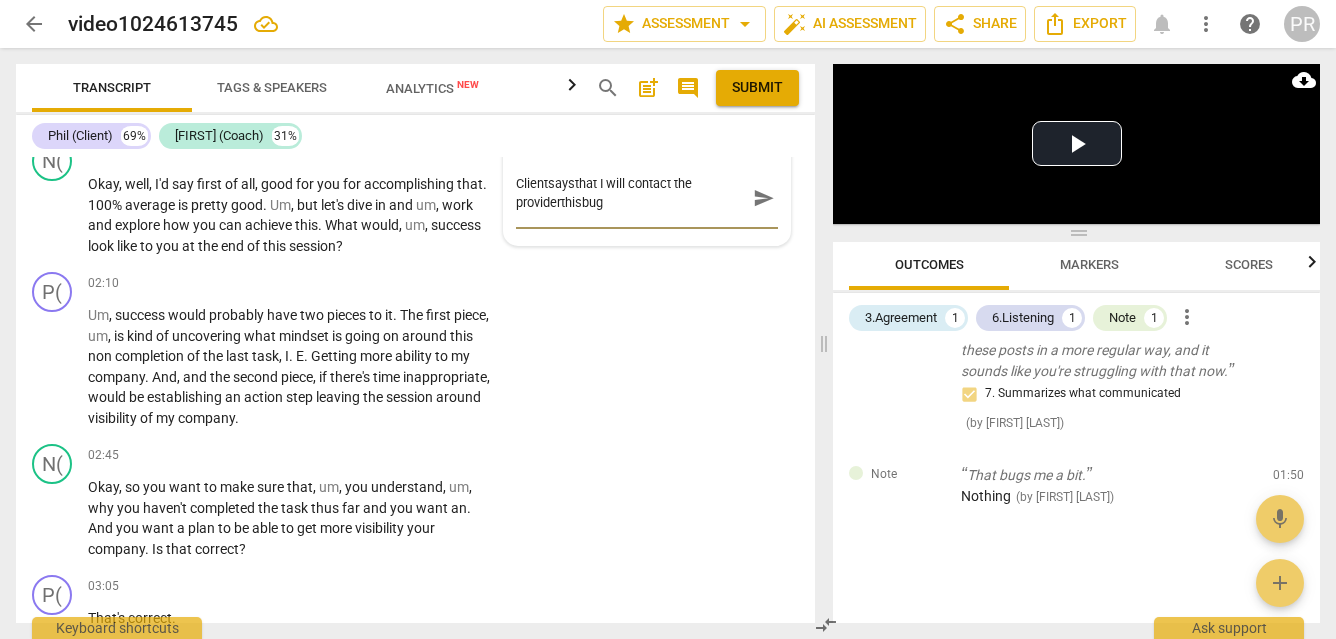 type on "Clientsaysthat I will contact the providerthisbugs" 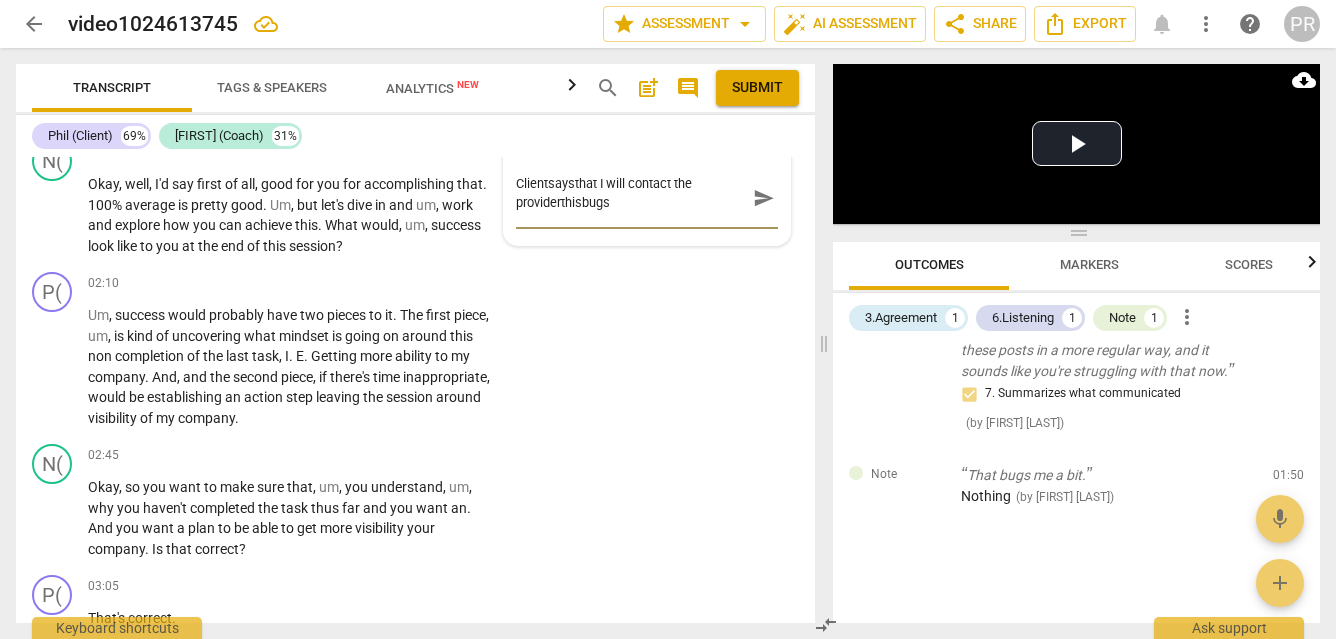 type on "Clientsaysthat I will contact the providerthisbugsh" 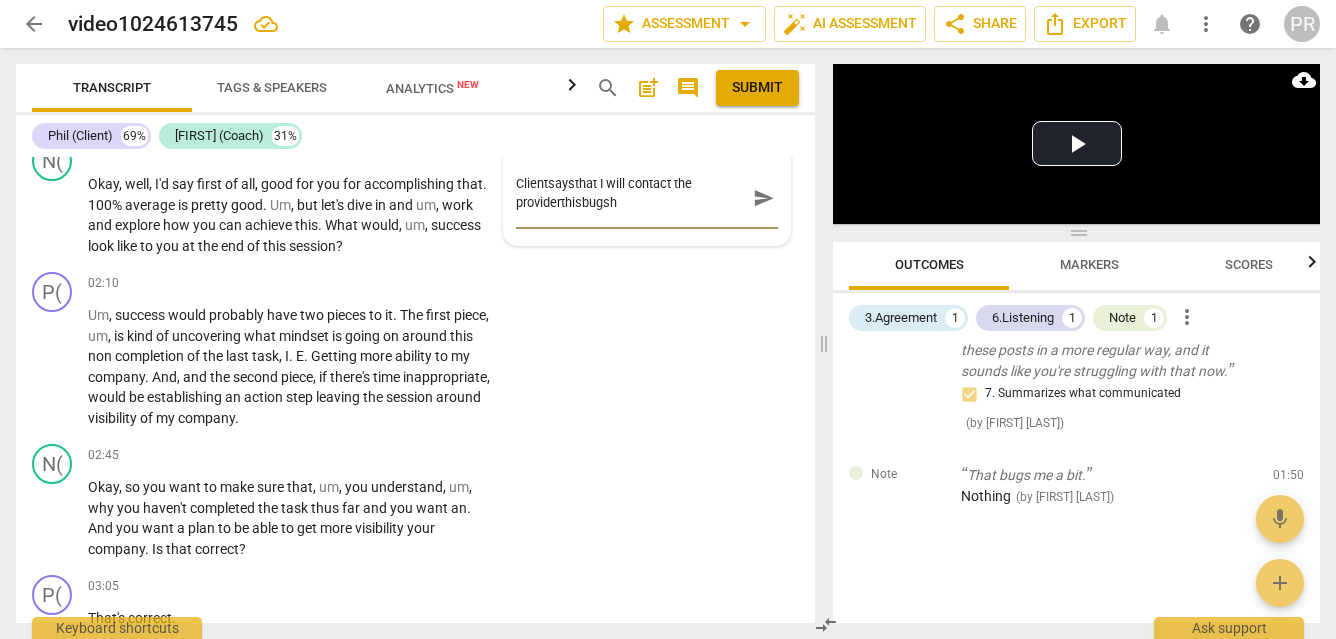 type on "Clientsaysthat I will contact the providerthisbugshi" 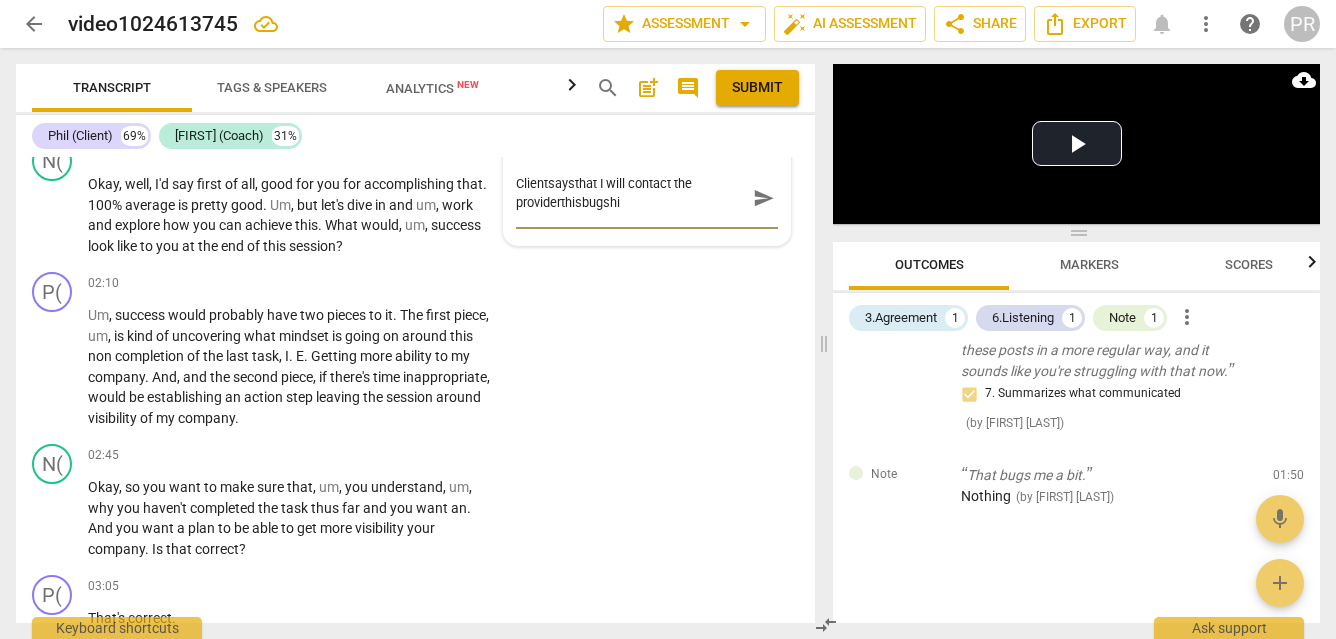 type on "Clientsaysthat I will contact the providerthisbugshim" 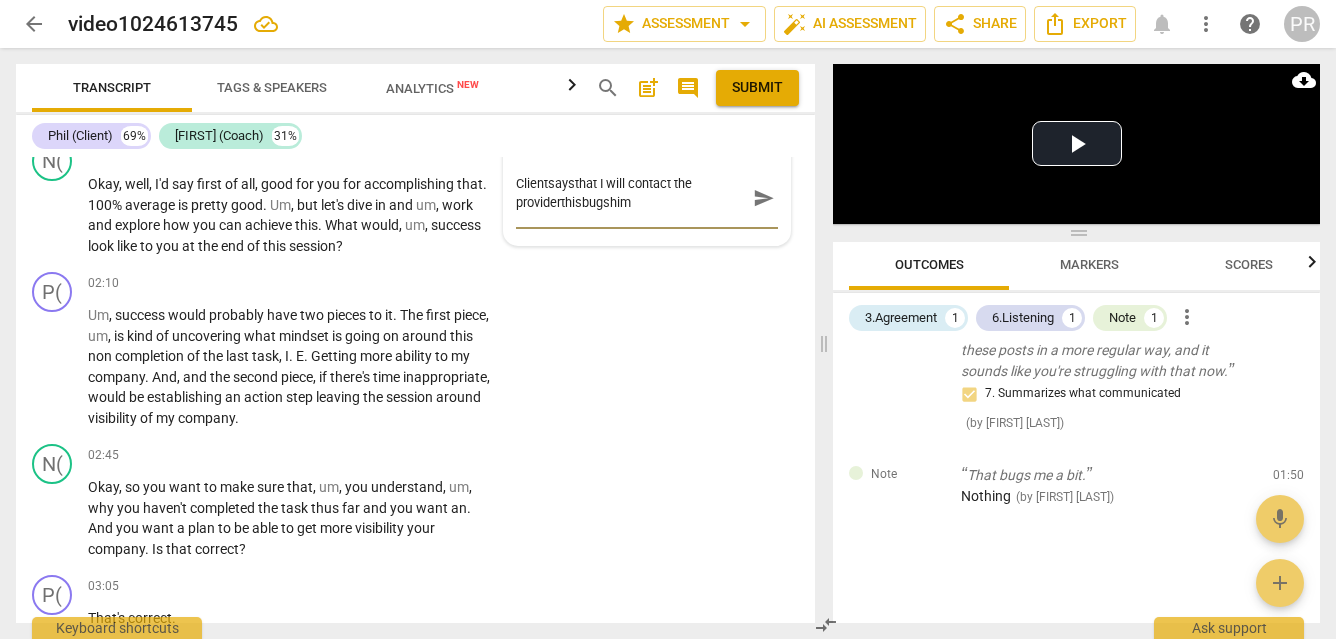 type on "Clientsaysthat I will contact the providerthisbugshima" 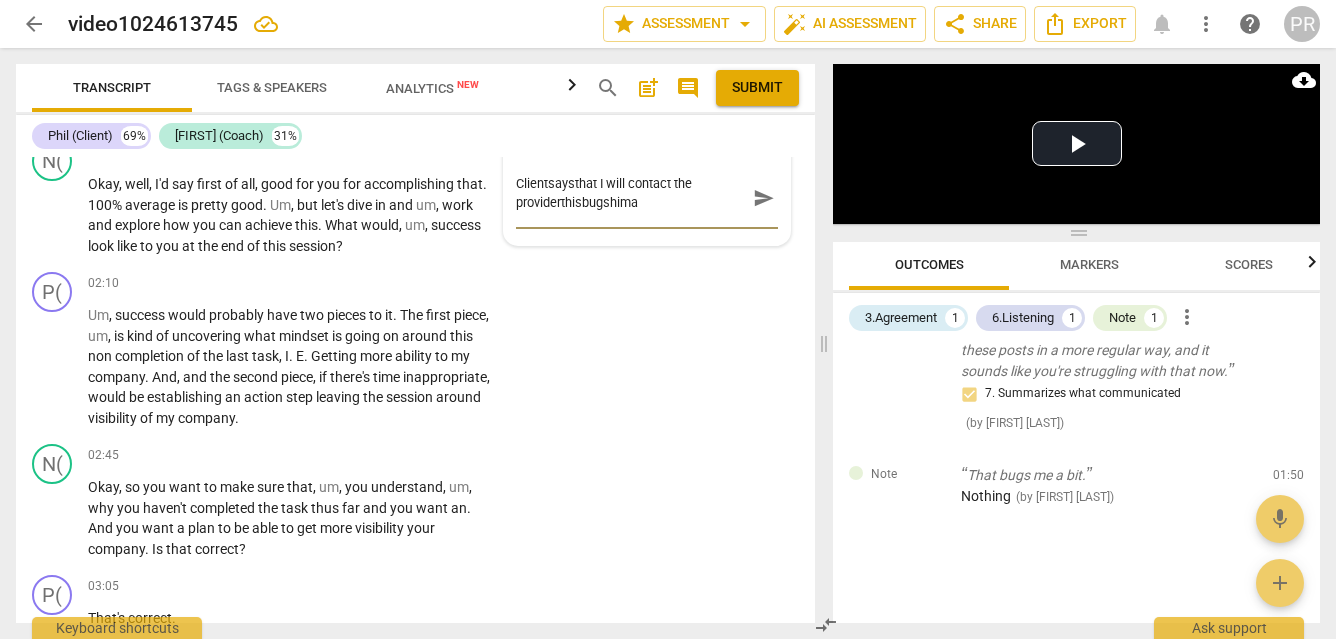 type on "Clientsaysthat I will contact the providerthisbugshiman" 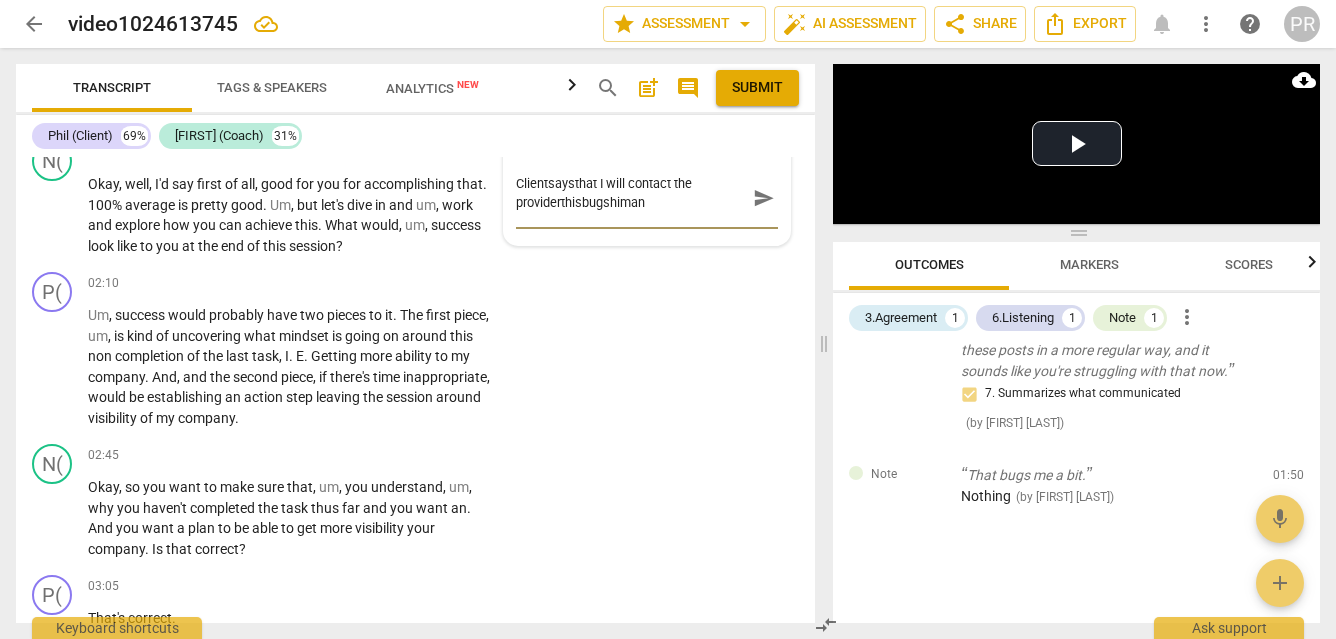 type on "Clientsaysthat I will contact the providerthisbugshimand" 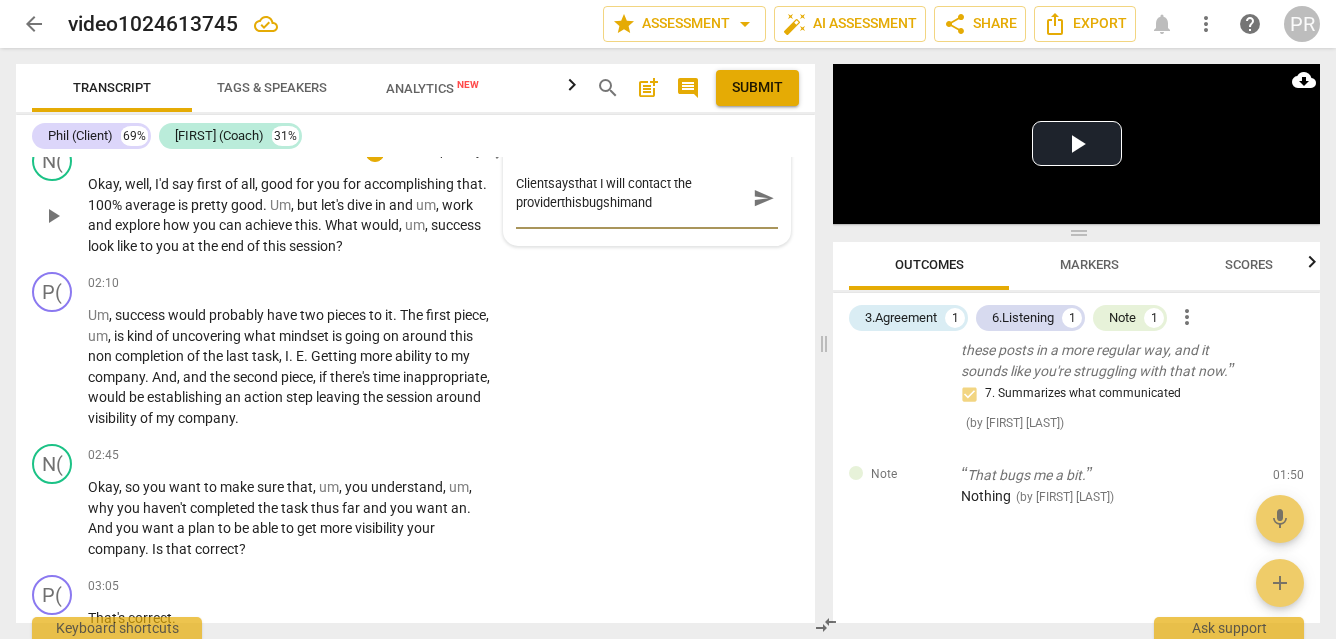 drag, startPoint x: 517, startPoint y: 419, endPoint x: 691, endPoint y: 494, distance: 189.47559 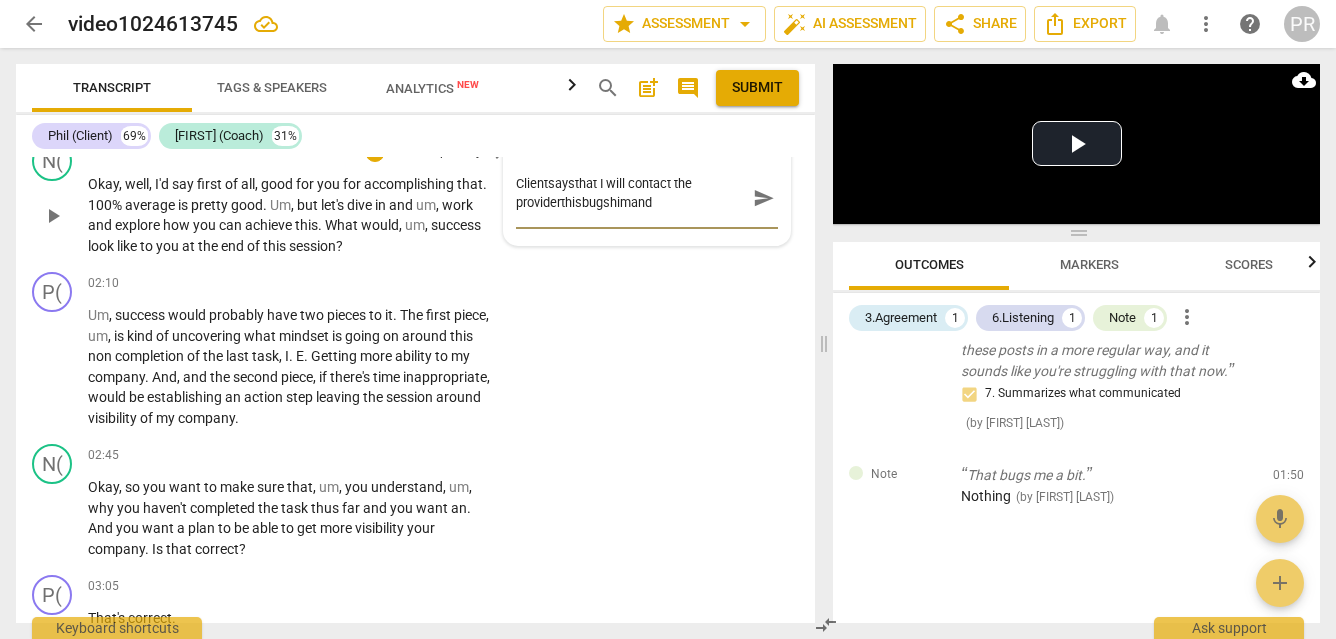 click on "P( play_arrow pause 00:00 + Add competency keyboard_arrow_right My   computer . N( play_arrow pause 00:03 + Add competency keyboard_arrow_right Hi ,   [FIRST] .   How   are   you   today ? P( play_arrow pause 00:05 + Add competency keyboard_arrow_right I'm   doing   great ,   thank   you . N( play_arrow pause 00:07 + Add competency keyboard_arrow_right Awesome .   Are   you   ready   for   our   session ? P( play_arrow pause 00:09 + Add competency keyboard_arrow_right I   am .   Um . N( play_arrow pause 00:11 + Add competency 3.Agreement keyboard_arrow_right All   right .   Great .   So   what   do   you   want   to   achieve   in   this   session ? 3.Agreement [FIRST] [LAST] 16:42 08-03-2025 1. Identifies what to accomplish P( play_arrow pause 00:16 + Add competency keyboard_arrow_right Well ,   [FIRST] ,   I   know   that   you've   worked   with   me   a   little   bit   around   my   business ,   business   development ,   marketing ,   and   um ,   for   the   first   time   in   a   long   time ,   uh ,   I" at bounding box center [415, 390] 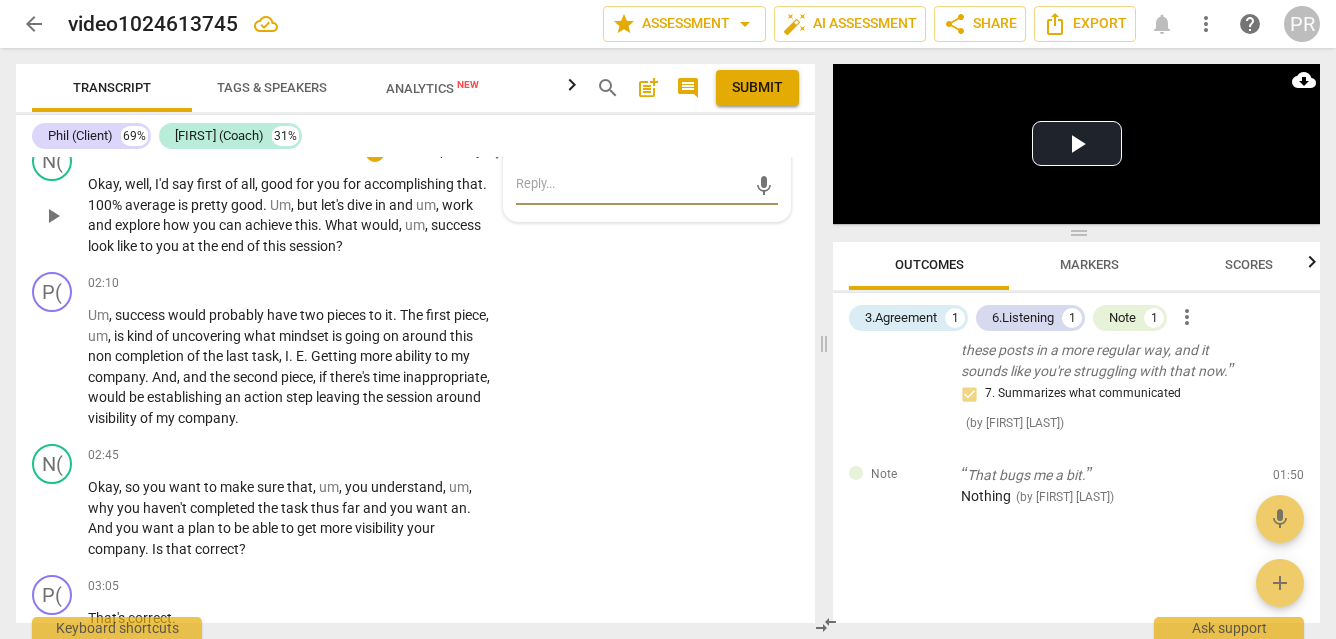 type on "Bye-bye" 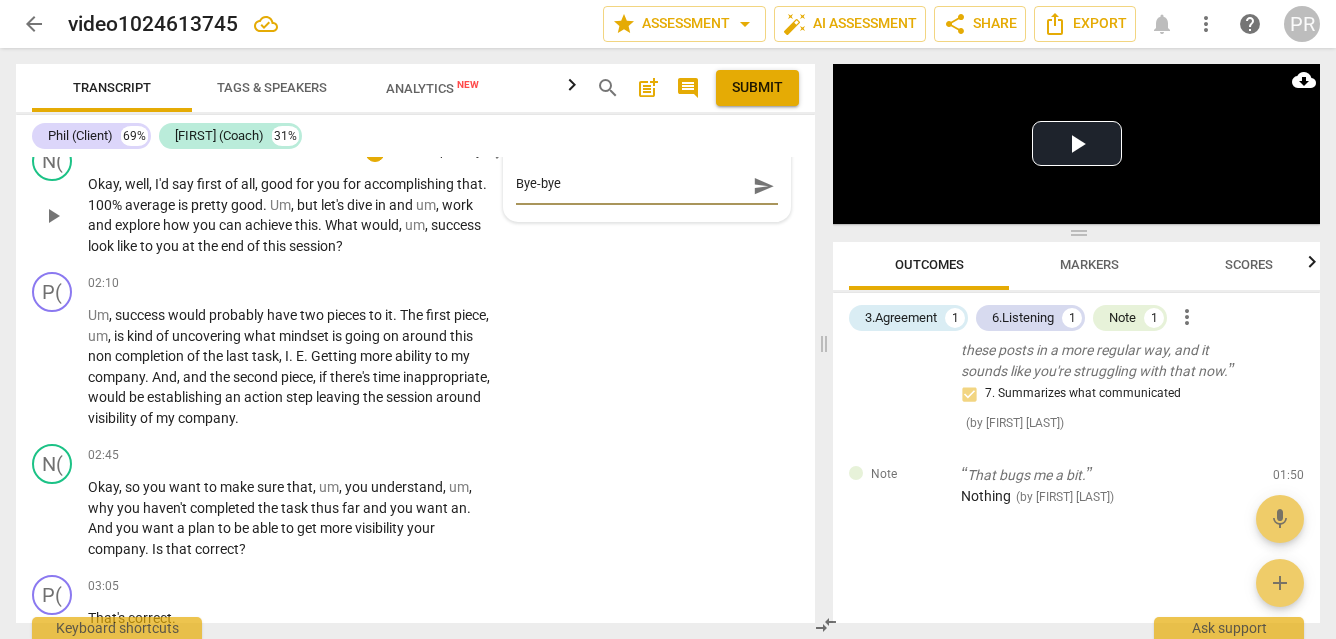 drag, startPoint x: 603, startPoint y: 416, endPoint x: 419, endPoint y: 407, distance: 184.21997 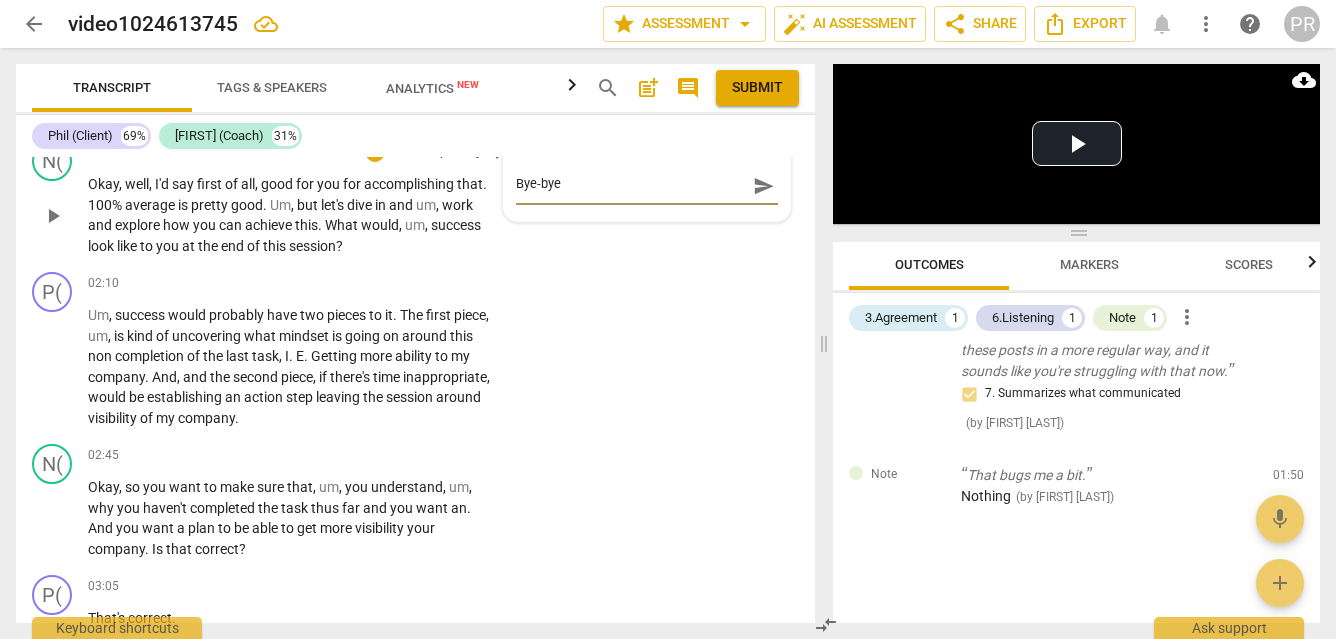 click on "P( play_arrow pause 00:00 + Add competency keyboard_arrow_right My   computer . N( play_arrow pause 00:03 + Add competency keyboard_arrow_right Hi ,   [FIRST] .   How   are   you   today ? P( play_arrow pause 00:05 + Add competency keyboard_arrow_right I'm   doing   great ,   thank   you . N( play_arrow pause 00:07 + Add competency keyboard_arrow_right Awesome .   Are   you   ready   for   our   session ? P( play_arrow pause 00:09 + Add competency keyboard_arrow_right I   am .   Um . N( play_arrow pause 00:11 + Add competency 3.Agreement keyboard_arrow_right All   right .   Great .   So   what   do   you   want   to   achieve   in   this   session ? 3.Agreement [FIRST] [LAST] 16:42 08-03-2025 1. Identifies what to accomplish P( play_arrow pause 00:16 + Add competency keyboard_arrow_right Well ,   [FIRST] ,   I   know   that   you've   worked   with   me   a   little   bit   around   my   business ,   business   development ,   marketing ,   and   um ,   for   the   first   time   in   a   long   time ,   uh ,   I" at bounding box center [415, 390] 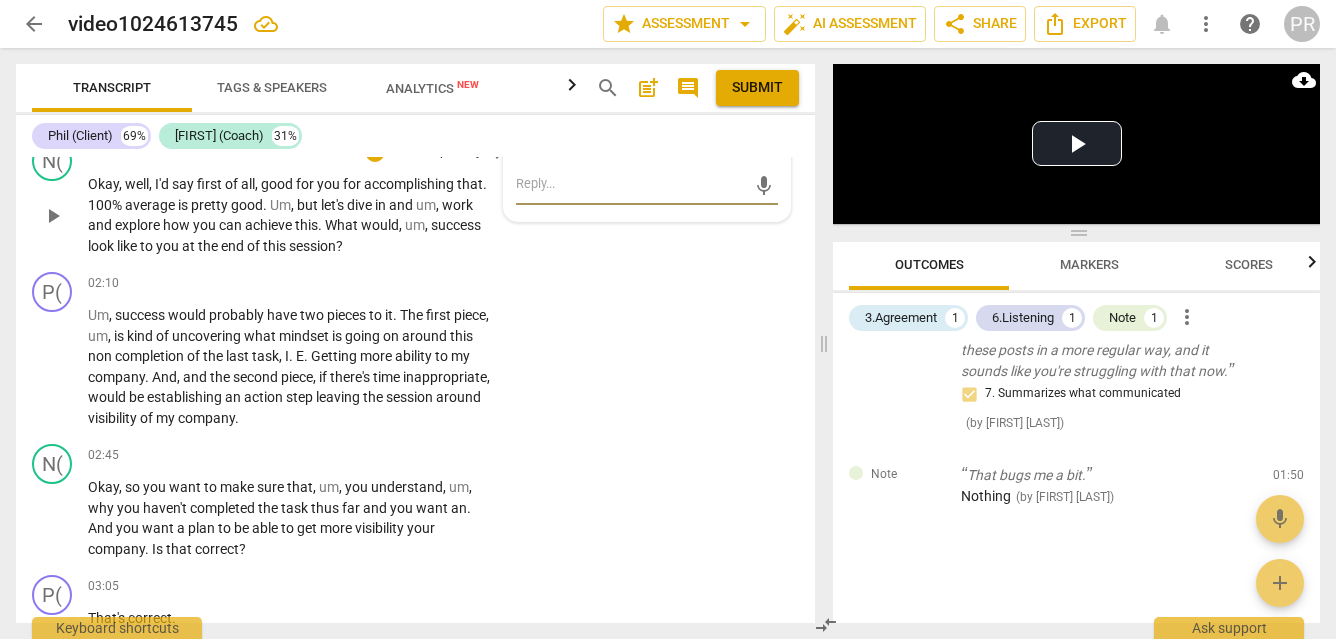 type on "The client" 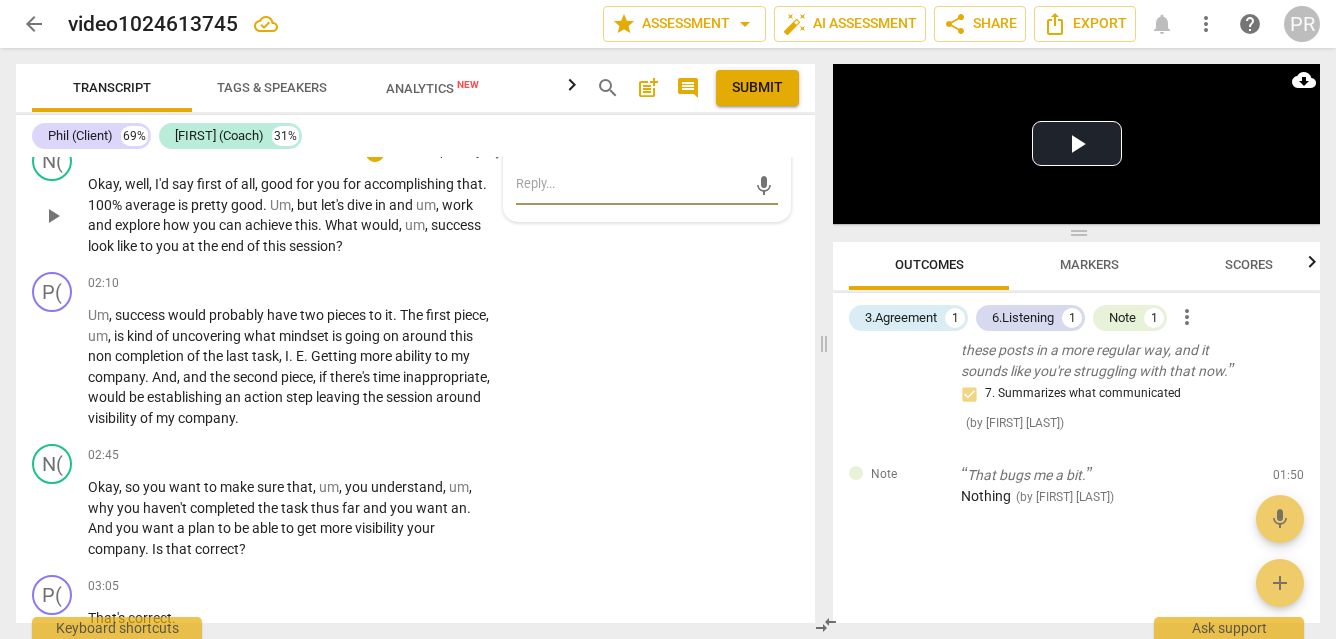 type on "The client" 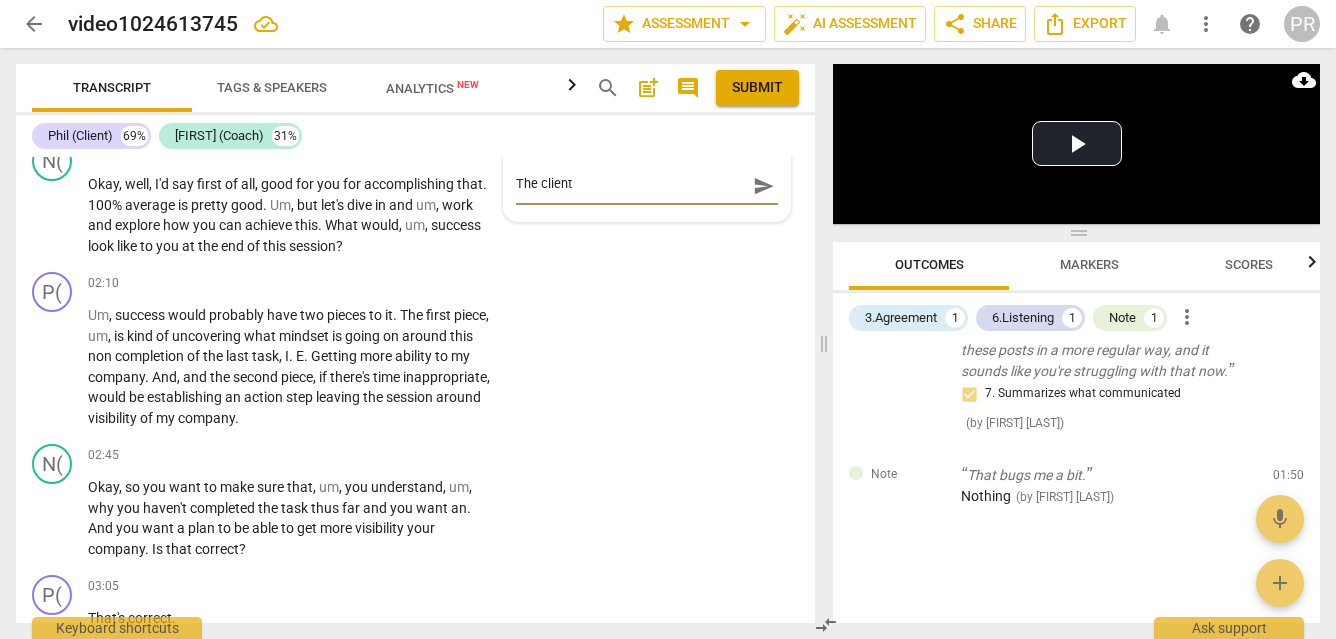 type on "The client the client says" 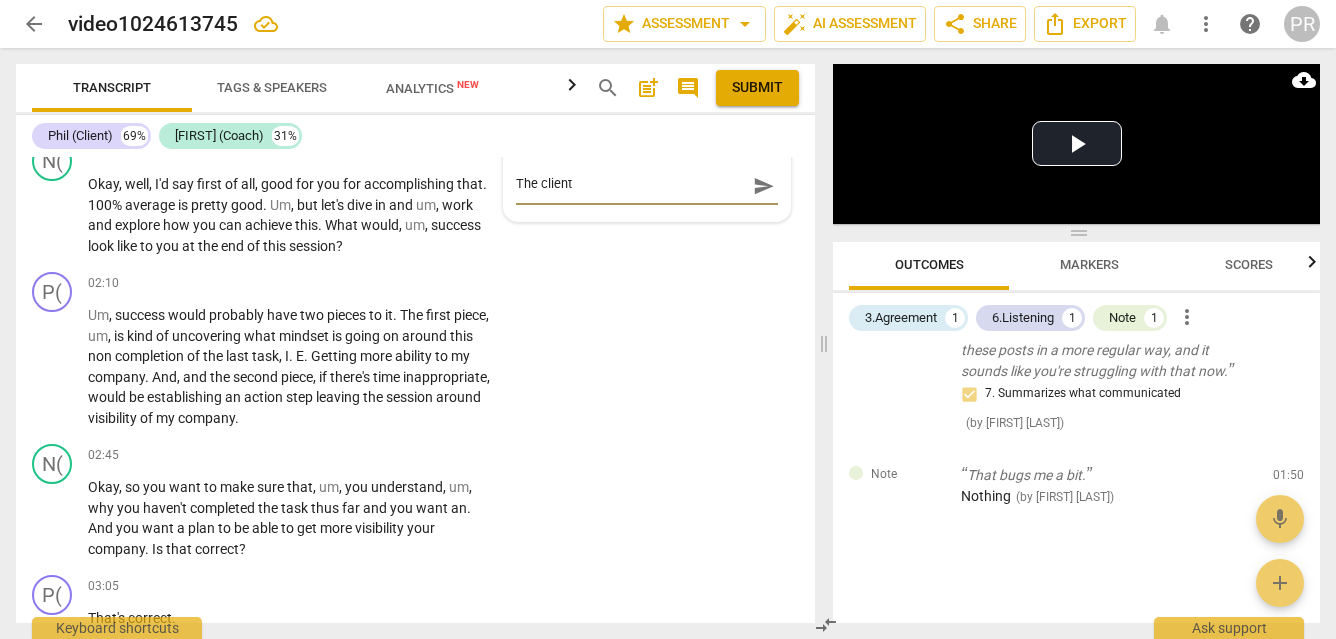 type on "The client the client says" 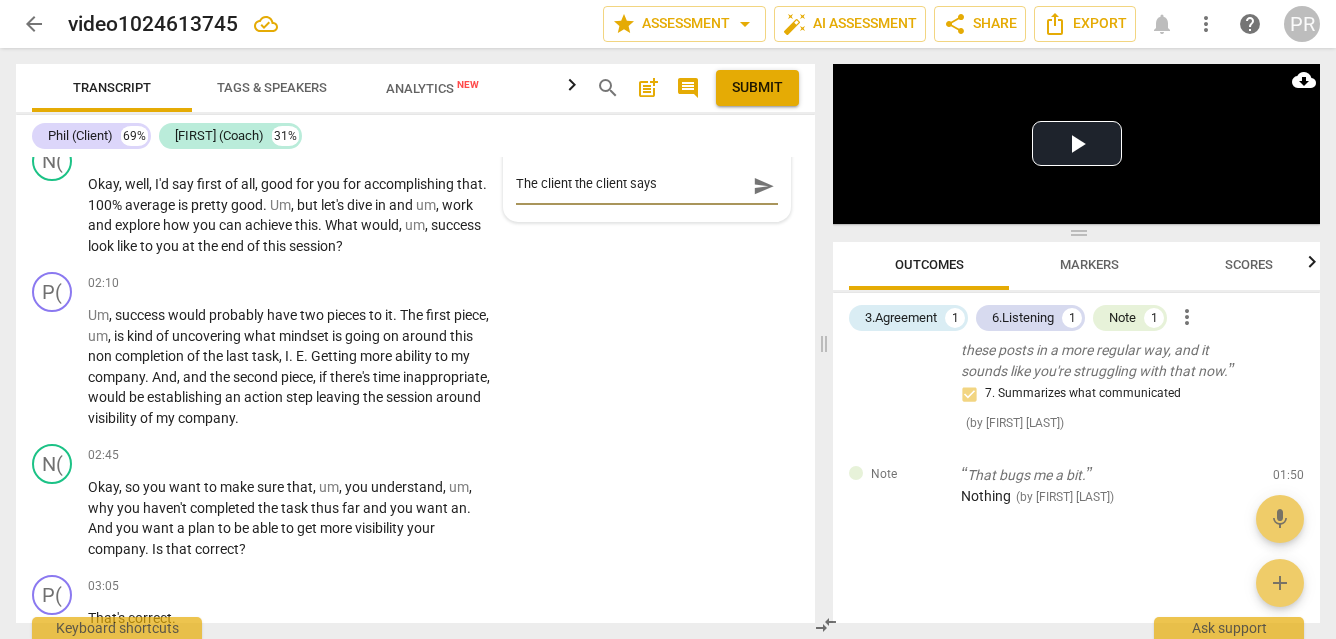 type on "The client the client says the fact that he did this bugs him a lot" 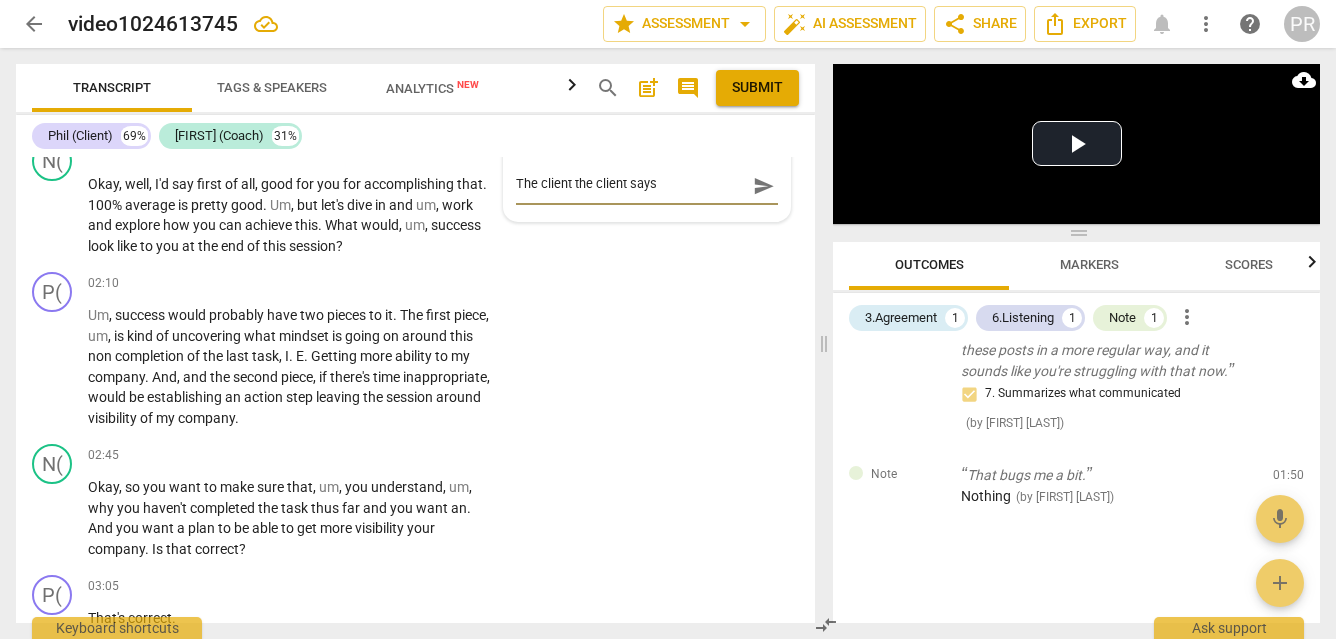type on "The client the client says the fact that he did this bugs him a lot" 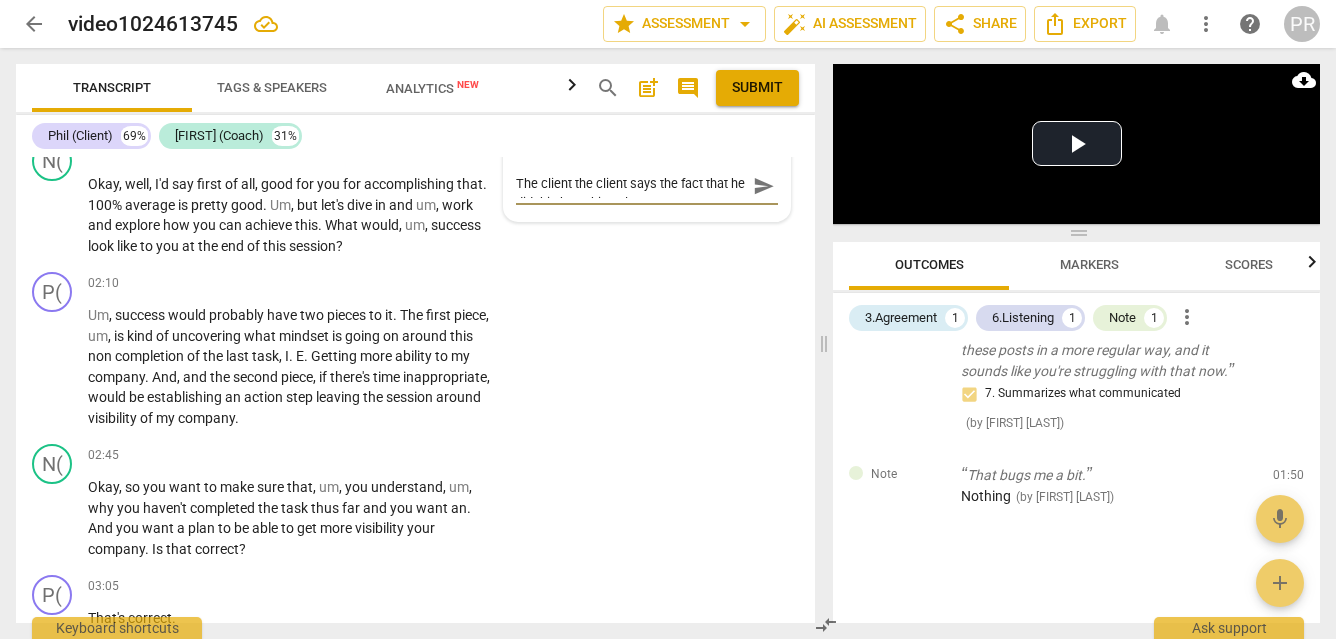 scroll, scrollTop: 23, scrollLeft: 0, axis: vertical 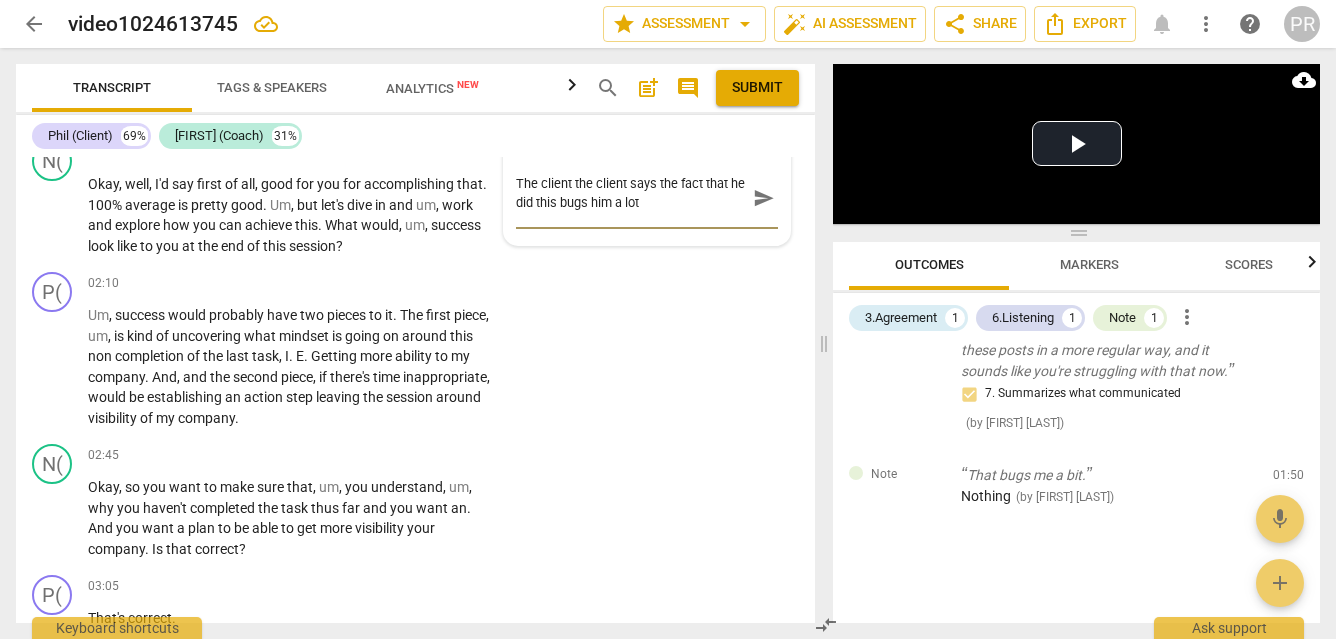type on "The client the client says the fact that he did this bugs him a lot and" 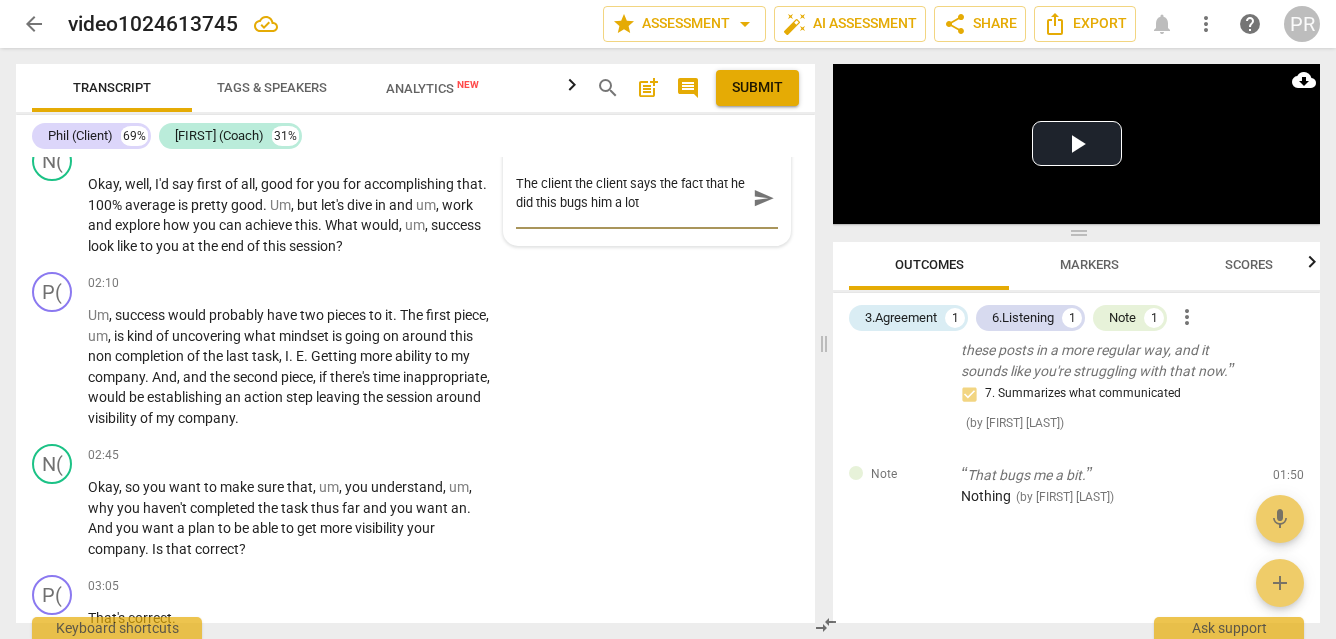 type on "The client the client says the fact that he did this bugs him a lot and" 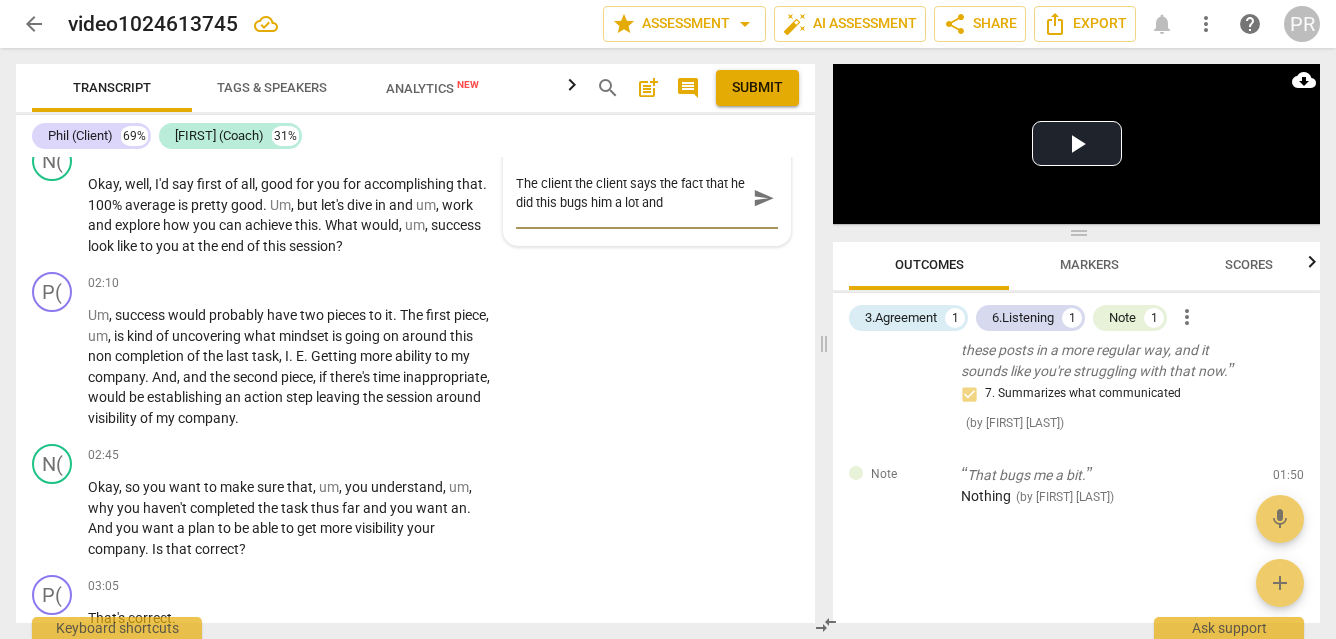 type on "The client the client says the fact that he did this bugs him a lot and coach goes on at one: 53 to say first of all good for you for accomplishing that" 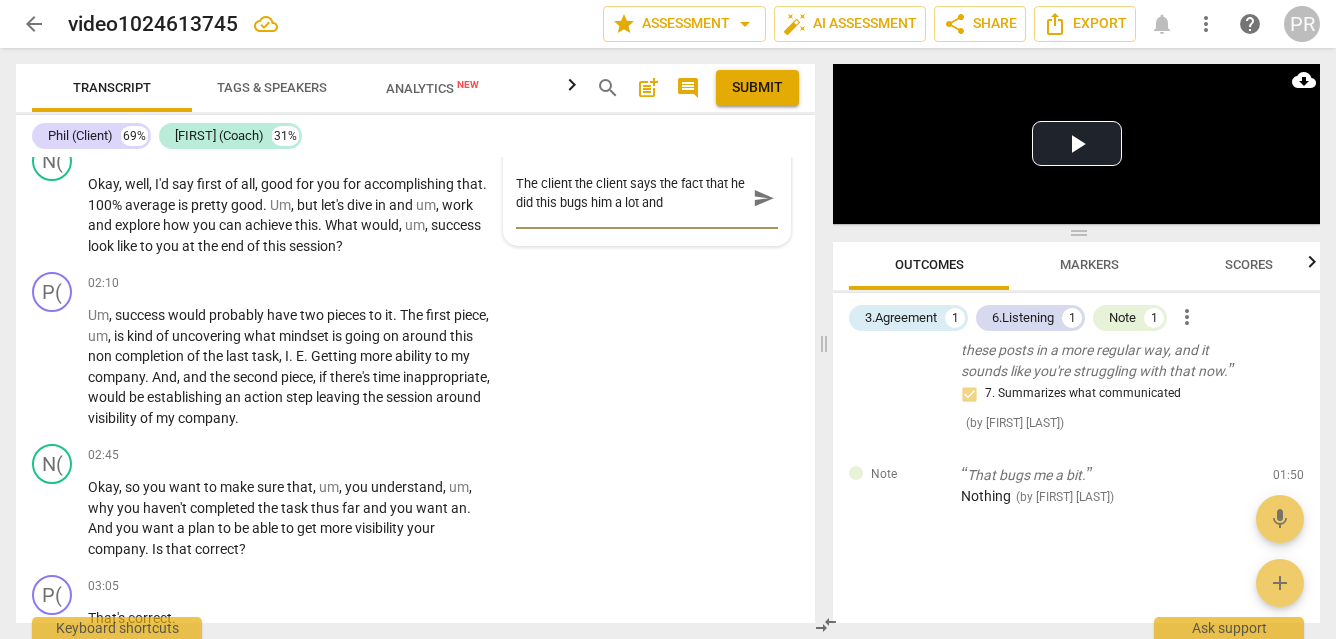 type on "The client the client says the fact that he did this bugs him a lot and coach goes on at one: 53 to say first of all good for you for accomplishing that" 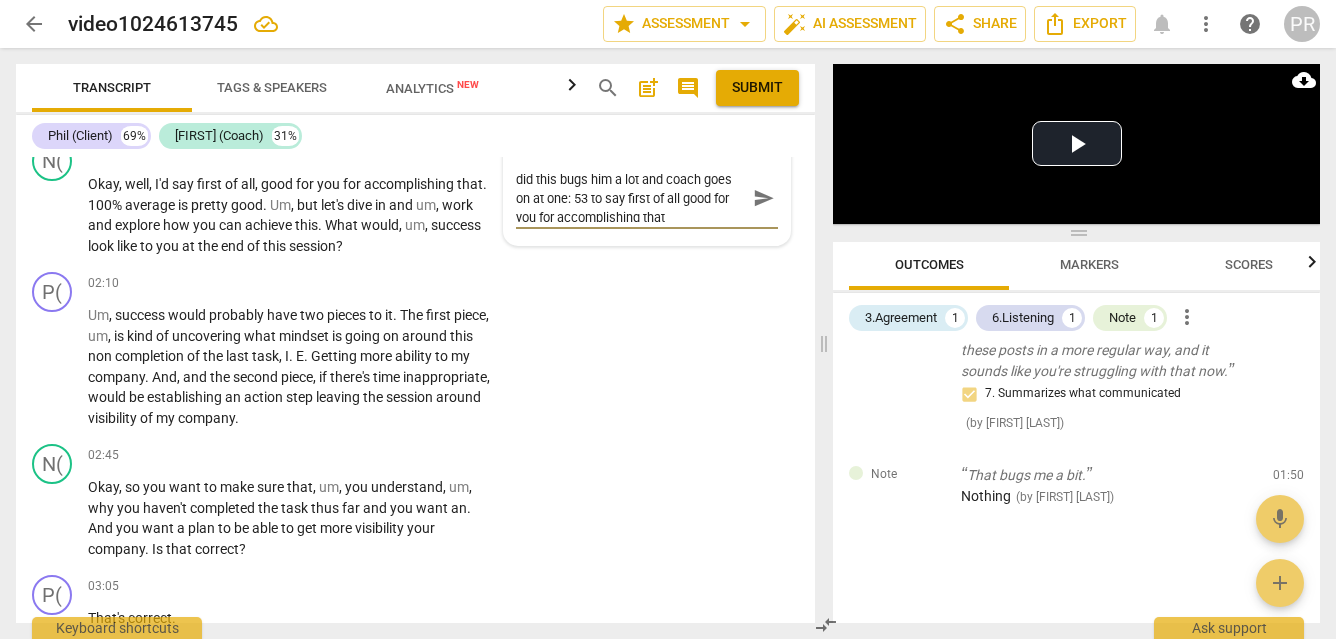 scroll, scrollTop: 0, scrollLeft: 0, axis: both 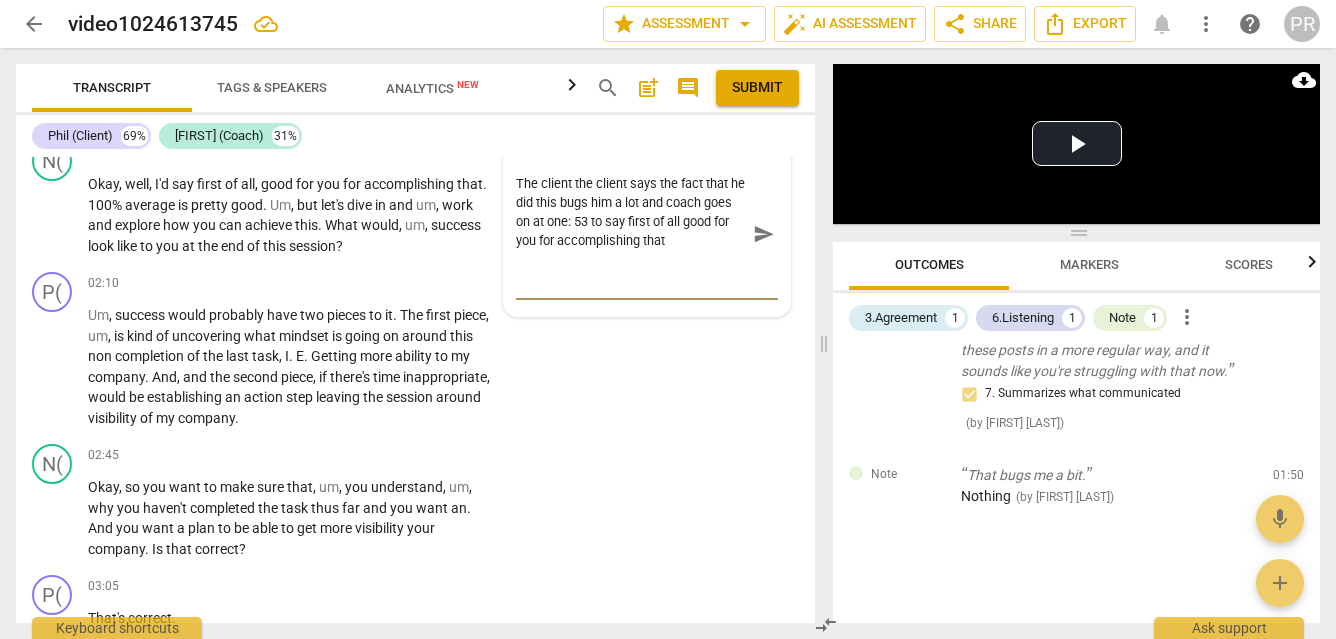 type on "The client the client says the fact that he did this bugs him a lot and coach goes on at one: 53 to say first of all good for you for accomplishing that." 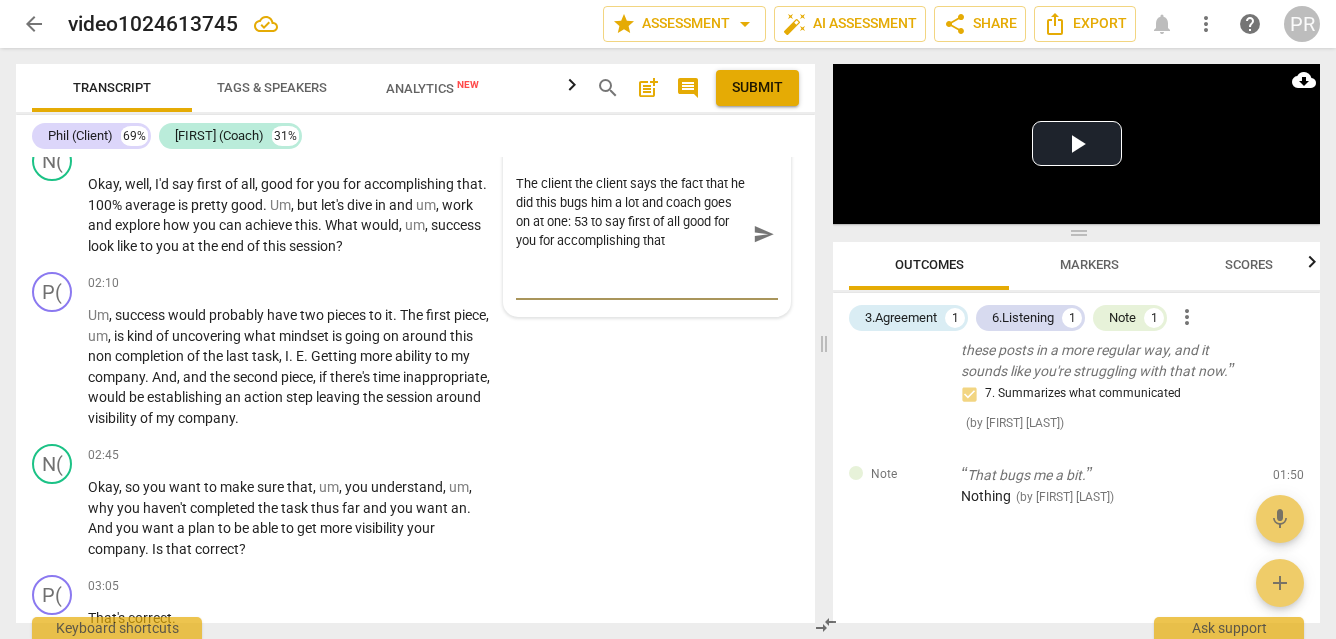 type on "The client the client says the fact that he did this bugs him a lot and coach goes on at one: 53 to say first of all good for you for accomplishing that." 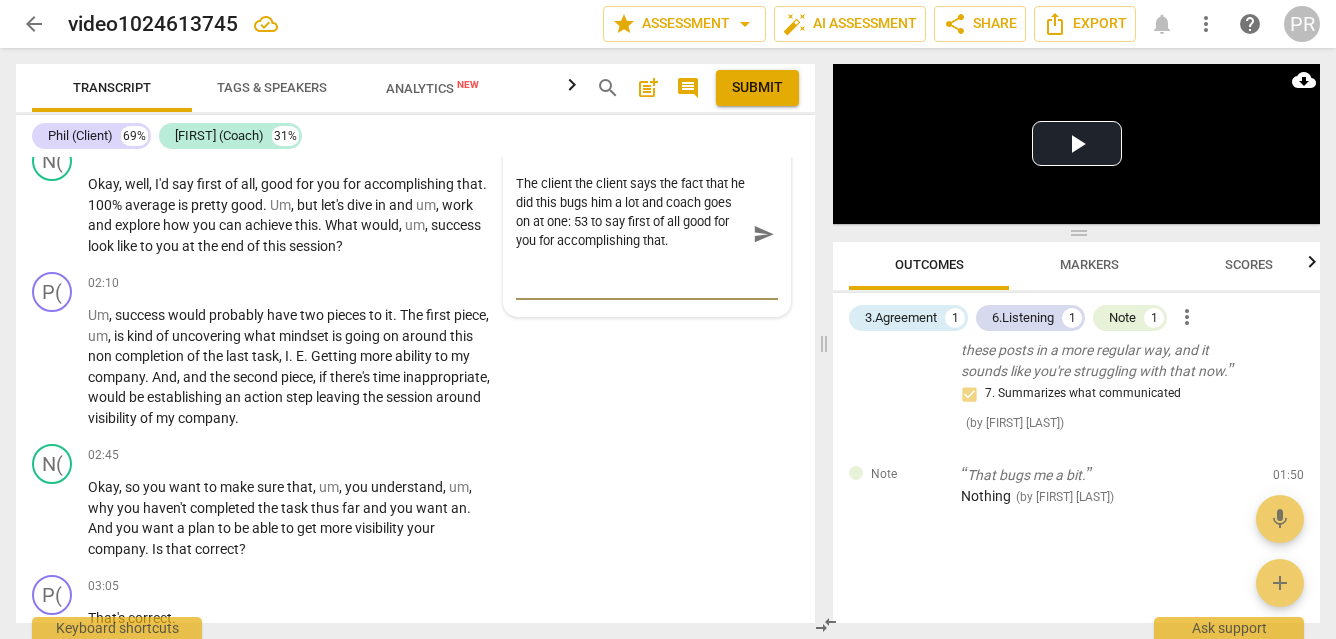 type on "The client the client says the fact that he did this bugs him a lot and coach goes on at one: 53 to say first of all good for you for accomplishing that. There is no recognition" 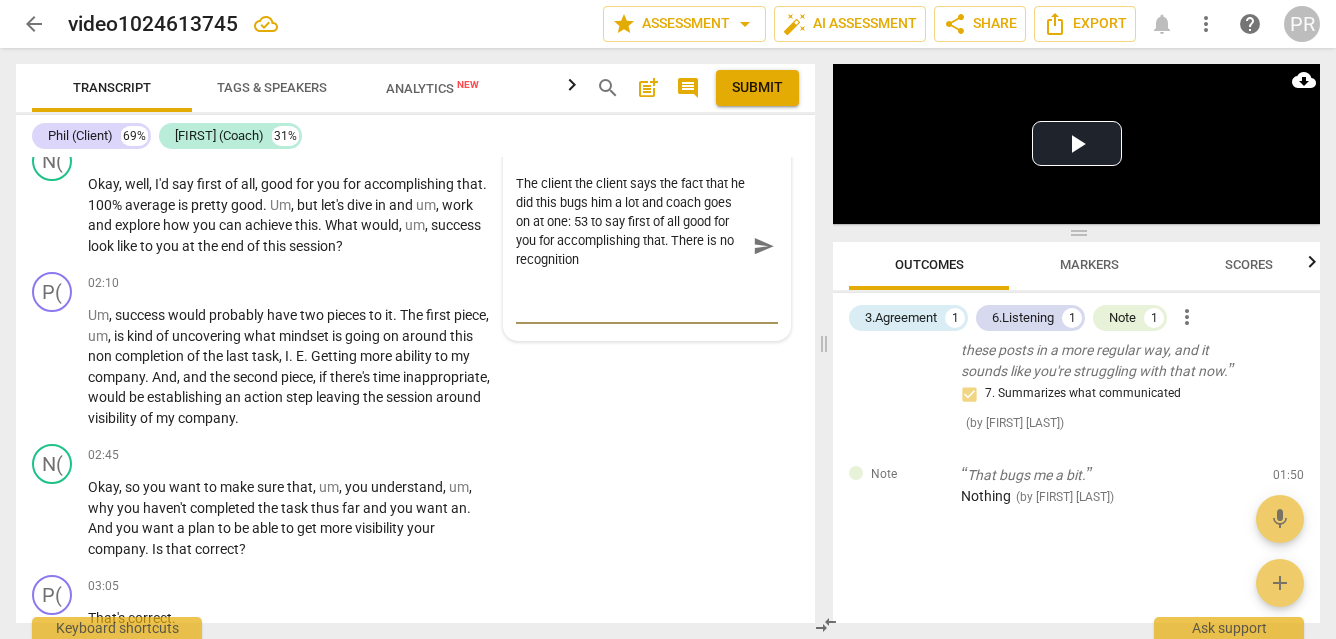 scroll, scrollTop: 0, scrollLeft: 0, axis: both 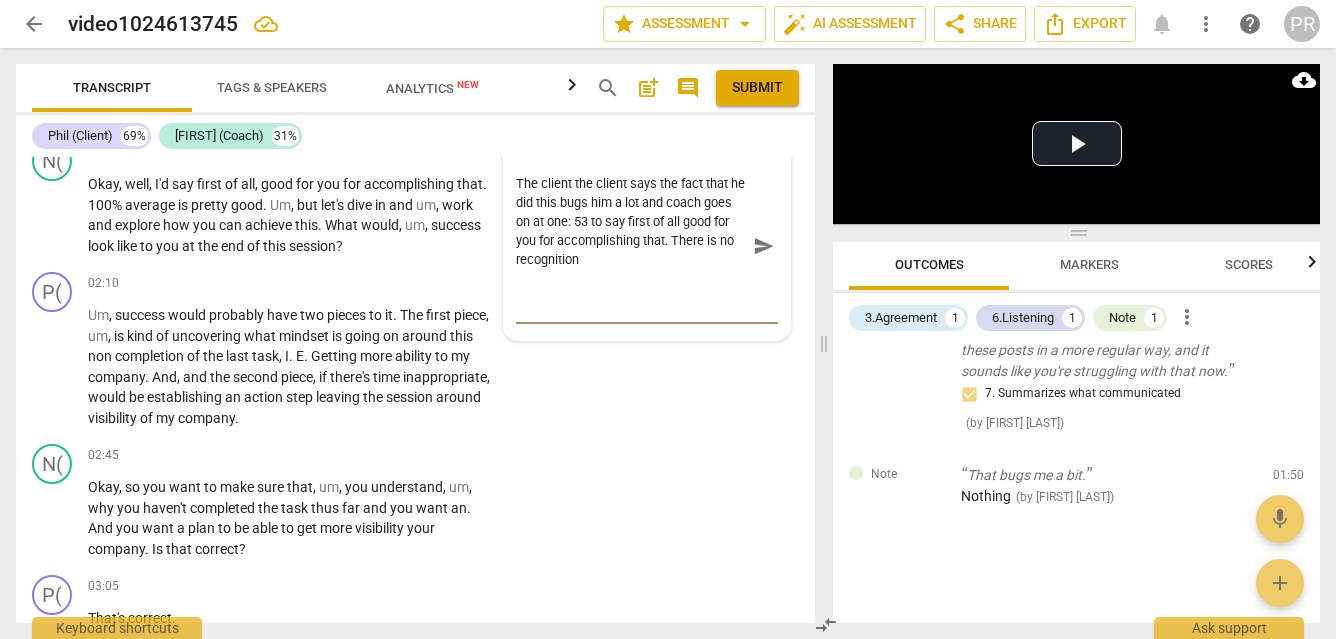 type on "The client the client says the fact that he did this bugs him a lot and coach goes on at one: 53 to say first of all good for you for accomplishing that. There is no recognition of the fact that he's bugged" 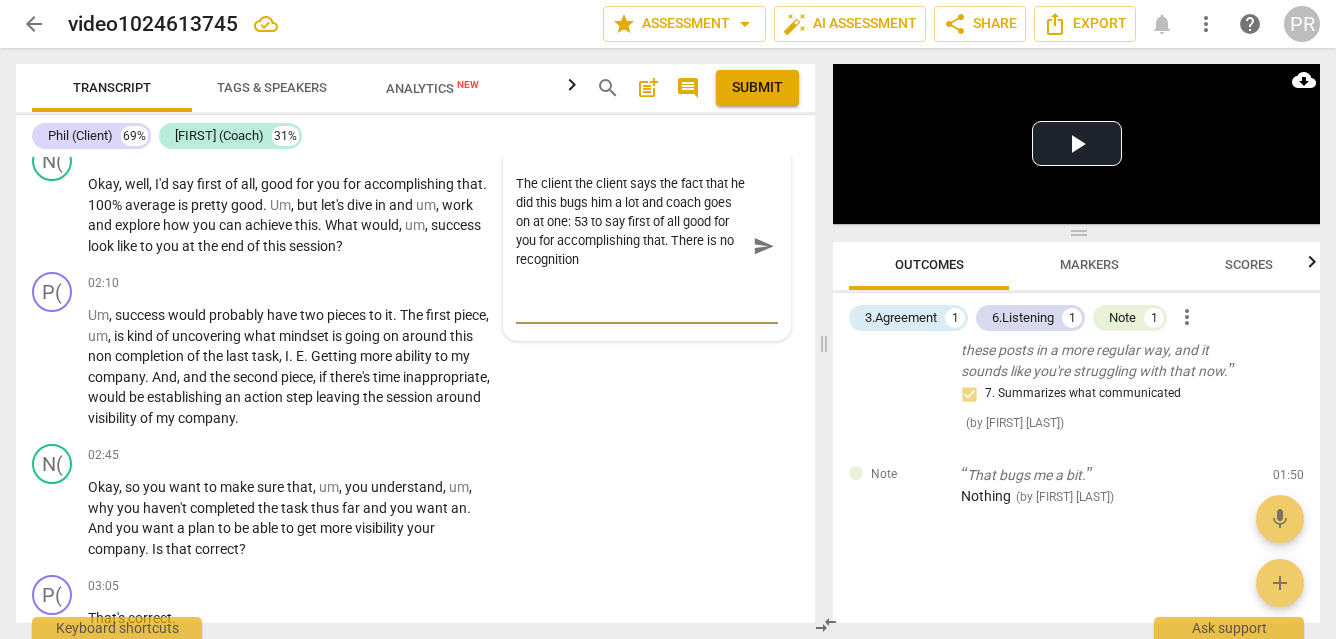 type on "The client the client says the fact that he did this bugs him a lot and coach goes on at one: 53 to say first of all good for you for accomplishing that. There is no recognition of the fact that he's bugged" 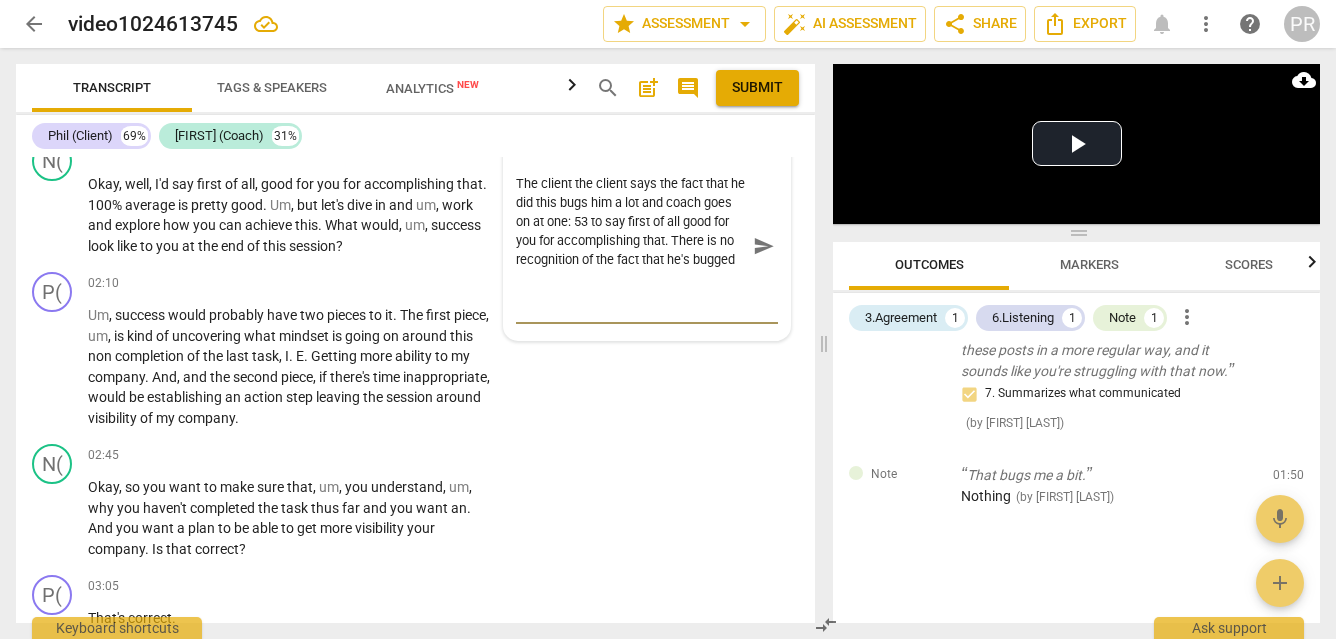 scroll, scrollTop: 0, scrollLeft: 0, axis: both 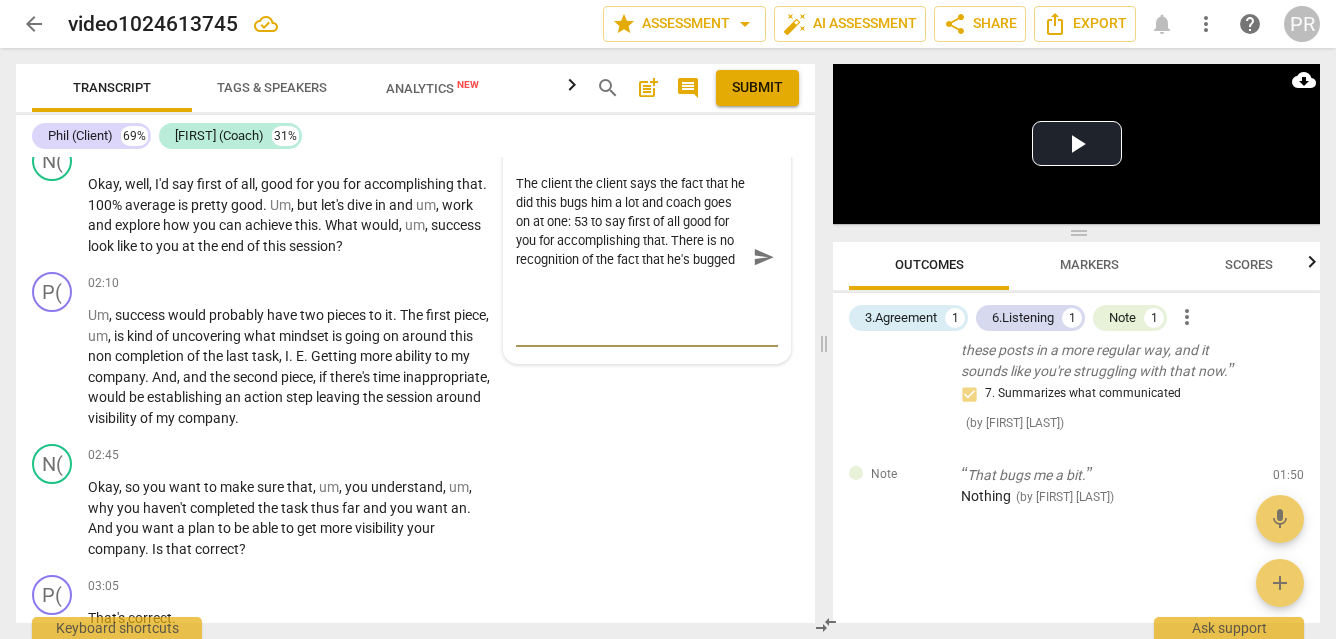 type on "The client the client says the fact that he did this bugs him a lot and coach goes on at one: 53 to say first of all good for you for accomplishing that. There is no recognition of the fact that he's bugged because he didn't do something" 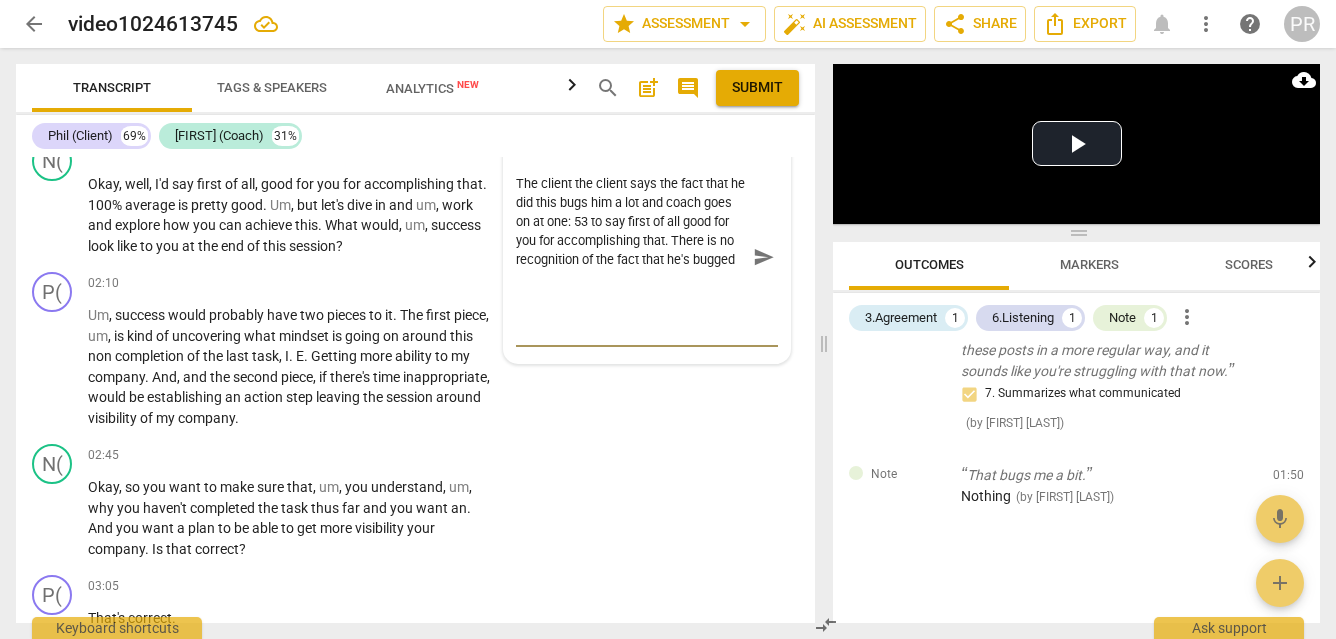 type on "The client the client says the fact that he did this bugs him a lot and coach goes on at one: 53 to say first of all good for you for accomplishing that. There is no recognition of the fact that he's bugged because he didn't do something" 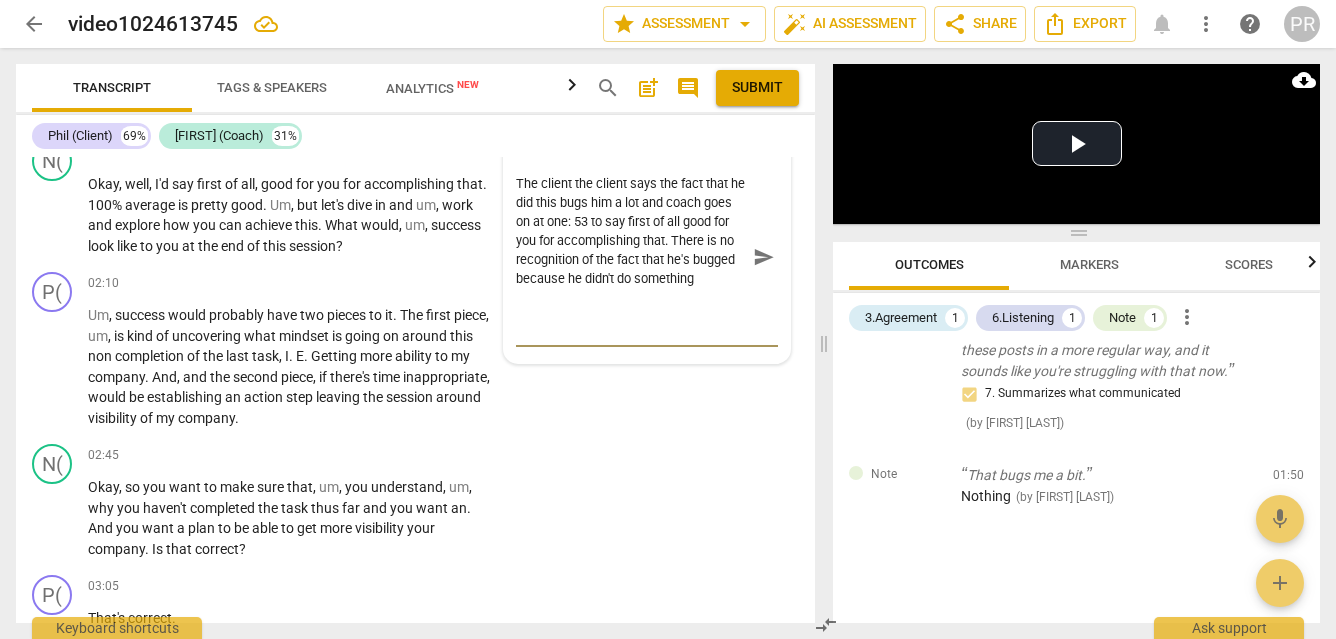 scroll, scrollTop: 0, scrollLeft: 0, axis: both 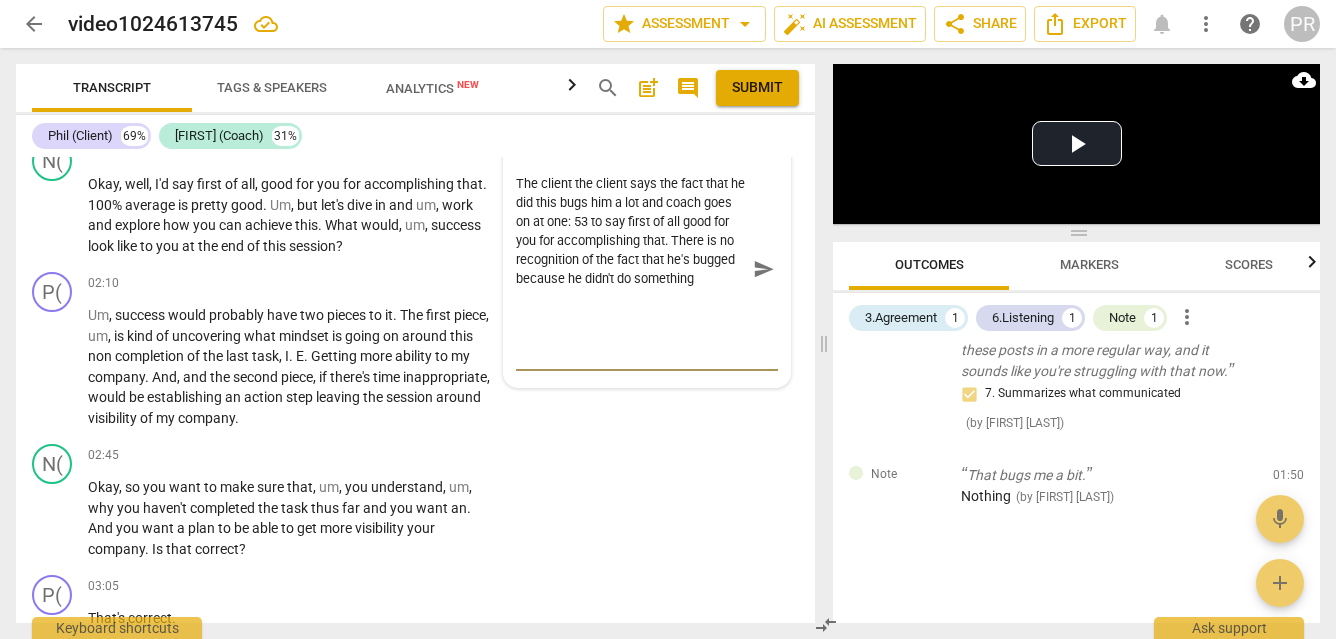 type on "The client the client says the fact that he did this bugs him a lot and coach goes on at one: 53 to say first of all good for you for accomplishing that. There is no recognition of the fact that he's bugged because he didn't do something." 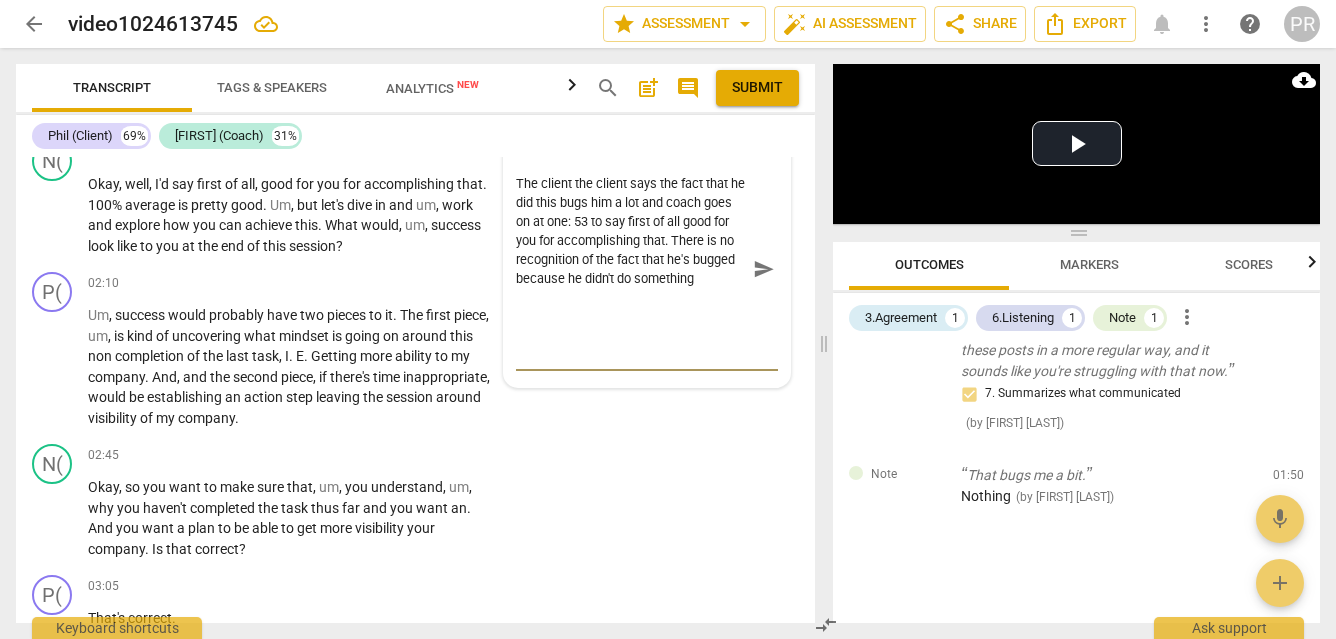 type on "The client the client says the fact that he did this bugs him a lot and coach goes on at one: 53 to say first of all good for you for accomplishing that. There is no recognition of the fact that he's bugged because he didn't do something." 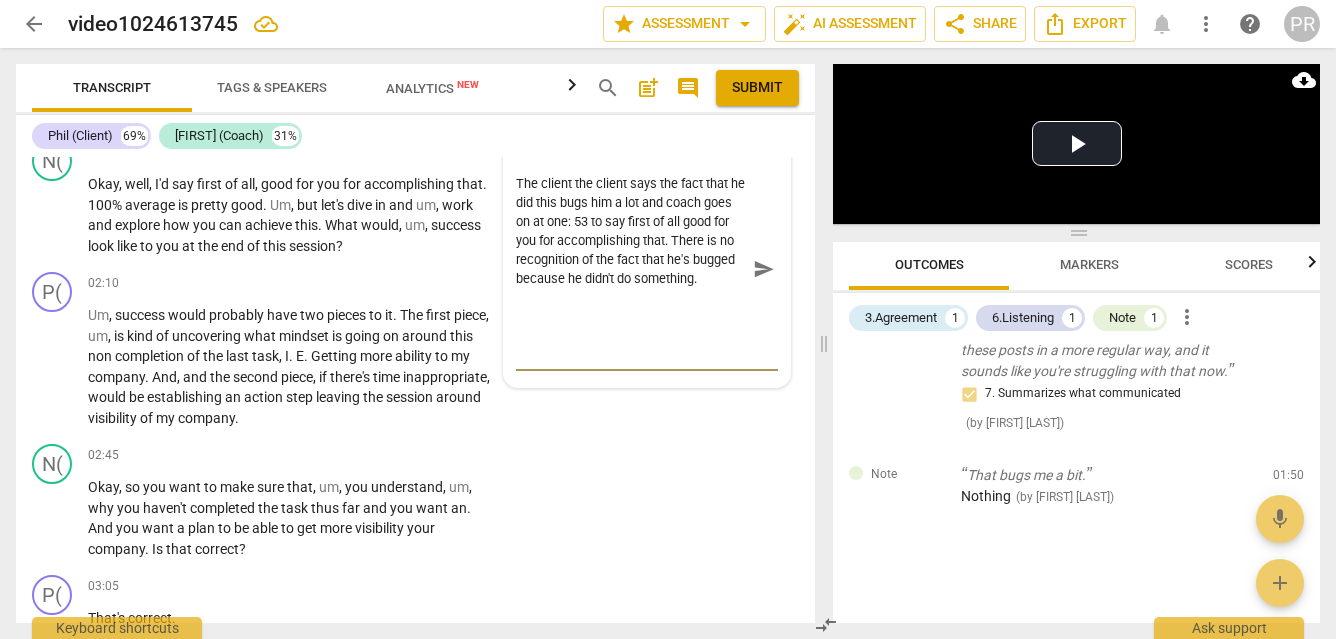 click on "The client the client says the fact that he did this bugs him a lot and coach goes on at one: 53 to say first of all good for you for accomplishing that. There is no recognition of the fact that he's bugged because he didn't do something." at bounding box center [631, 269] 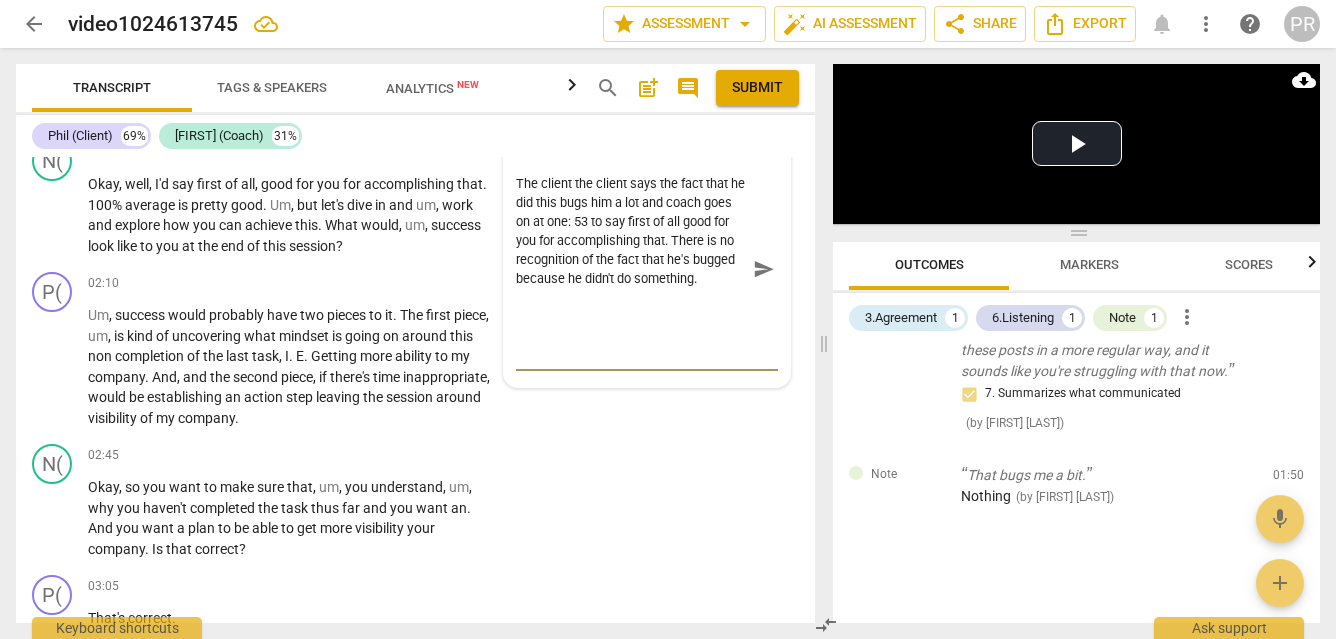 type on "The client the client says the fact that he did this bugs him a lot .and coach goes on at one: 53 to say first of all good for you for accomplishing that. There is no recognition of the fact that he's bugged because he didn't do something." 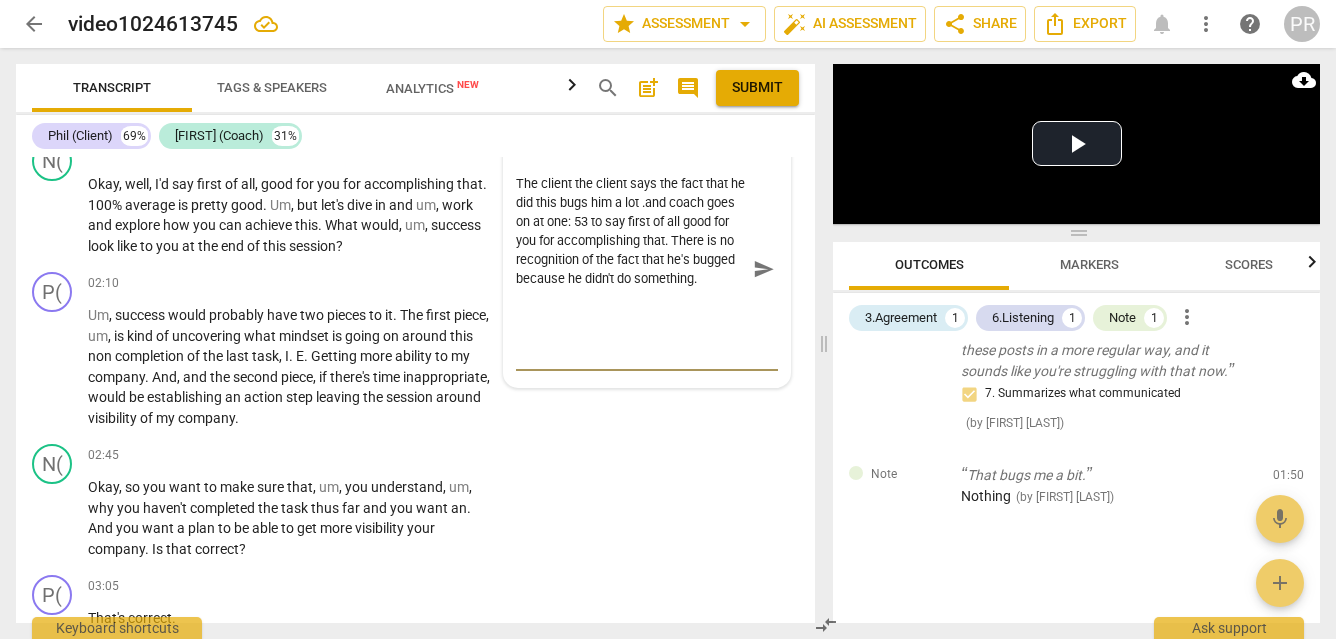 click on "The client the client says the fact that he did this bugs him a lot .and coach goes on at one: 53 to say first of all good for you for accomplishing that. There is no recognition of the fact that he's bugged because he didn't do something." at bounding box center (631, 269) 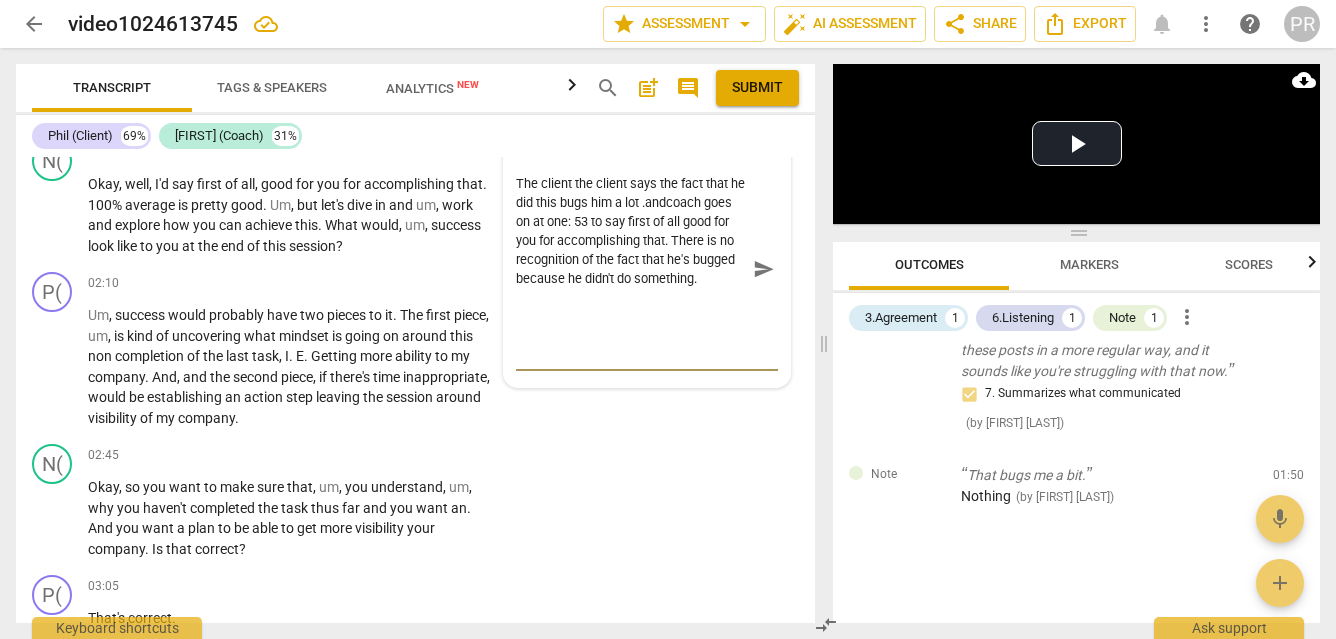 type on "The client the client says the fact that he did this bugs him a lot .ancoach goes on at one: 53 to say first of all good for you for accomplishing that. There is no recognition of the fact that he's bugged because he didn't do something." 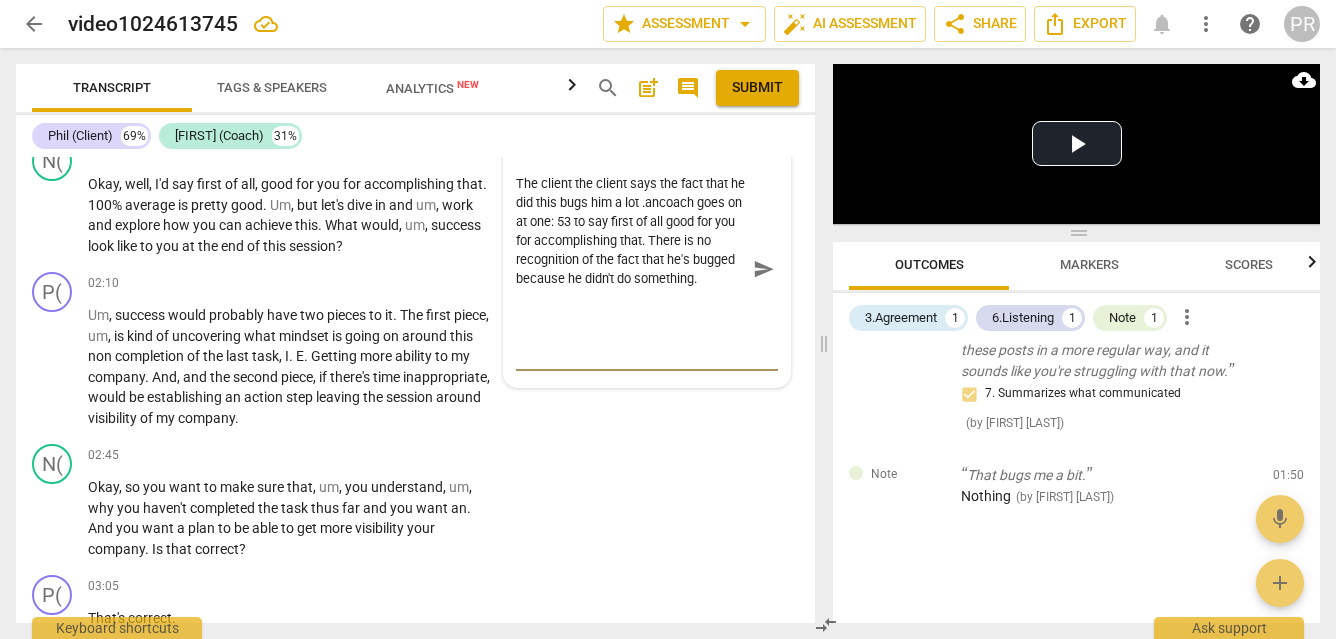type on "The client the client says the fact that he did this bugs him a lot .acoach goes on at one: 53 to say first of all good for you for accomplishing that. There is no recognition of the fact that he's bugged because he didn't do something." 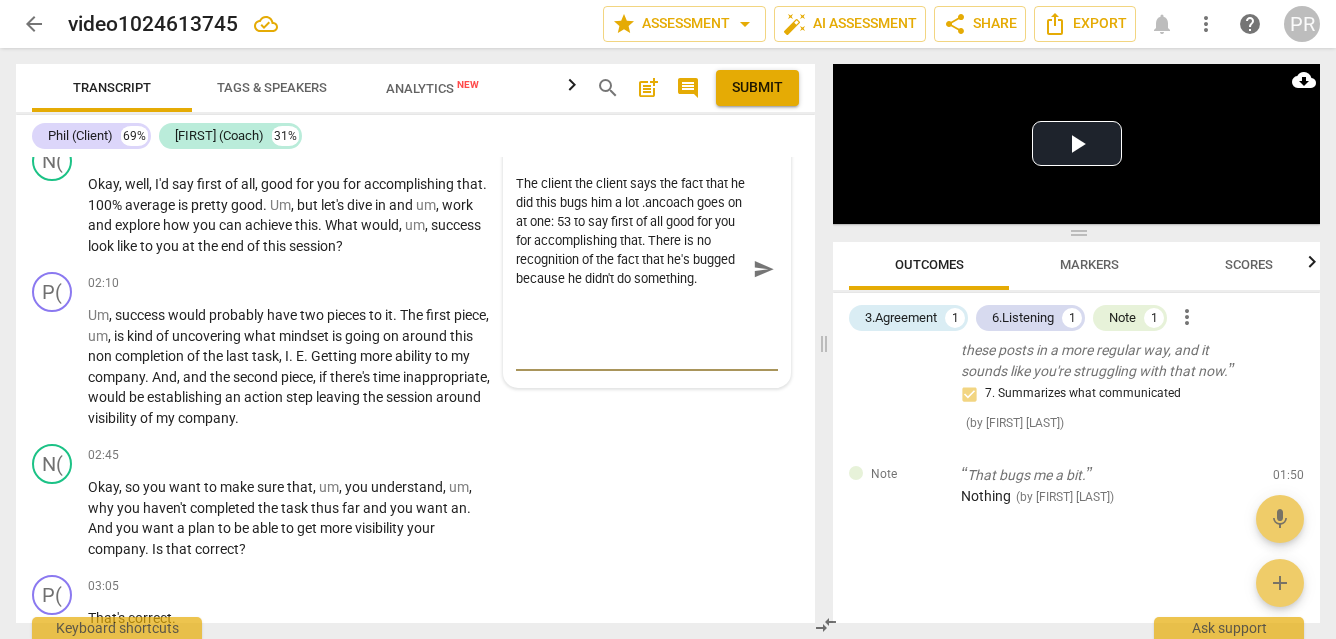 type on "The client the client says the fact that he did this bugs him a lot .acoach goes on at one: 53 to say first of all good for you for accomplishing that. There is no recognition of the fact that he's bugged because he didn't do something." 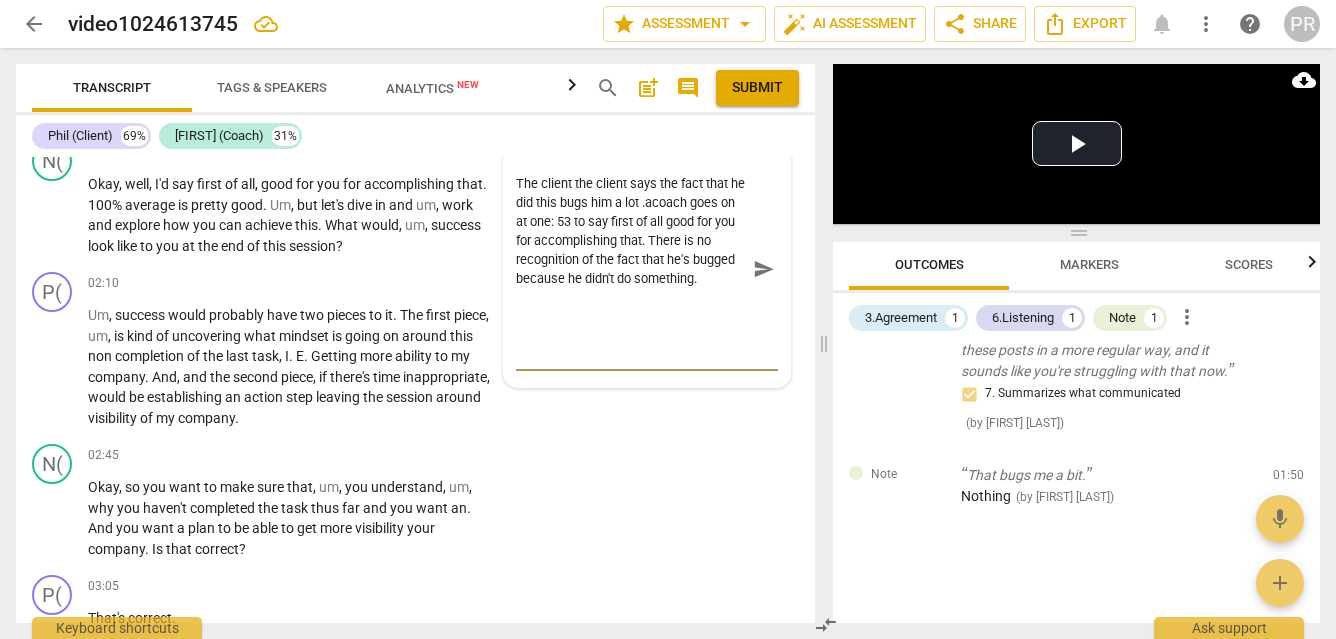 type on "The client the client says the fact that he did this bugs him a lot .coach goes on at one: 53 to say first of all good for you for accomplishing that. There is no recognition of the fact that he's bugged because he didn't do something." 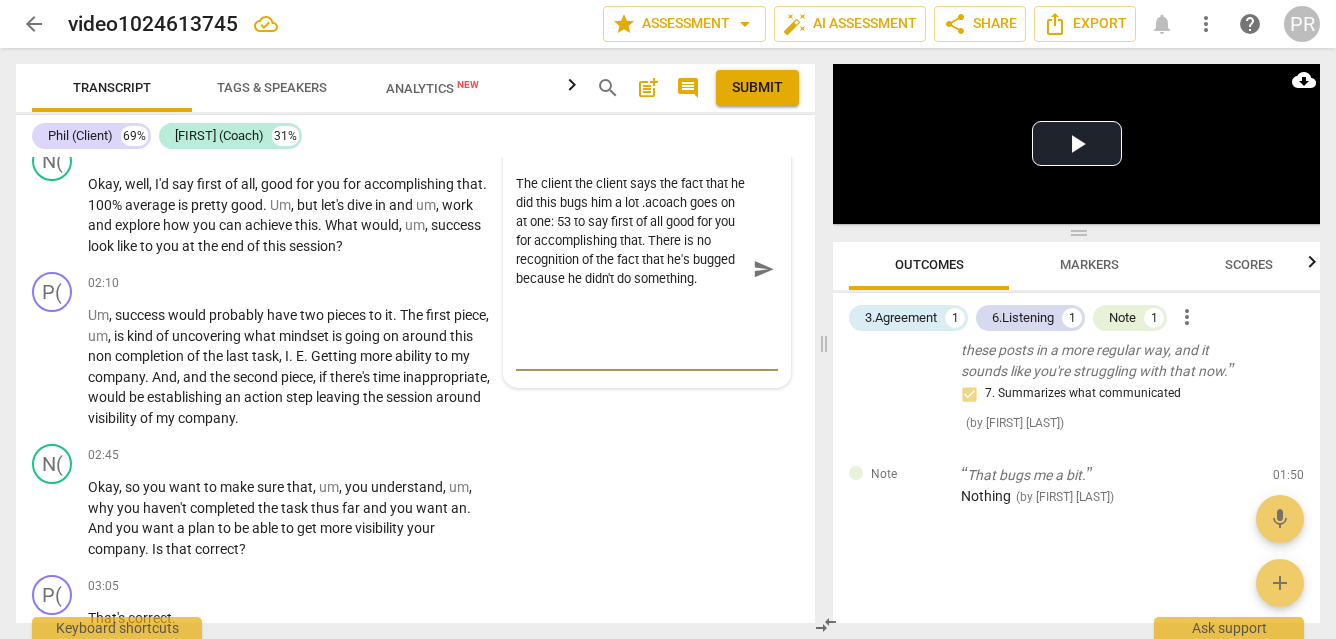 type on "The client the client says the fact that he did this bugs him a lot .coach goes on at one: 53 to say first of all good for you for accomplishing that. There is no recognition of the fact that he's bugged because he didn't do something." 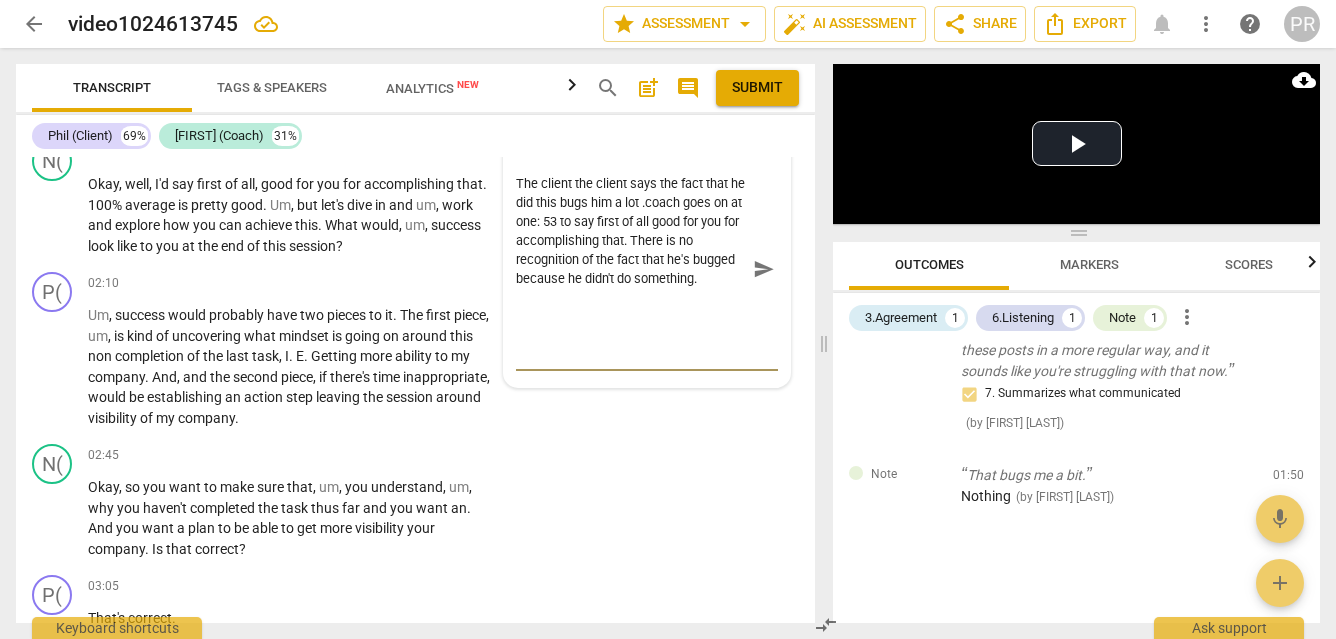 type on "The client the client says the fact that he did this bugs him a lot coach goes on at one: 53 to say first of all good for you for accomplishing that. There is no recognition of the fact that he's bugged because he didn't do something." 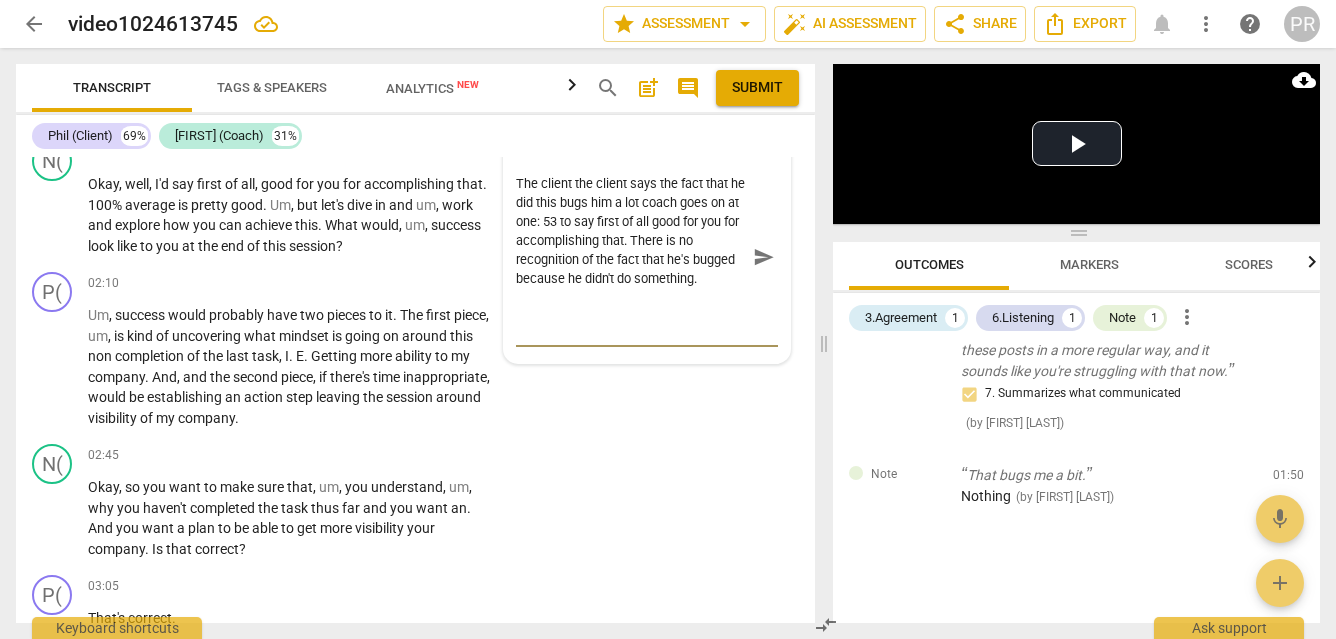 type on "The client the client says the fact that he did this bugs him a lotcoach goes on at one: 53 to say first of all good for you for accomplishing that. There is no recognition of the fact that he's bugged because he didn't do something." 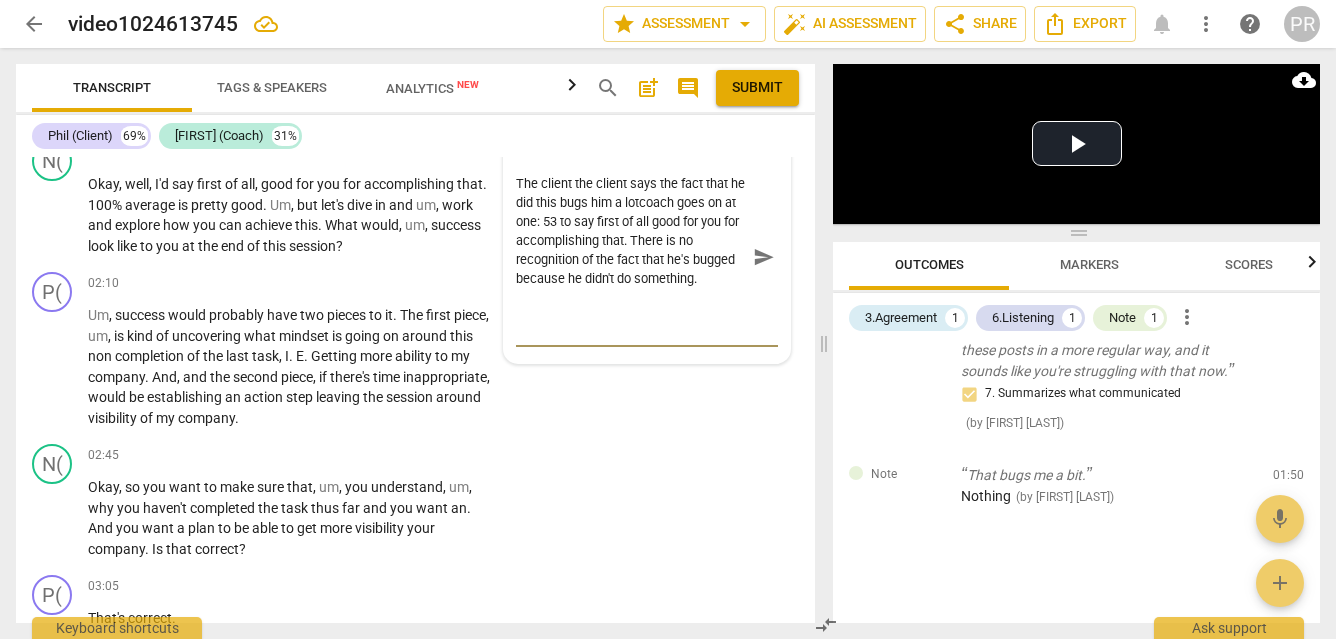 type on "The client the client says the fact that he did this bugs him a lot.coach goes on at one: 53 to say first of all good for you for accomplishing that. There is no recognition of the fact that he's bugged because he didn't do something." 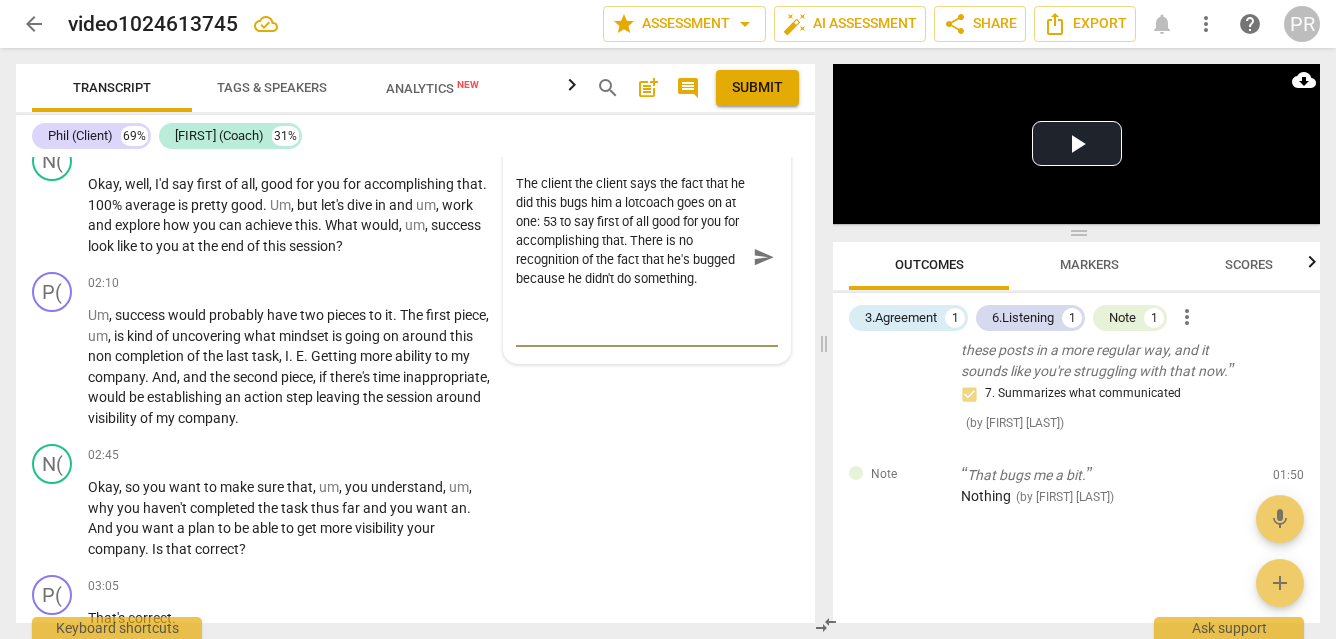 type on "The client the client says the fact that he did this bugs him a lot.coach goes on at one: 53 to say first of all good for you for accomplishing that. There is no recognition of the fact that he's bugged because he didn't do something." 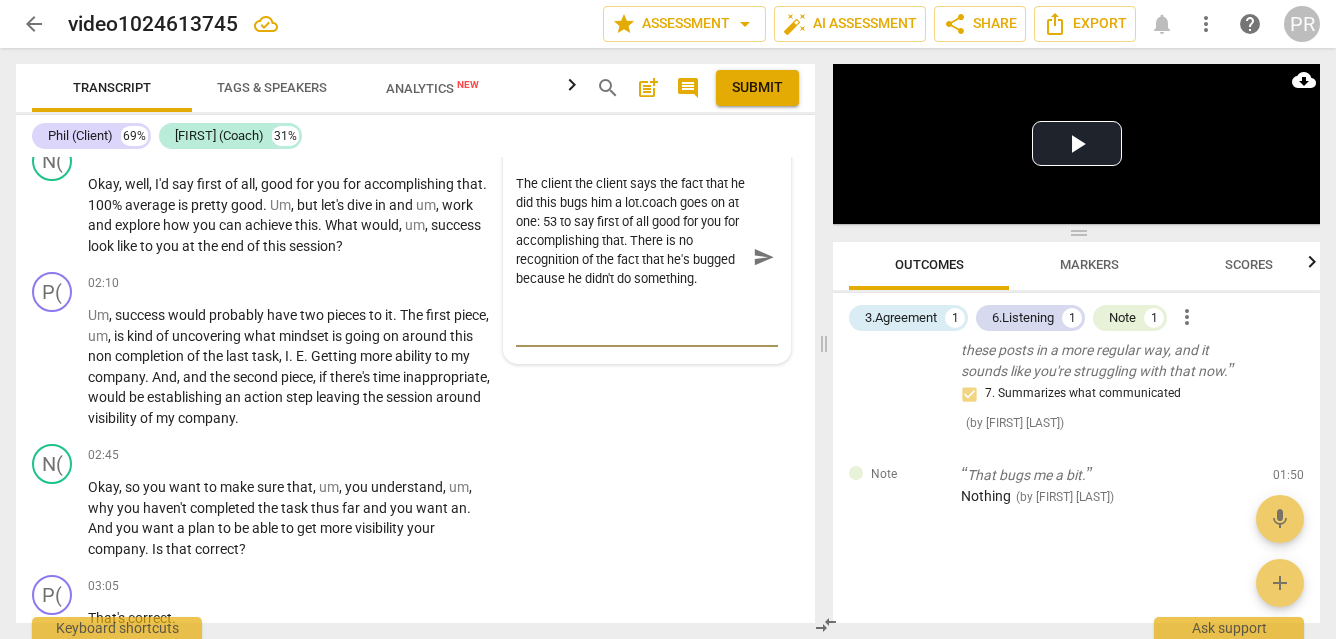type on "The client the client says the fact that he did this bugs him a lot.
coach goes on at one: 53 to say first of all good for you for accomplishing that. There is no recognition of the fact that he's bugged because he didn't do something." 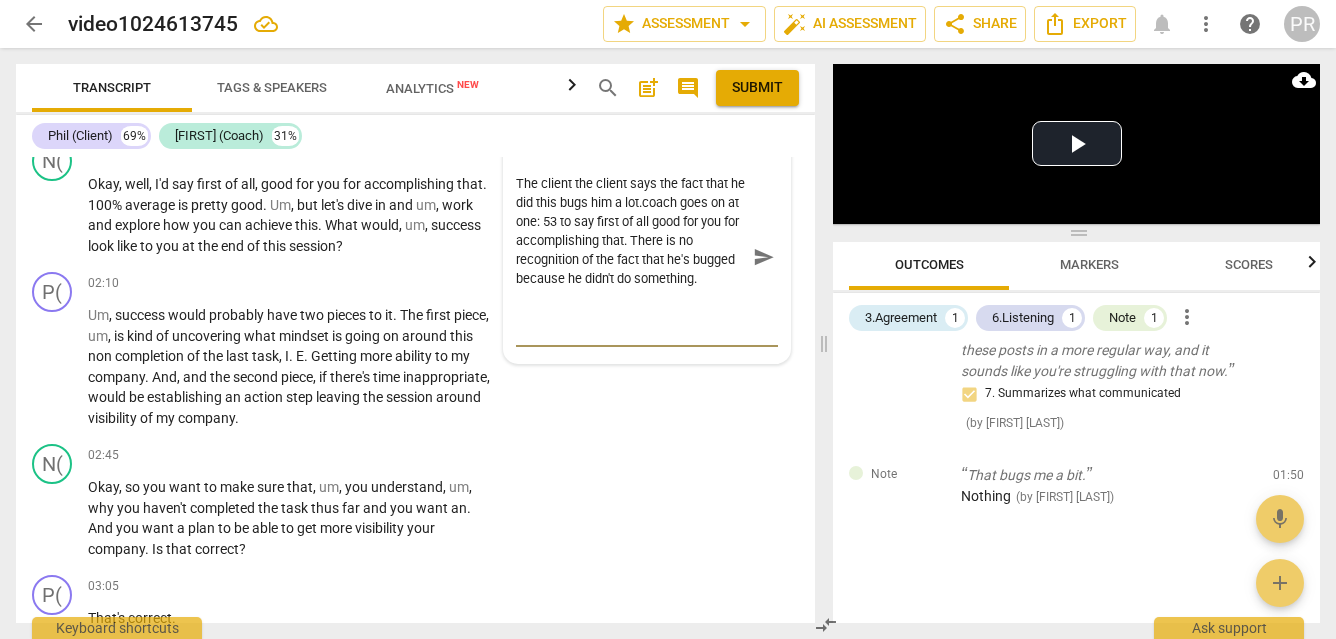 type on "The client the client says the fact that he did this bugs him a lot.
coach goes on at one: 53 to say first of all good for you for accomplishing that. There is no recognition of the fact that he's bugged because he didn't do something." 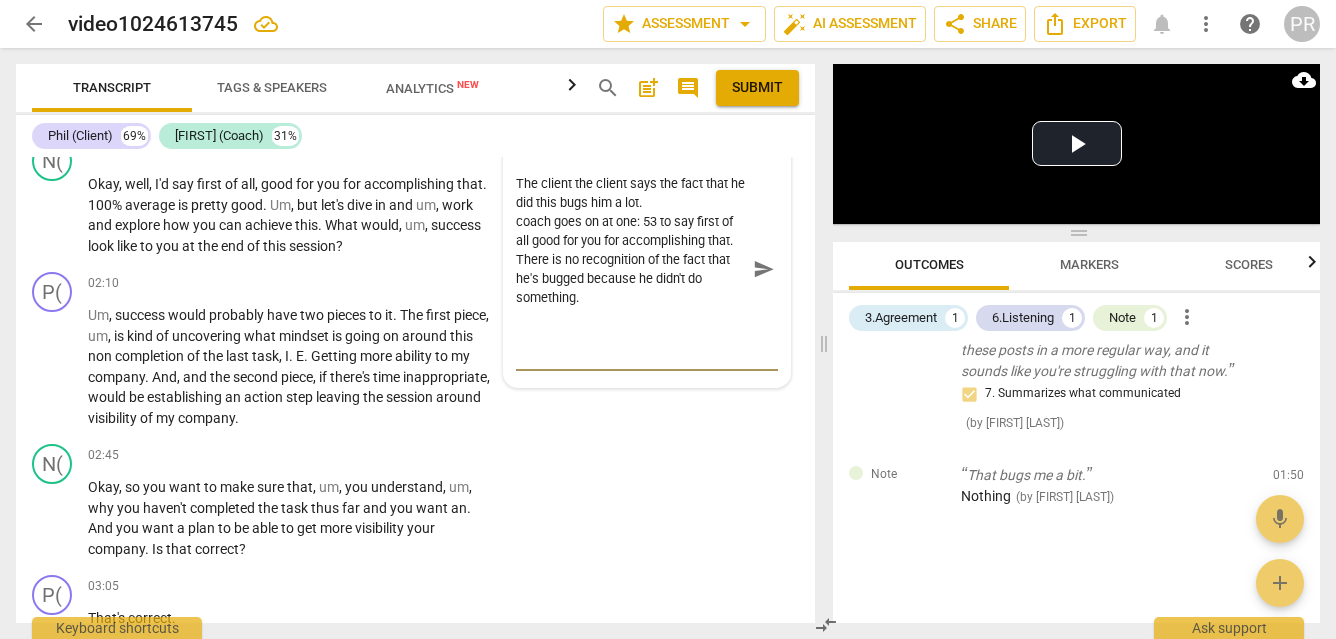 type on "The client the client says the fact that he did this bugs him a lot.
coach goes on at one: 53 to say first of all good for you for accomplishing that. There is no recognition of the fact that he's bugged because he didn't do something." 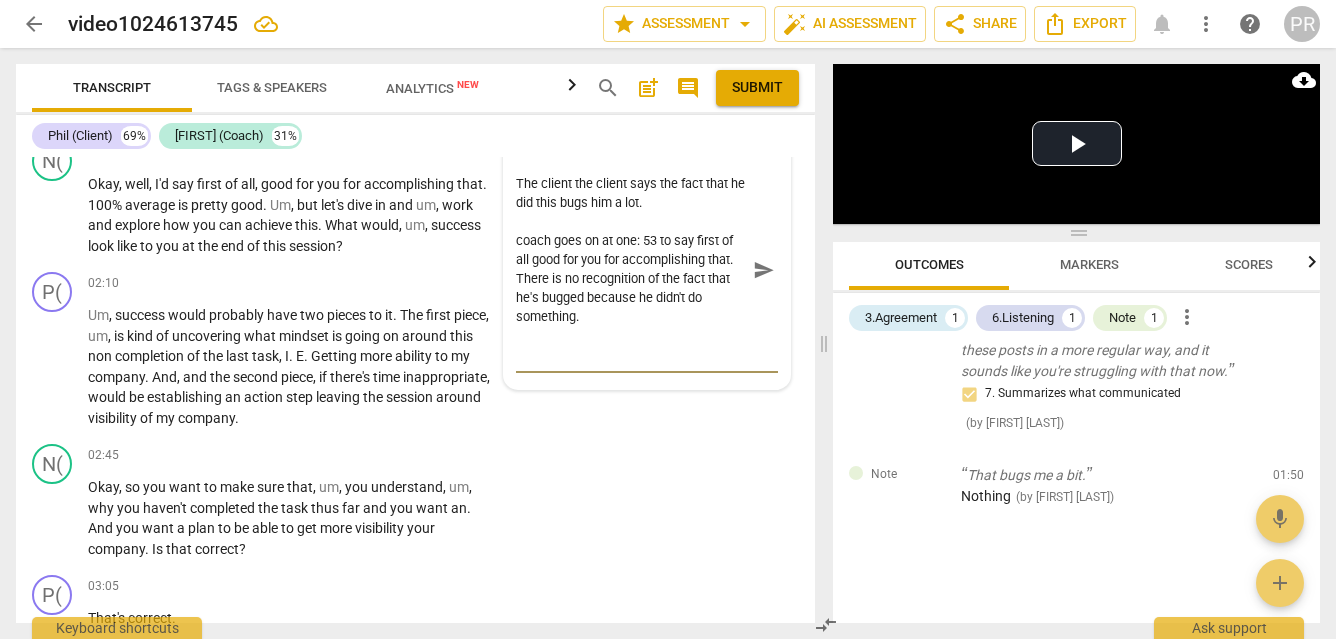 type on "The client the client says the fact that he did this bugs him a lot.
Tcoach goes on at one: 53 to say first of all good for you for accomplishing that. There is no recognition of the fact that he's bugged because he didn't do something." 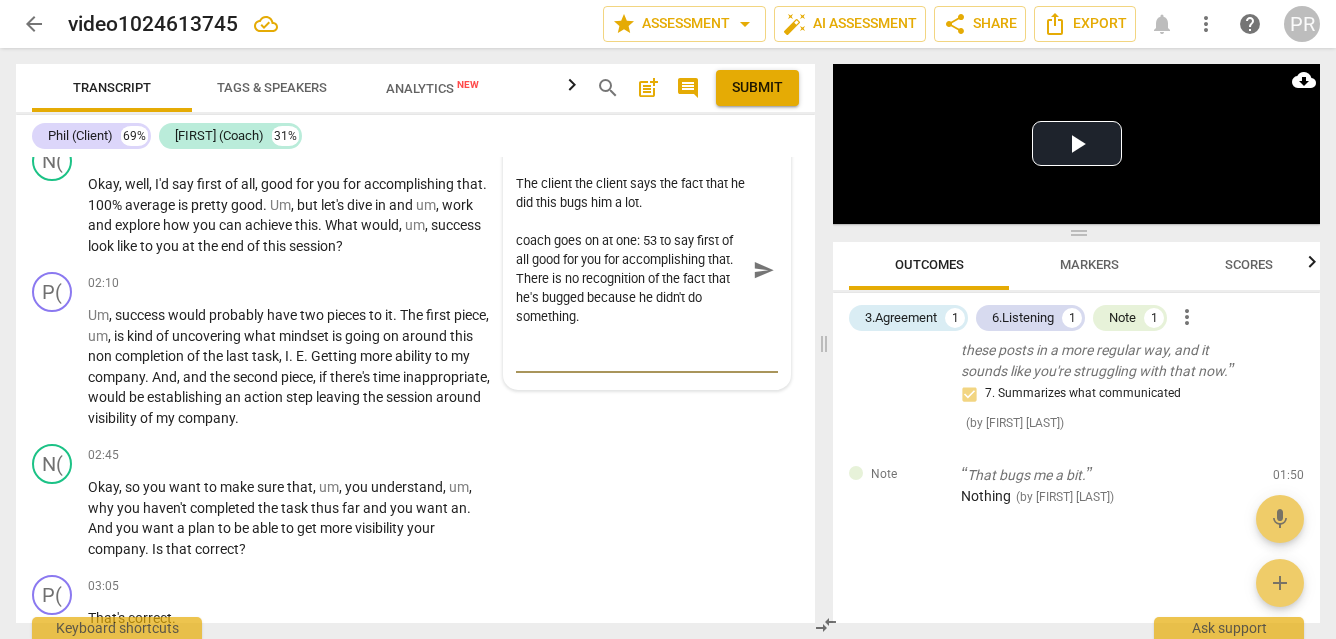 type on "The client the client says the fact that he did this bugs him a lot.
Tcoach goes on at one: 53 to say first of all good for you for accomplishing that. There is no recognition of the fact that he's bugged because he didn't do something." 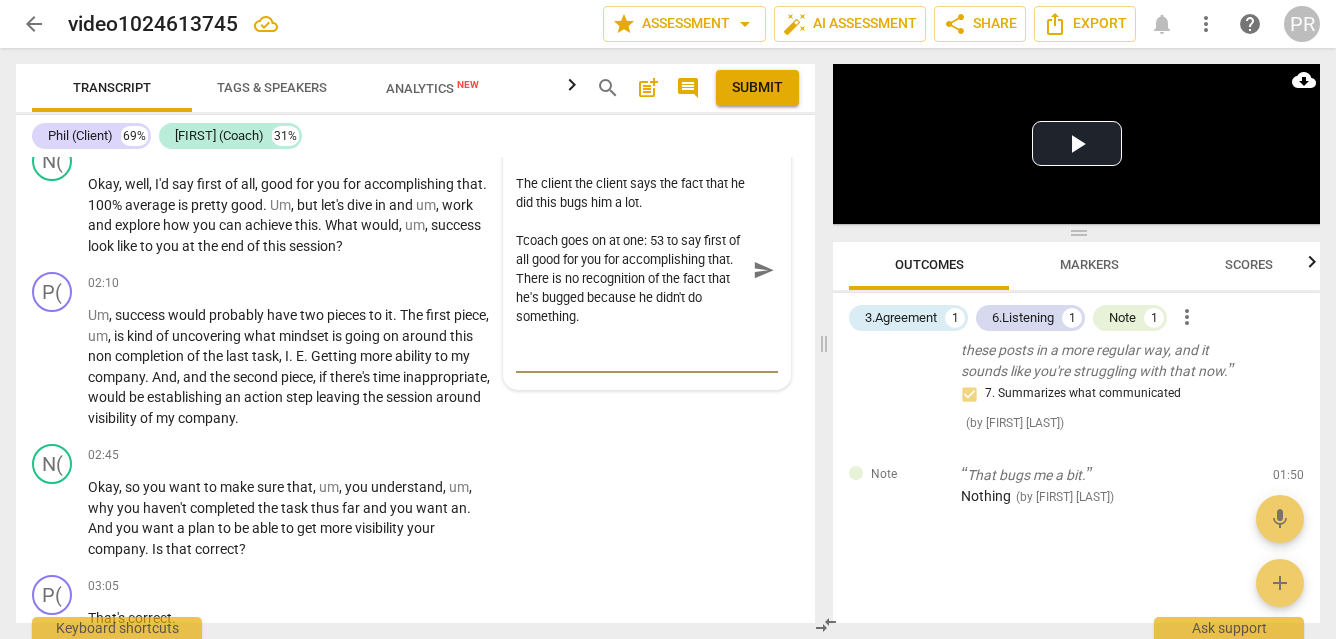 type on "The client the client says the fact that he did this bugs him a lot.
Thcoach goes on at one: 53 to say first of all good for you for accomplishing that. There is no recognition of the fact that he's bugged because he didn't do something." 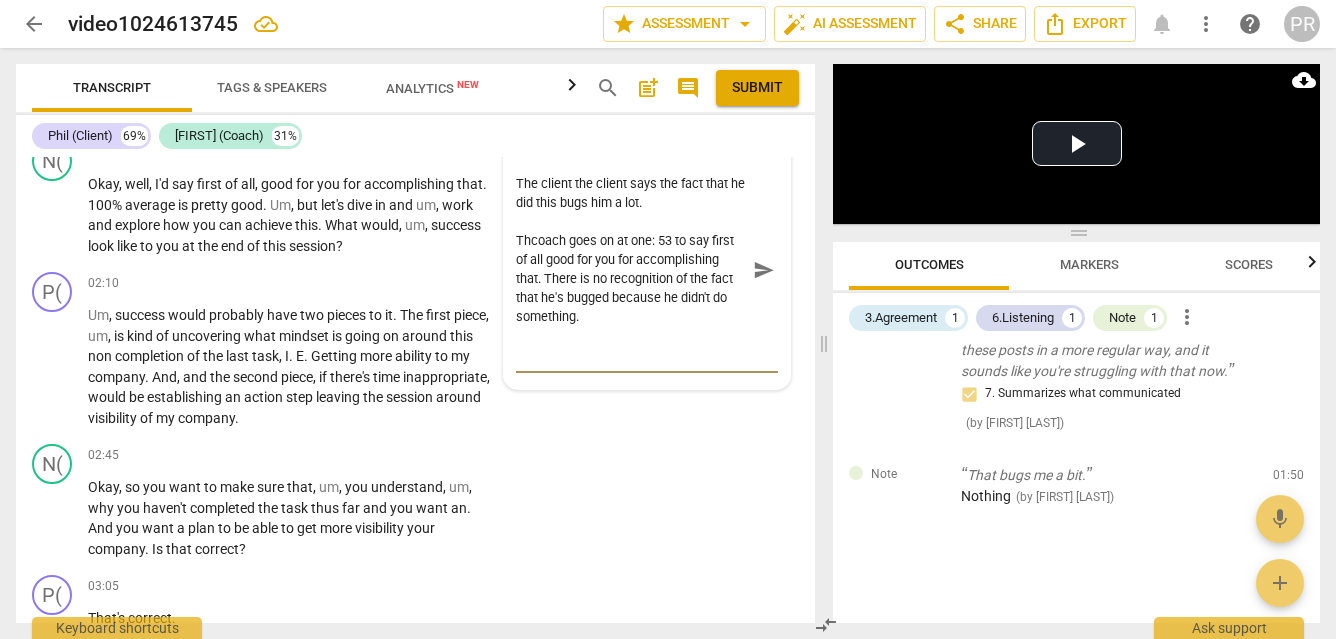 type on "The client the client says the fact that he did this bugs him a lot.
Thecoach goes on at one: 53 to say first of all good for you for accomplishing that. There is no recognition of the fact that he's bugged because he didn't do something." 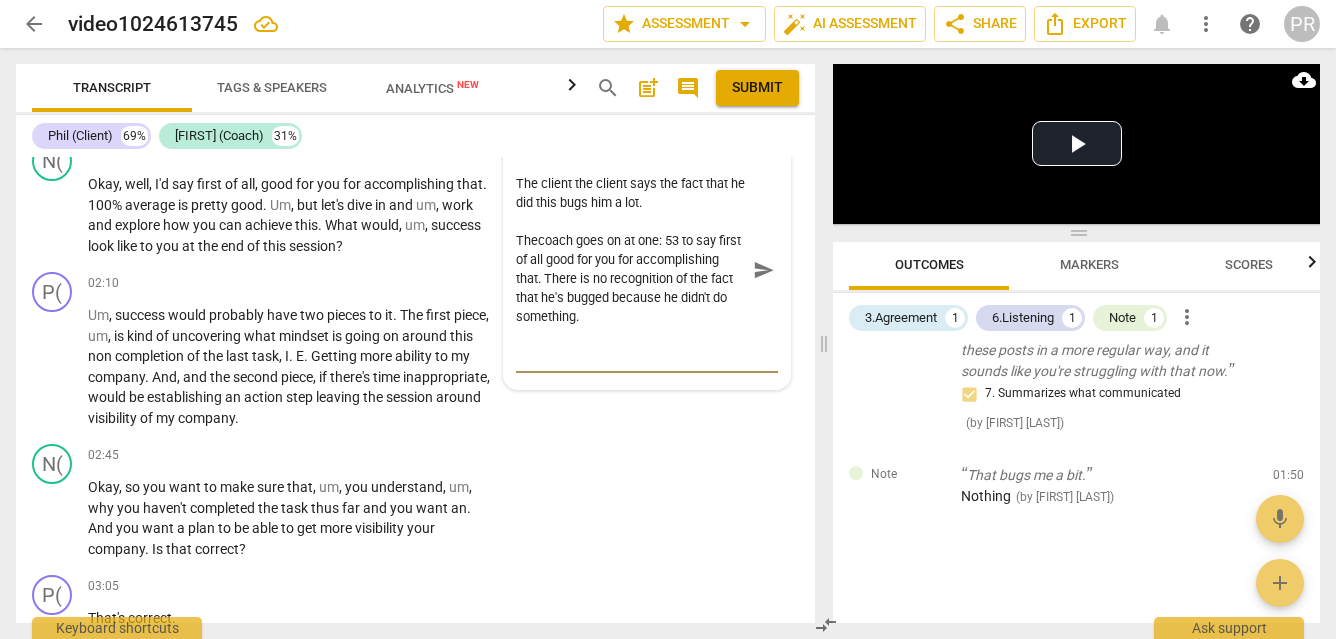 drag, startPoint x: 666, startPoint y: 514, endPoint x: 692, endPoint y: 515, distance: 26.019224 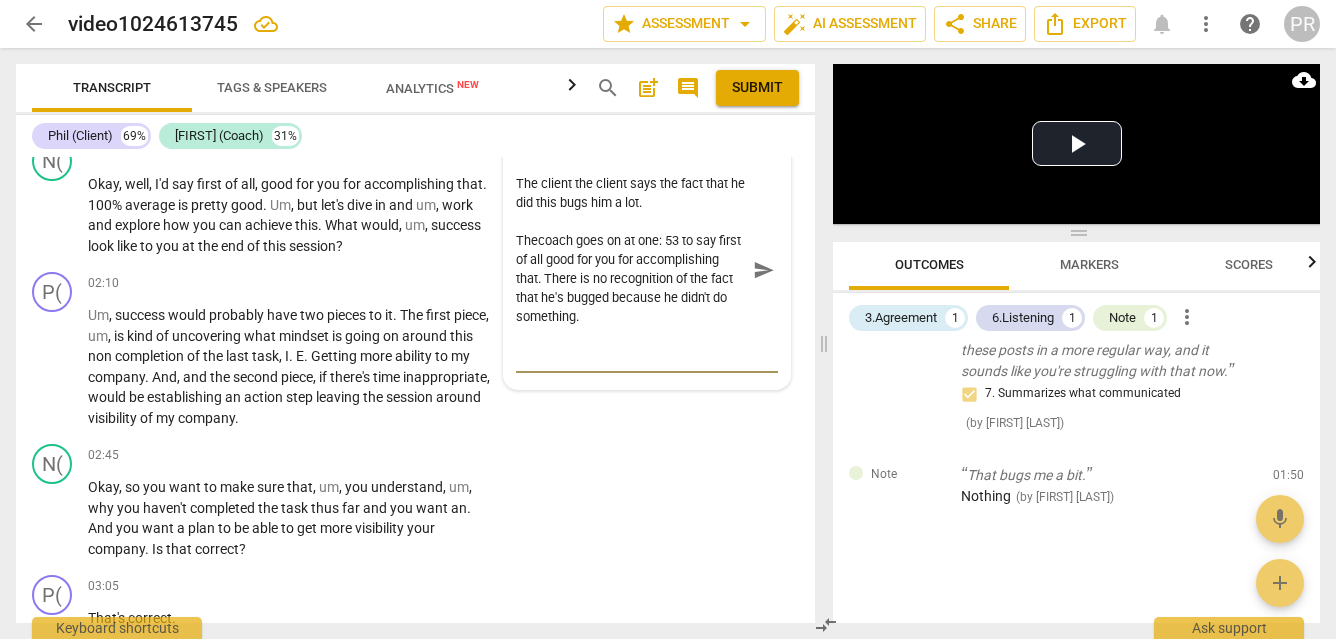 type on "The client the client says the fact that he did this bugs him a lot.
Thecoach goes on at 1: 53 to say first of all good for you for accomplishing that. There is no recognition of the fact that he's bugged because he didn't do something." 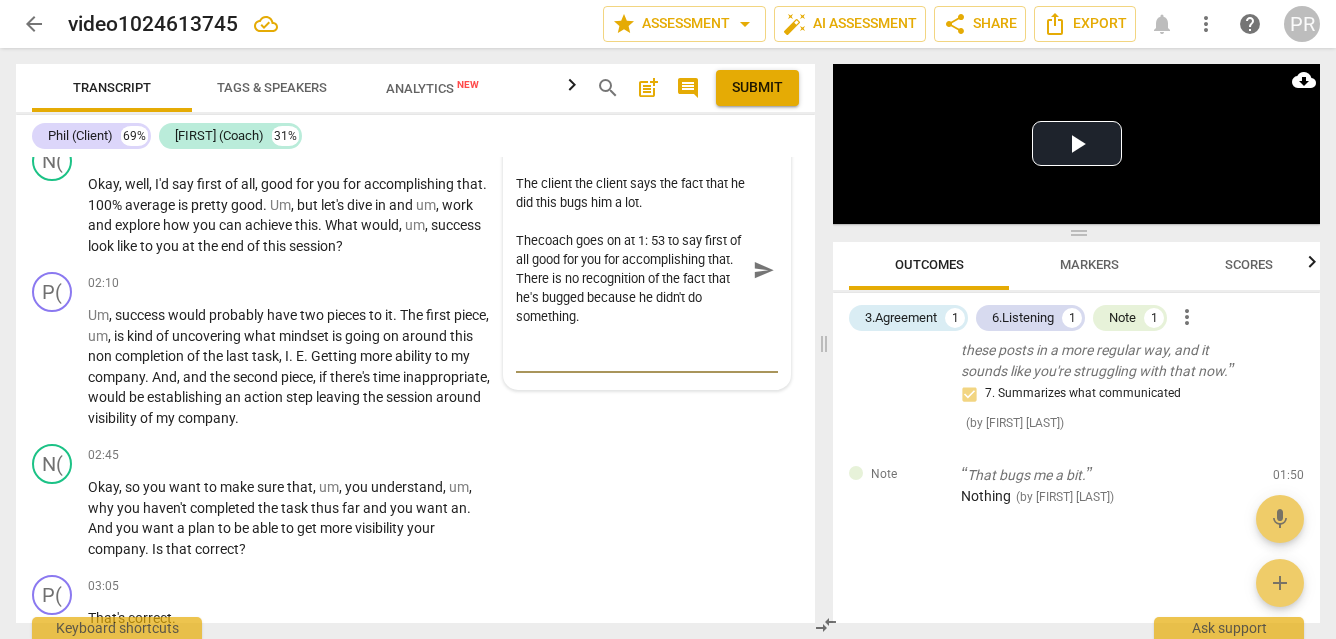 click on "The client the client says the fact that he did this bugs him a lot.
Thecoach goes on at 1: 53 to say first of all good for you for accomplishing that. There is no recognition of the fact that he's bugged because he didn't do something." at bounding box center (631, 270) 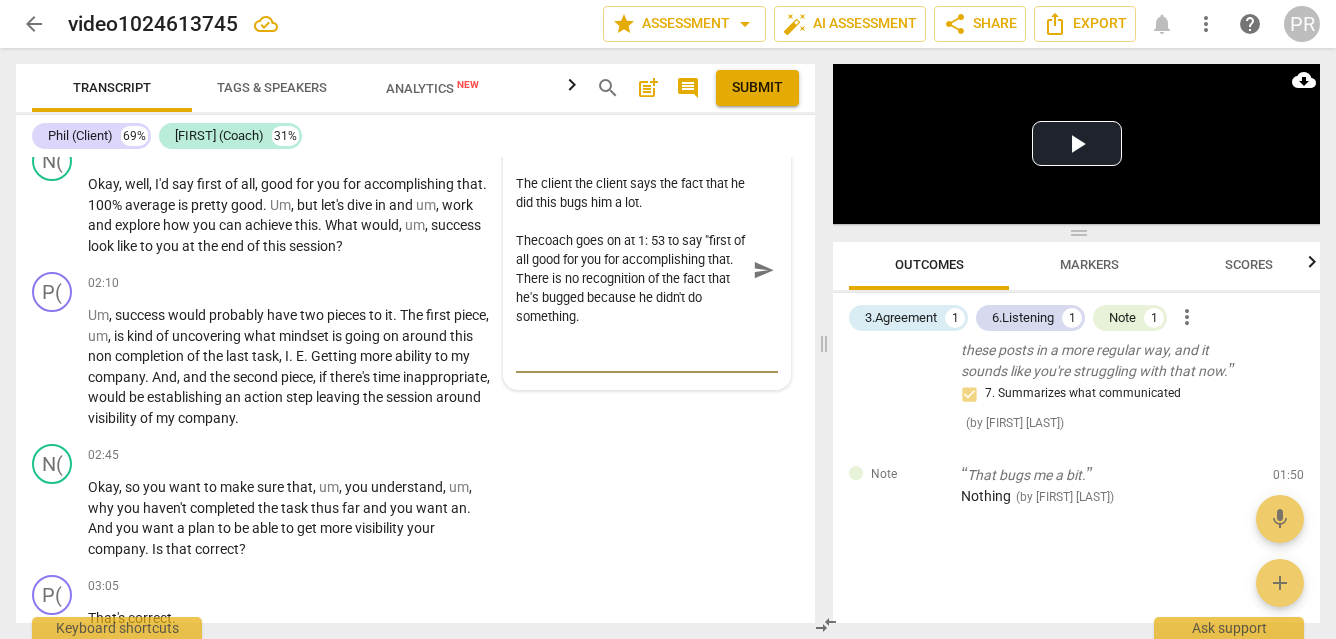 click on "The client the client says the fact that he did this bugs him a lot.
Thecoach goes on at 1: 53 to say "first of all good for you for accomplishing that. There is no recognition of the fact that he's bugged because he didn't do something." at bounding box center (631, 270) 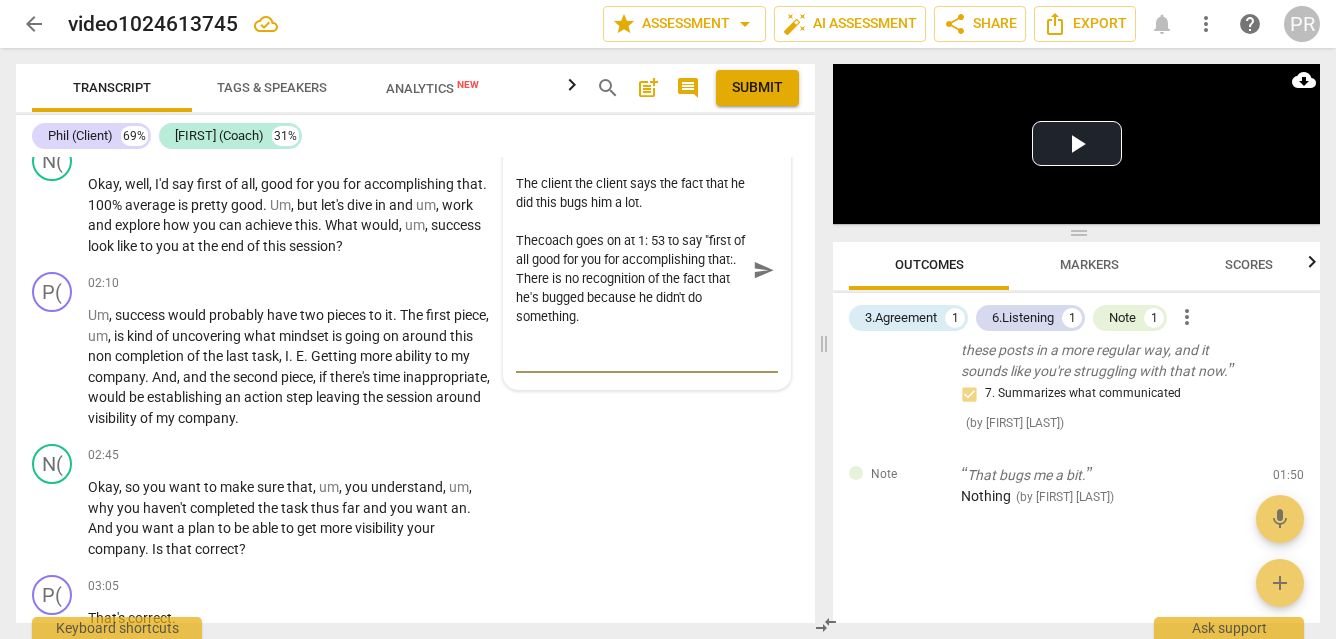 scroll, scrollTop: 45, scrollLeft: 0, axis: vertical 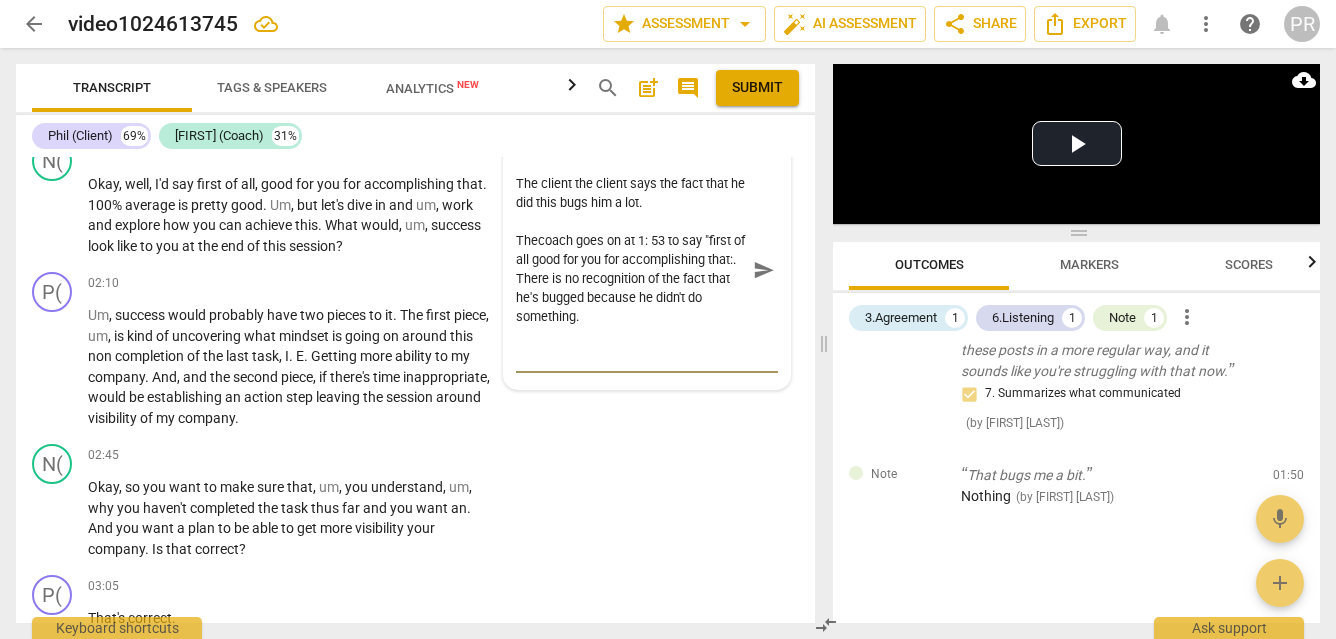 type on "The client the client says the fact that he did this bugs him a lot.
Thecoach goes on at 1: 53 to say "first of all good for you for accomplishing that:". There is no recognition of the fact that he's bugged because he didn't do something." 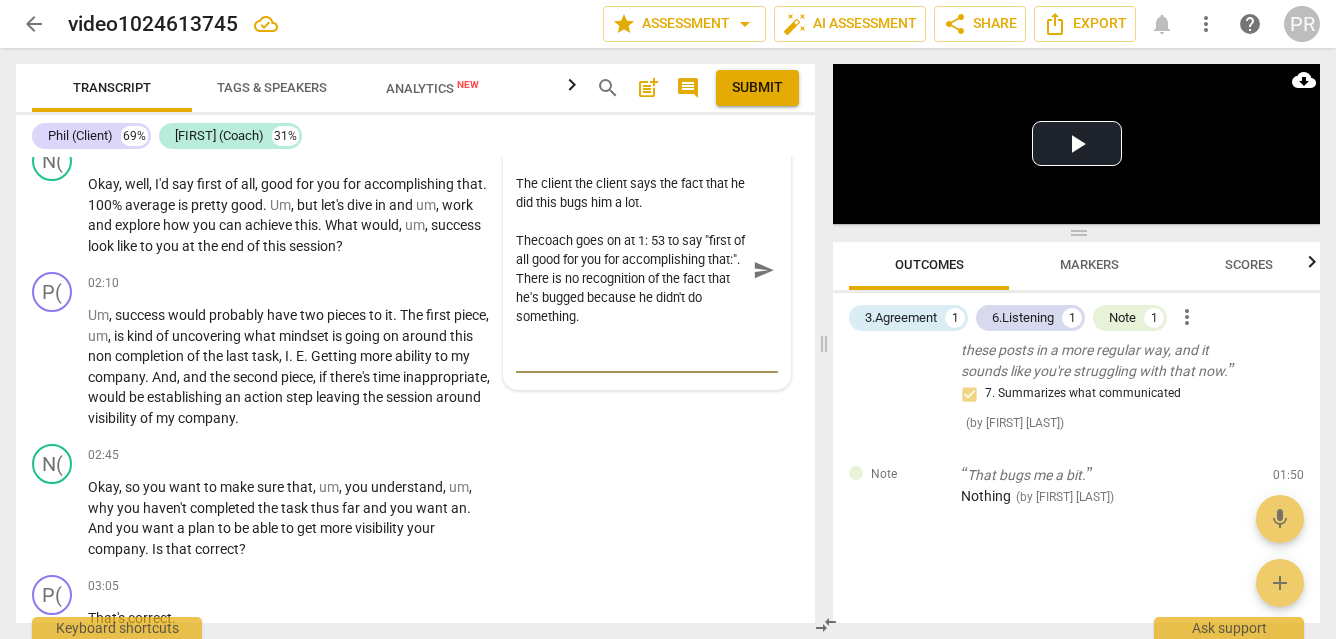 click on "The client the client says the fact that he did this bugs him a lot.
Thecoach goes on at 1: 53 to say "first of all good for you for accomplishing that:". There is no recognition of the fact that he's bugged because he didn't do something." at bounding box center (631, 270) 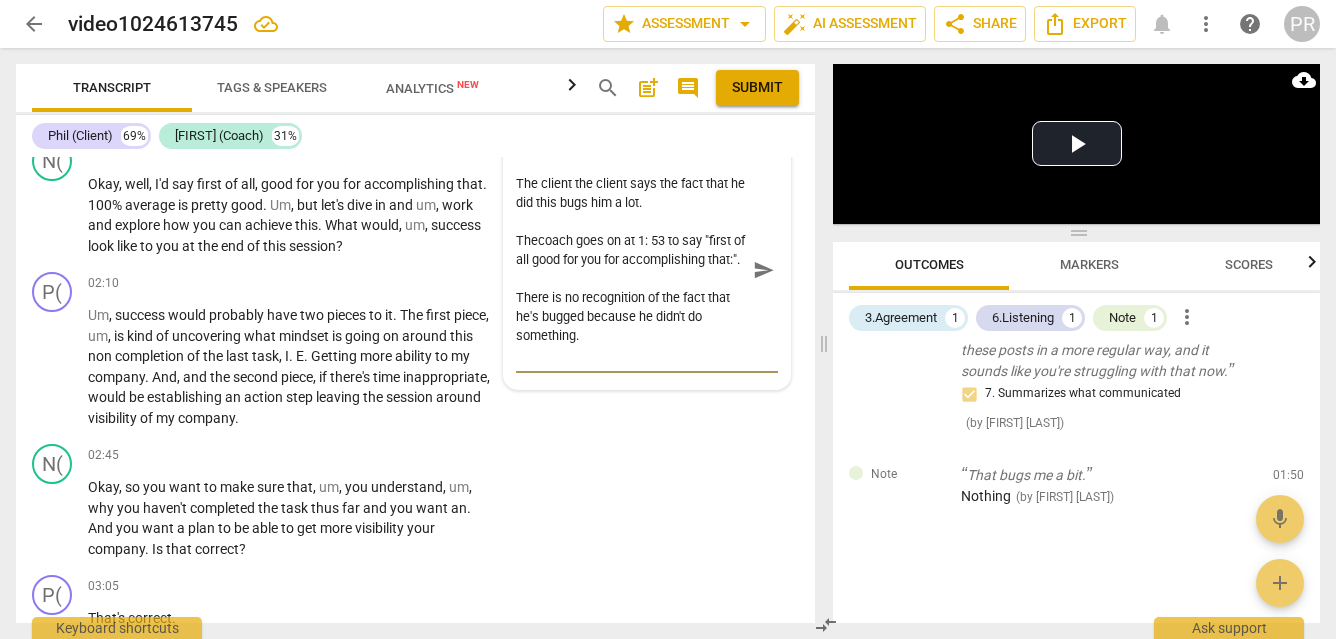 scroll, scrollTop: 69, scrollLeft: 0, axis: vertical 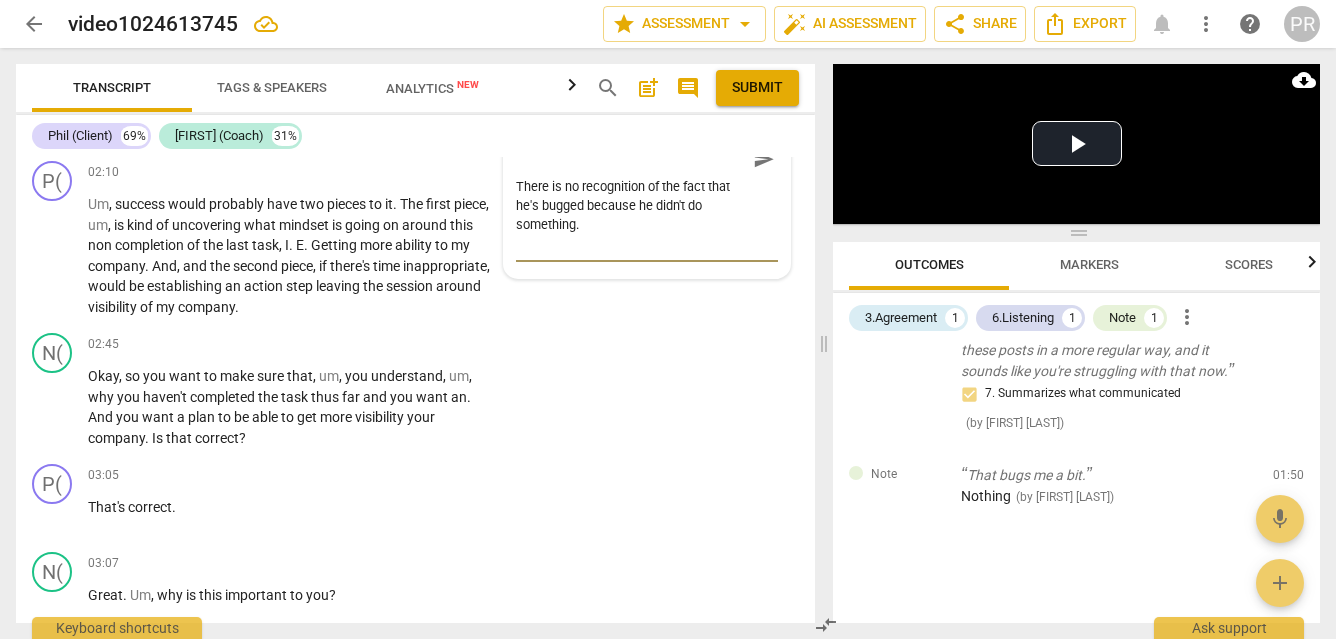 type on "The client the client says the fact that he did this bugs him a lot.
Thecoach goes on at 1: 53 to say "first of all good for you for accomplishing that:".
There is no recognition of the fact that he's bugged because he didn't do something." 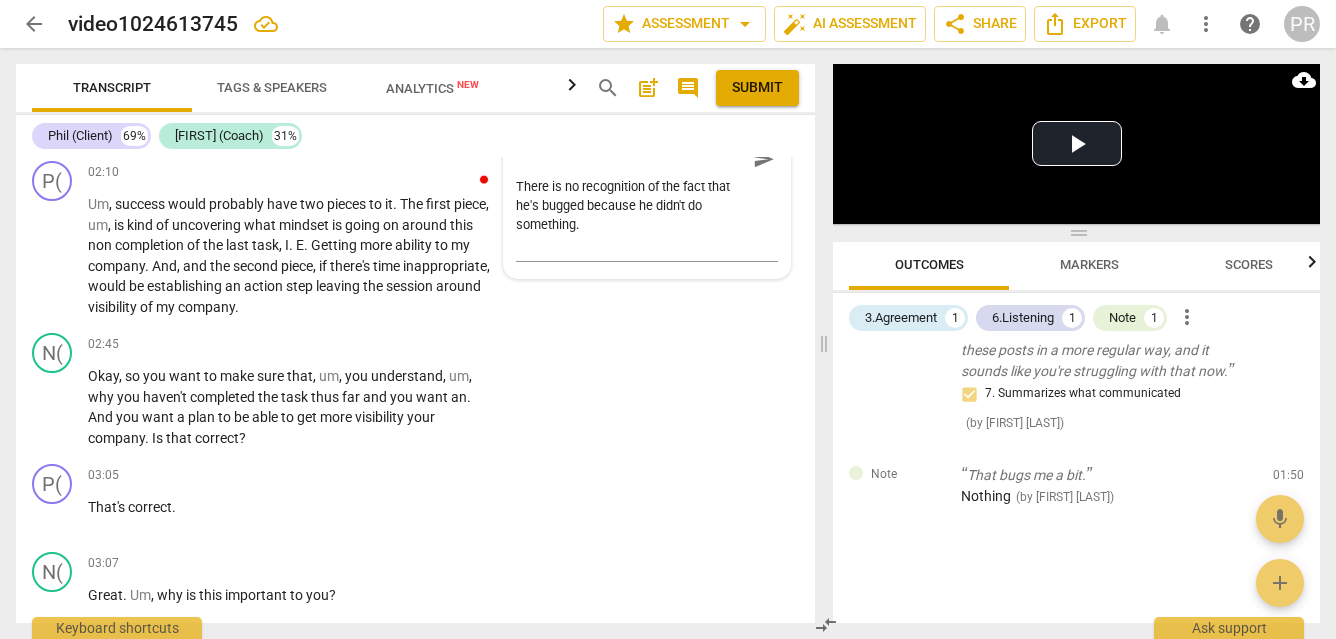 drag, startPoint x: 263, startPoint y: 379, endPoint x: 367, endPoint y: 408, distance: 107.96759 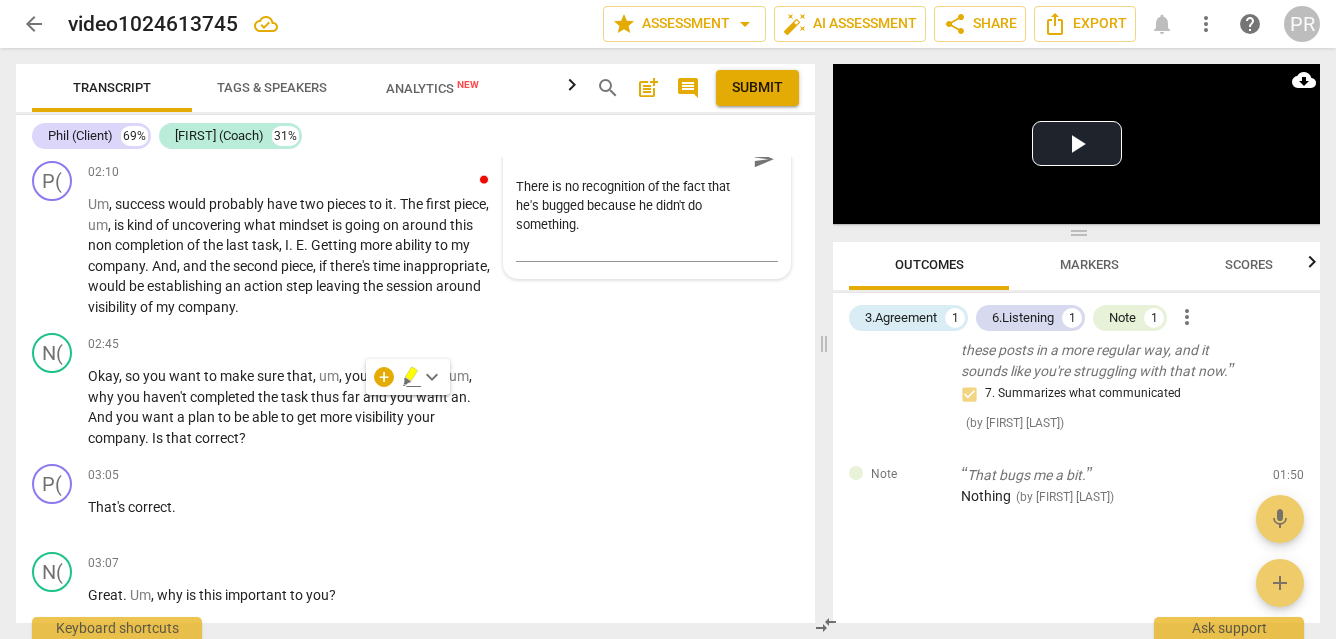click on "+" at bounding box center (375, 41) 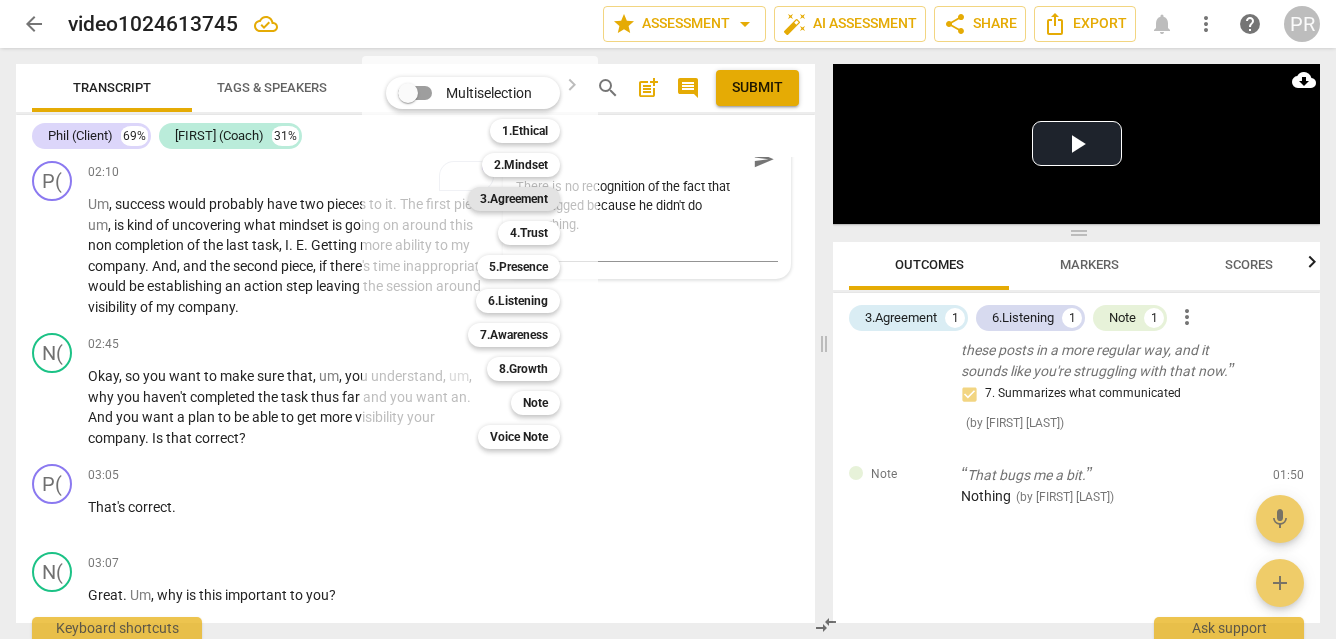 click on "3.Agreement" at bounding box center [514, 199] 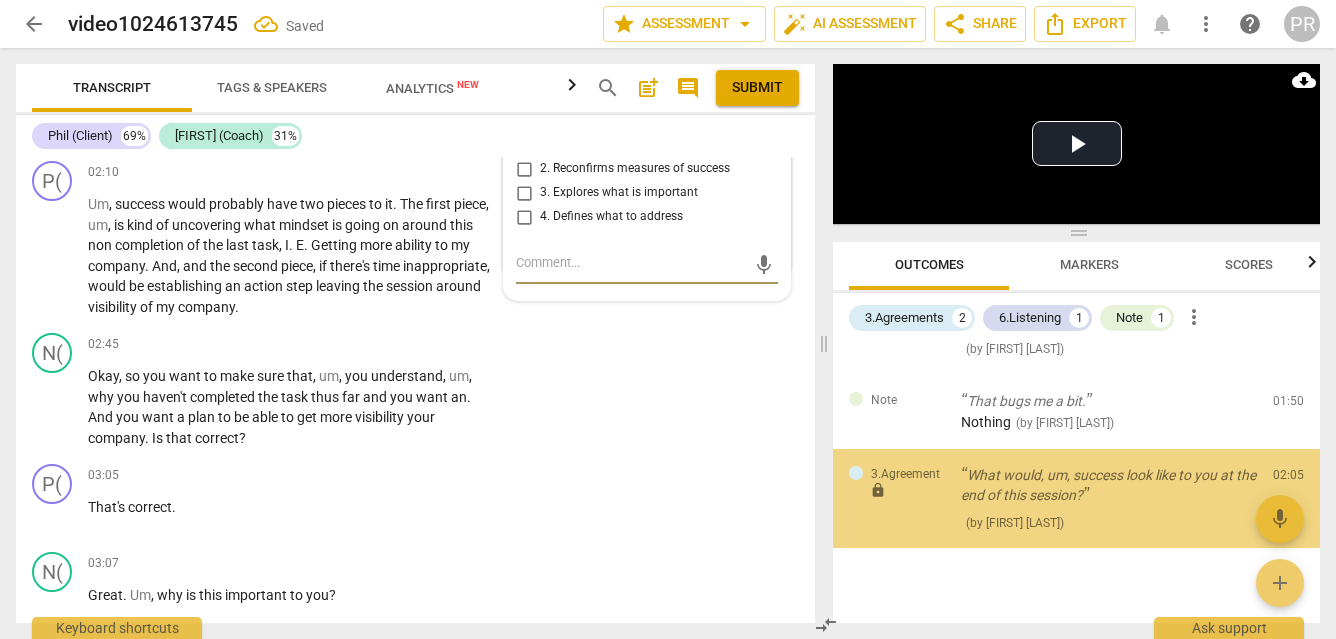 scroll, scrollTop: 358, scrollLeft: 0, axis: vertical 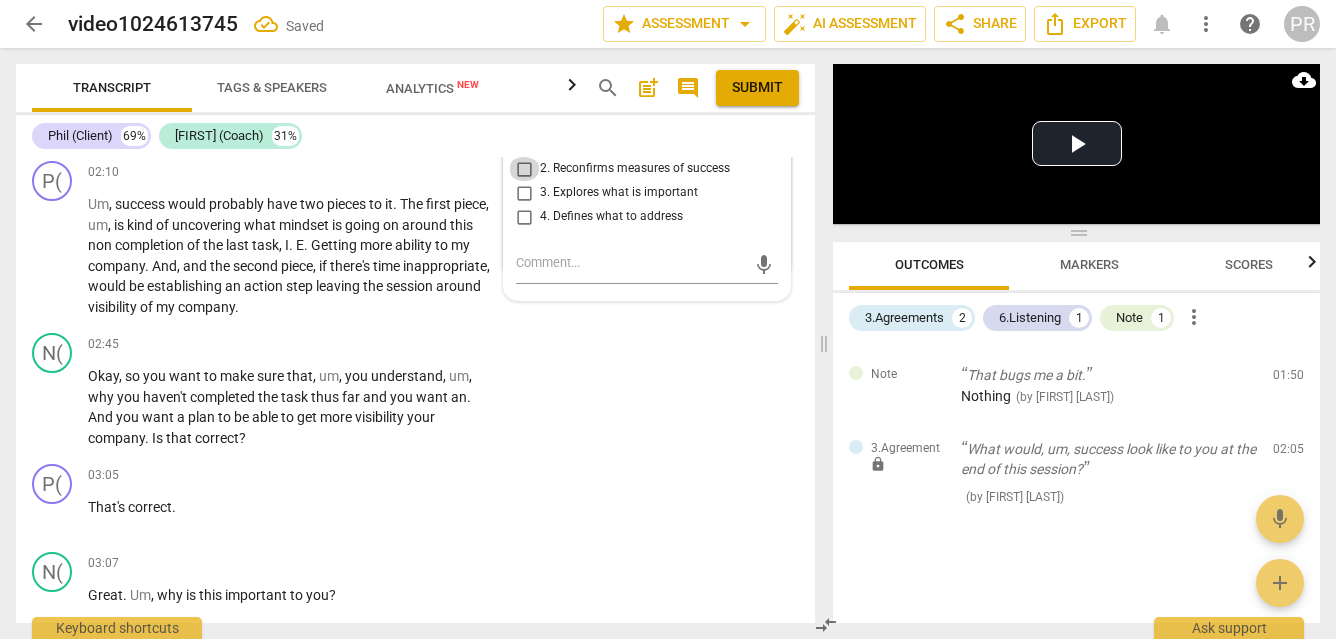 click on "2. Reconfirms measures of success" at bounding box center [524, 169] 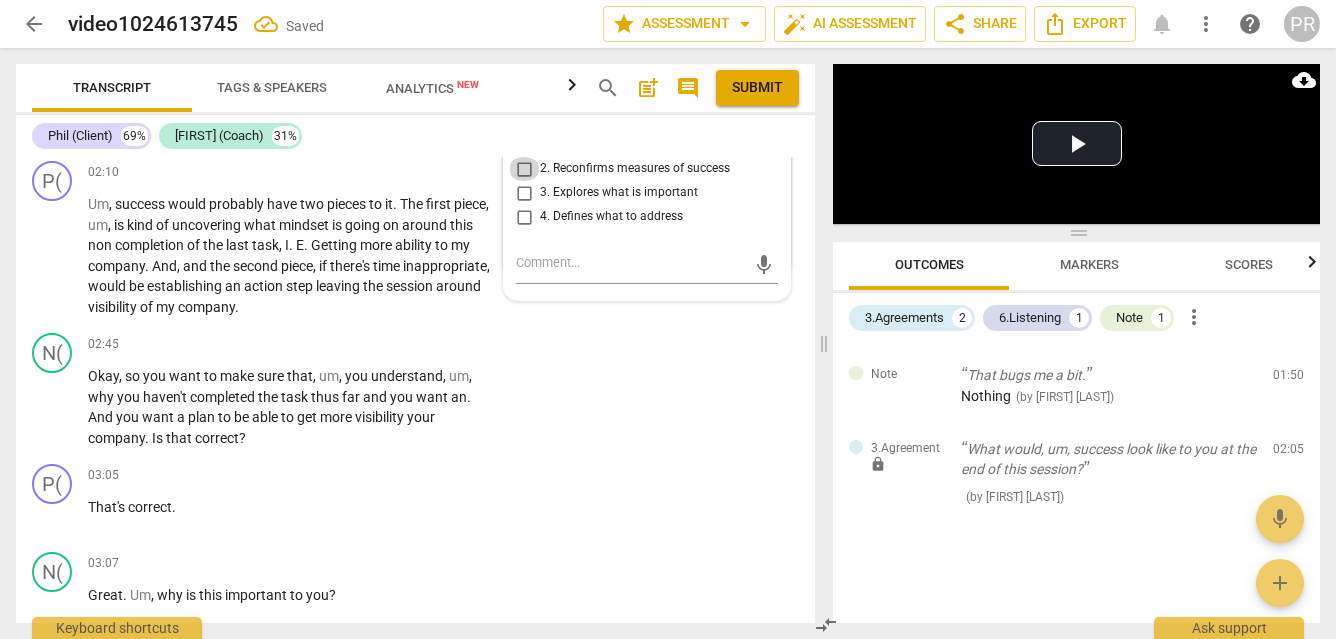 scroll, scrollTop: 0, scrollLeft: 0, axis: both 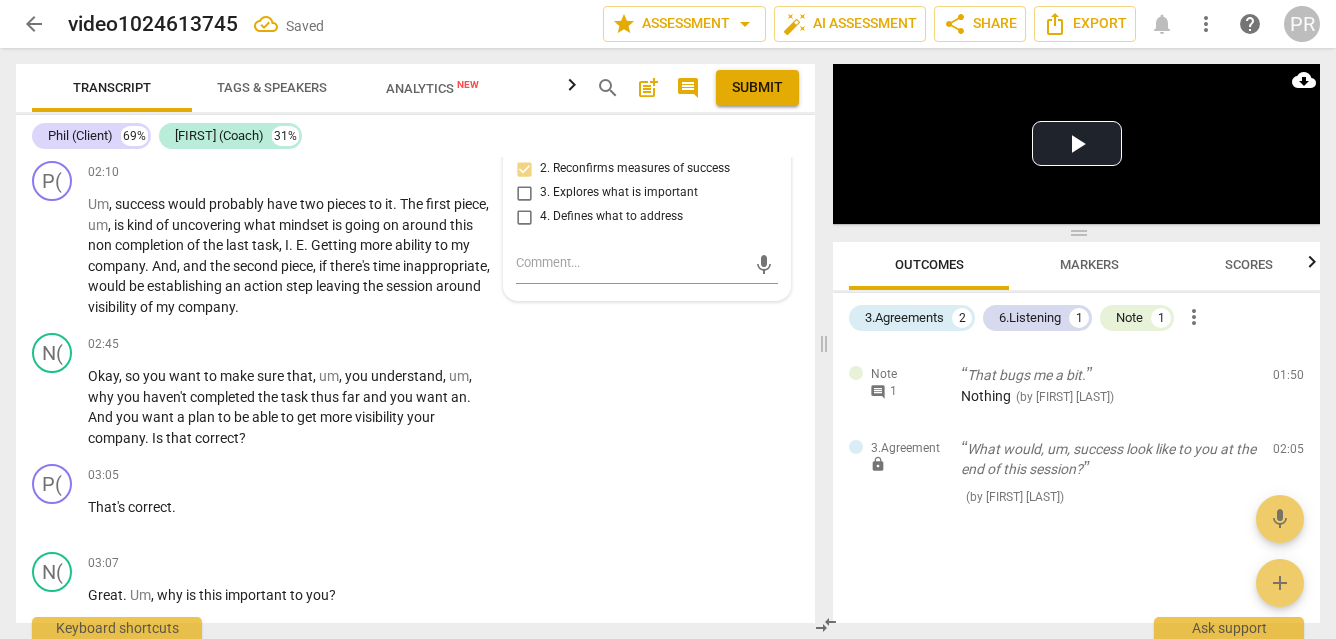 click on "Publish" at bounding box center [640, 119] 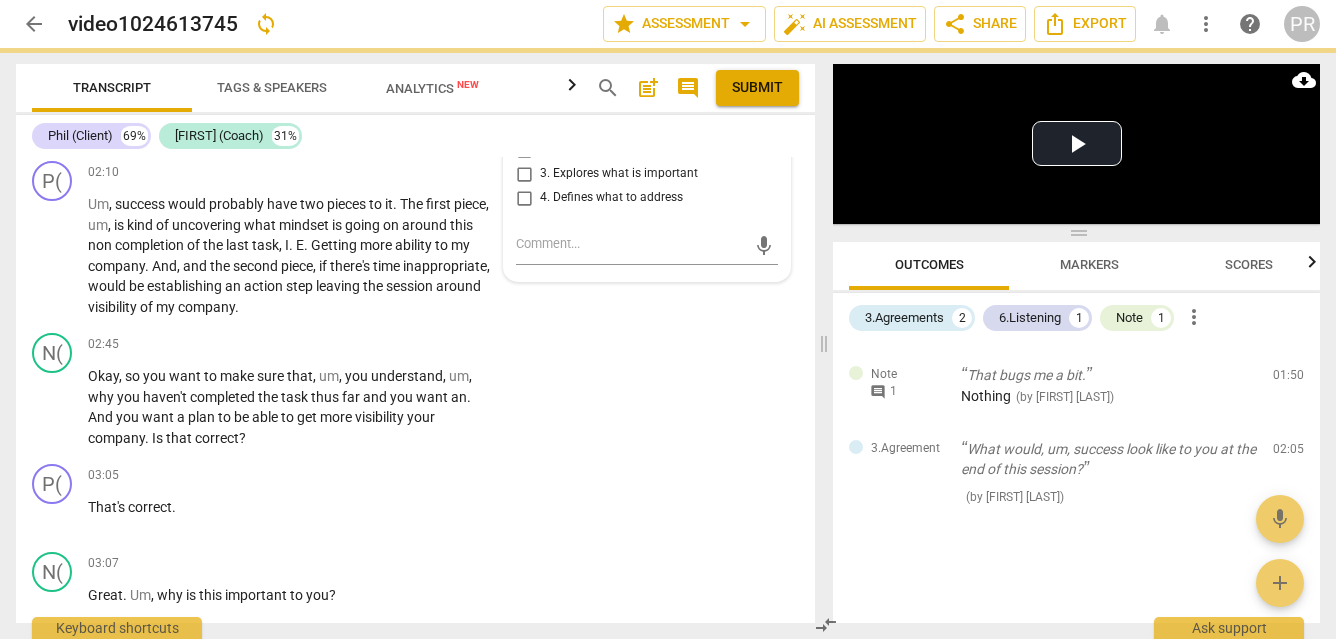drag, startPoint x: 91, startPoint y: 294, endPoint x: 236, endPoint y: 345, distance: 153.70752 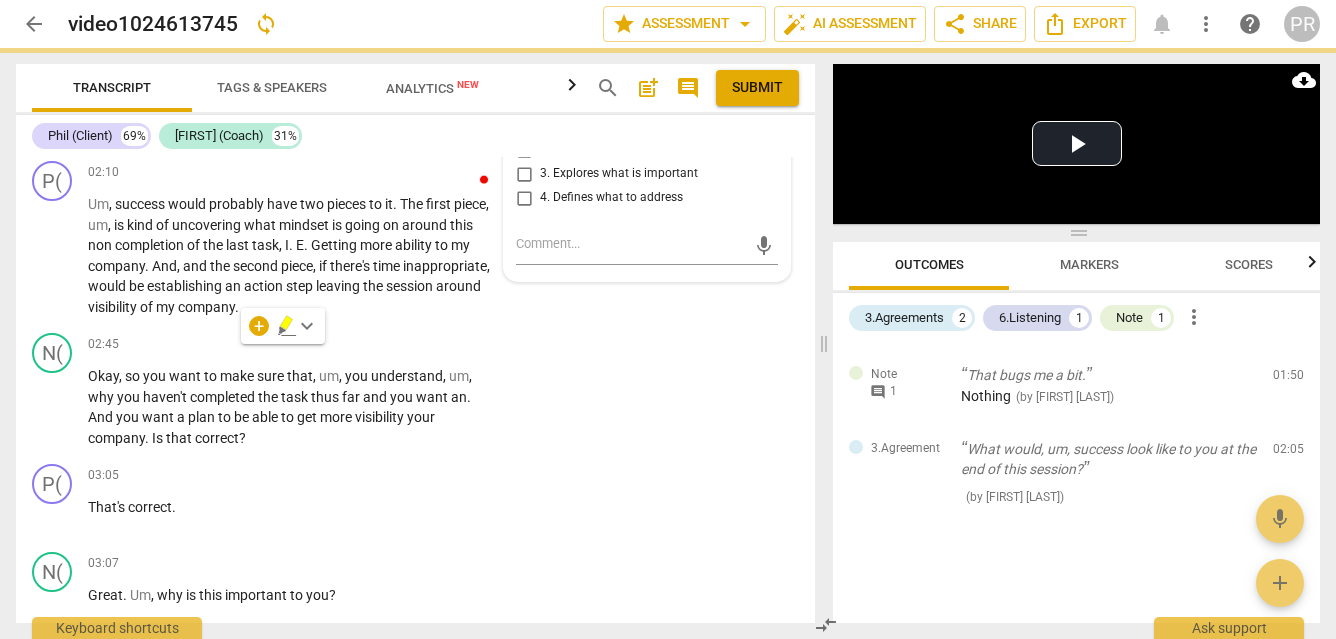 click on "work" at bounding box center (457, 94) 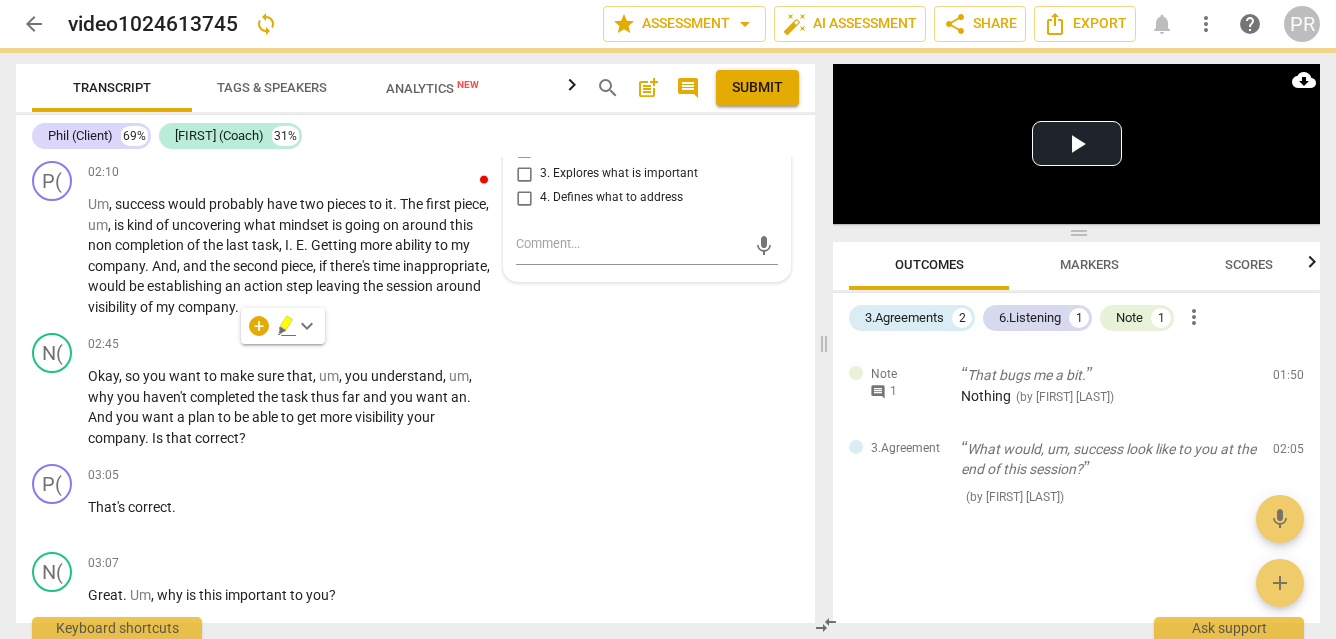 checkbox on "true" 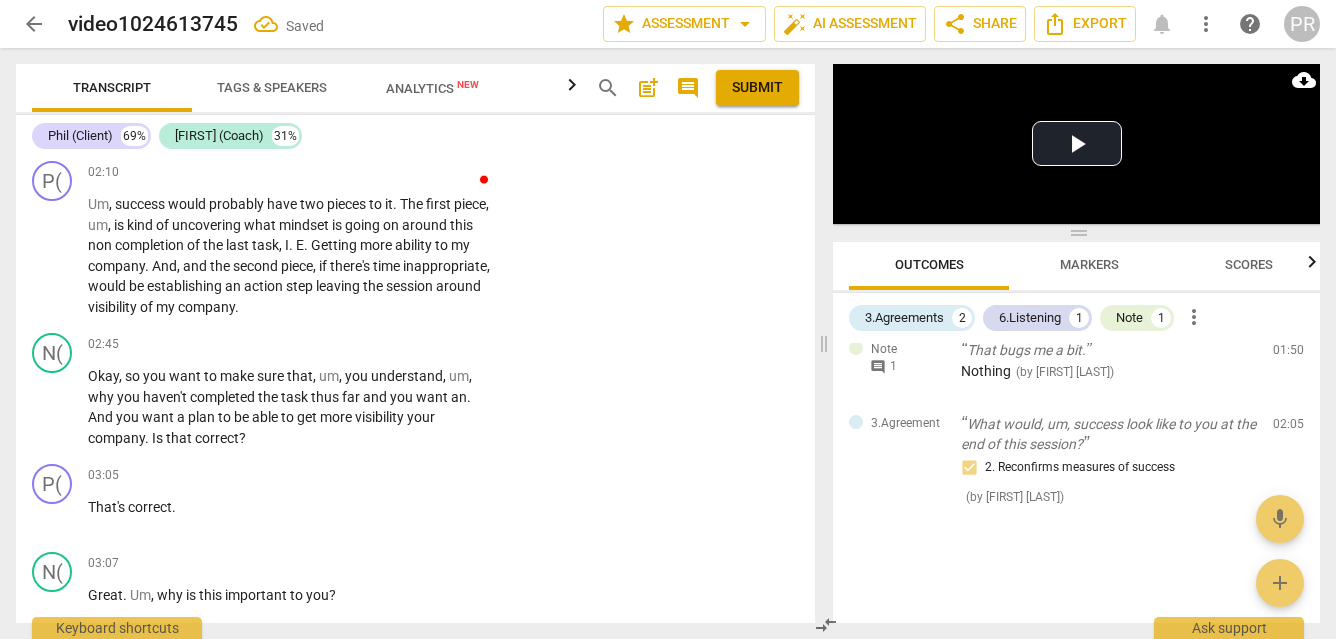 drag, startPoint x: 479, startPoint y: 326, endPoint x: 73, endPoint y: 295, distance: 407.18176 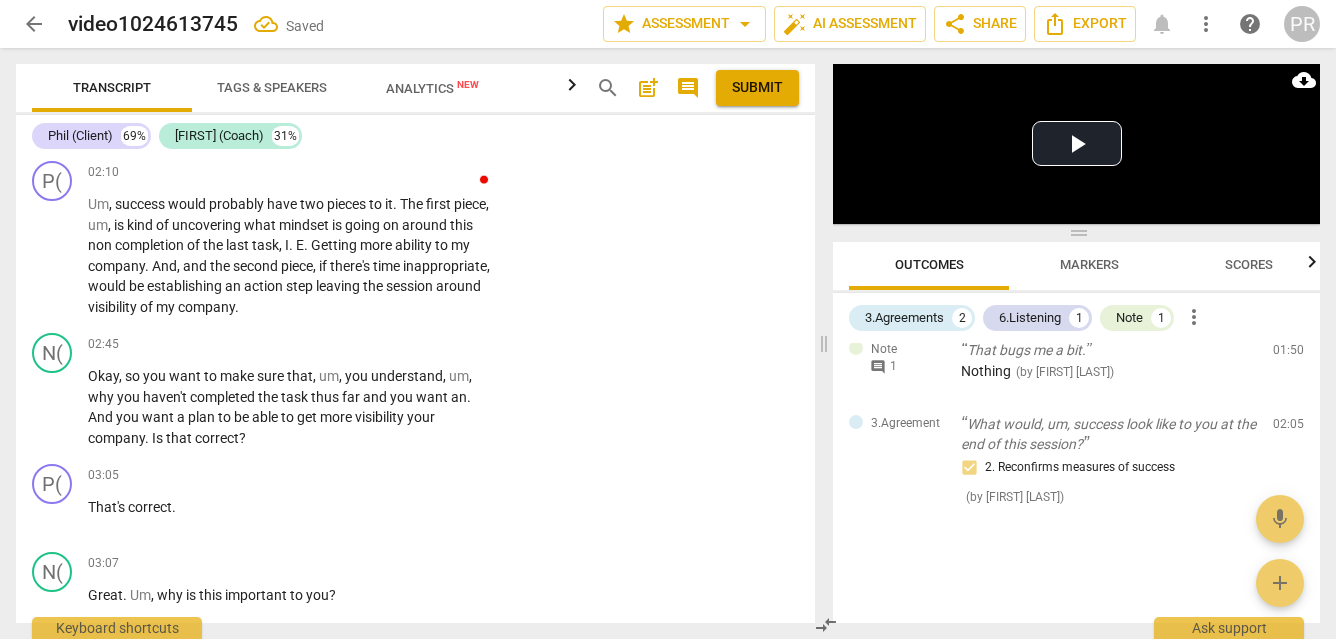click on "N( play_arrow pause 01:53 + Add competency 3.Agreement keyboard_arrow_right Okay ,   well ,   I'd   say   first   of   all ,   good   for   you   for   accomplishing   that .   100%   average   is   pretty   good .   Um ,   but   let's   dive   in   and   um ,   work   and   explore   how   you   can   achieve   this .   What   would ,   um ,   success   look   like   to   you   at   the   end   of   this   session ? 3.Agreement [FIRST] [LAST] 09:04 08-04-2025 2. Reconfirms measures of success" at bounding box center [415, 87] 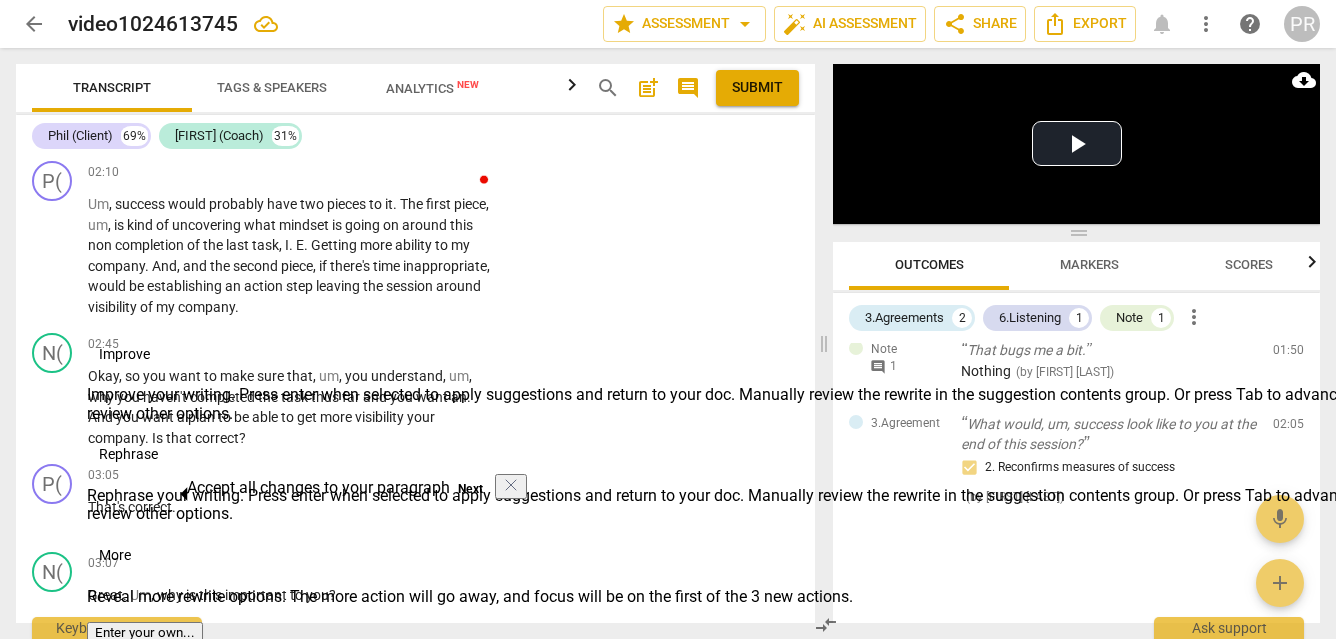 click on "Add competency" at bounding box center [335, 42] 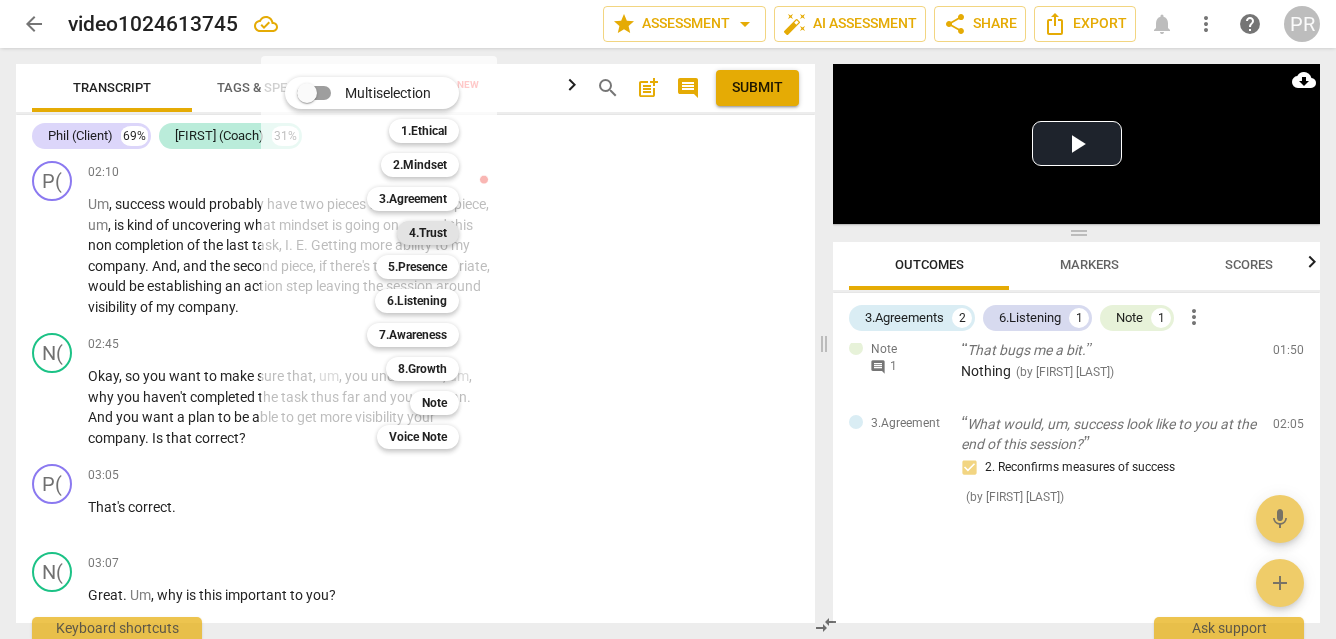 click on "4.Trust" at bounding box center [428, 233] 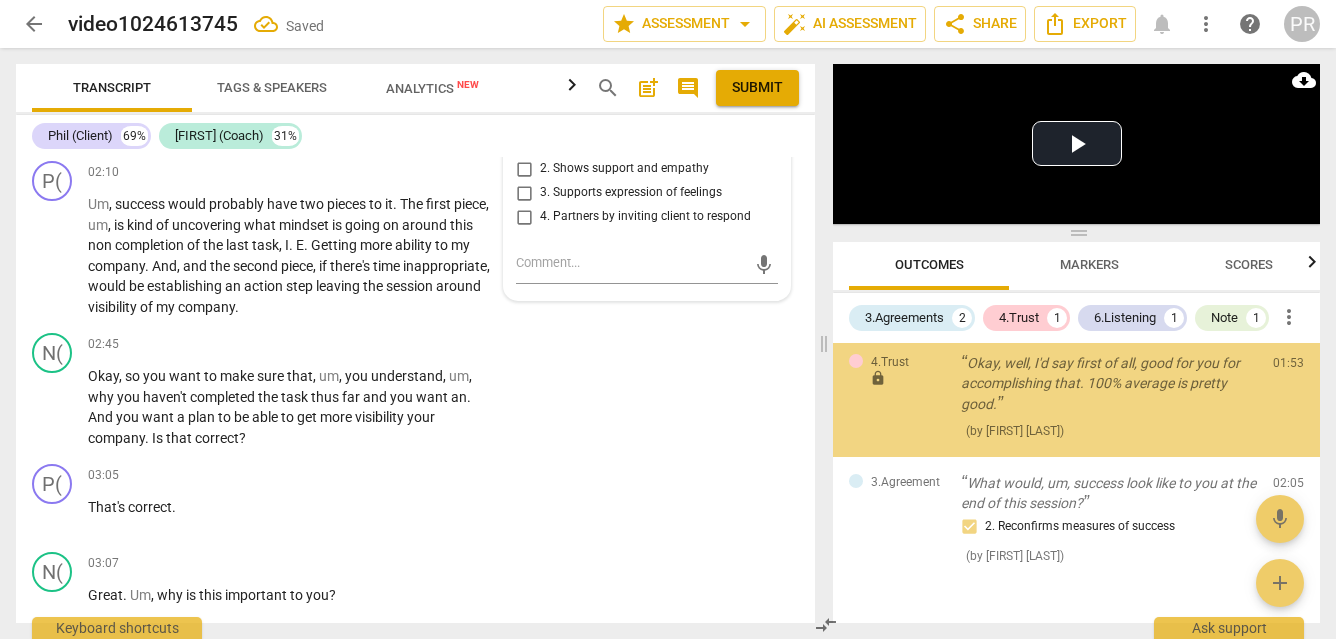 scroll, scrollTop: 371, scrollLeft: 0, axis: vertical 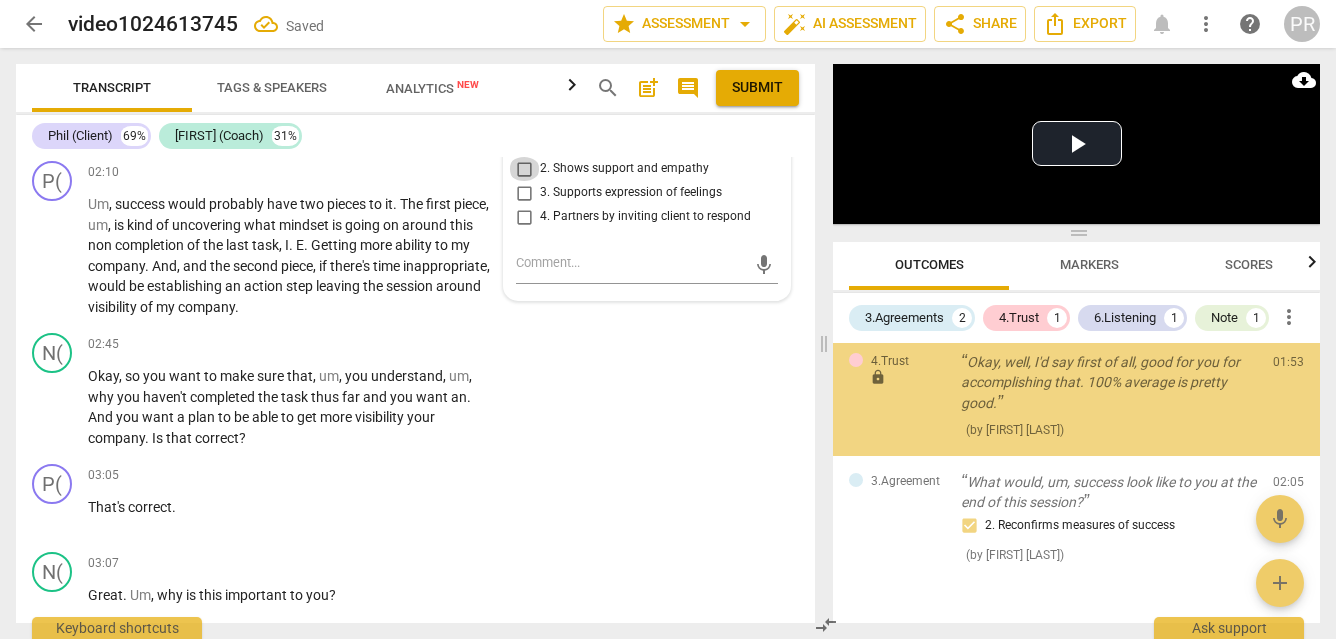click on "2. Shows support and empathy" at bounding box center (524, 169) 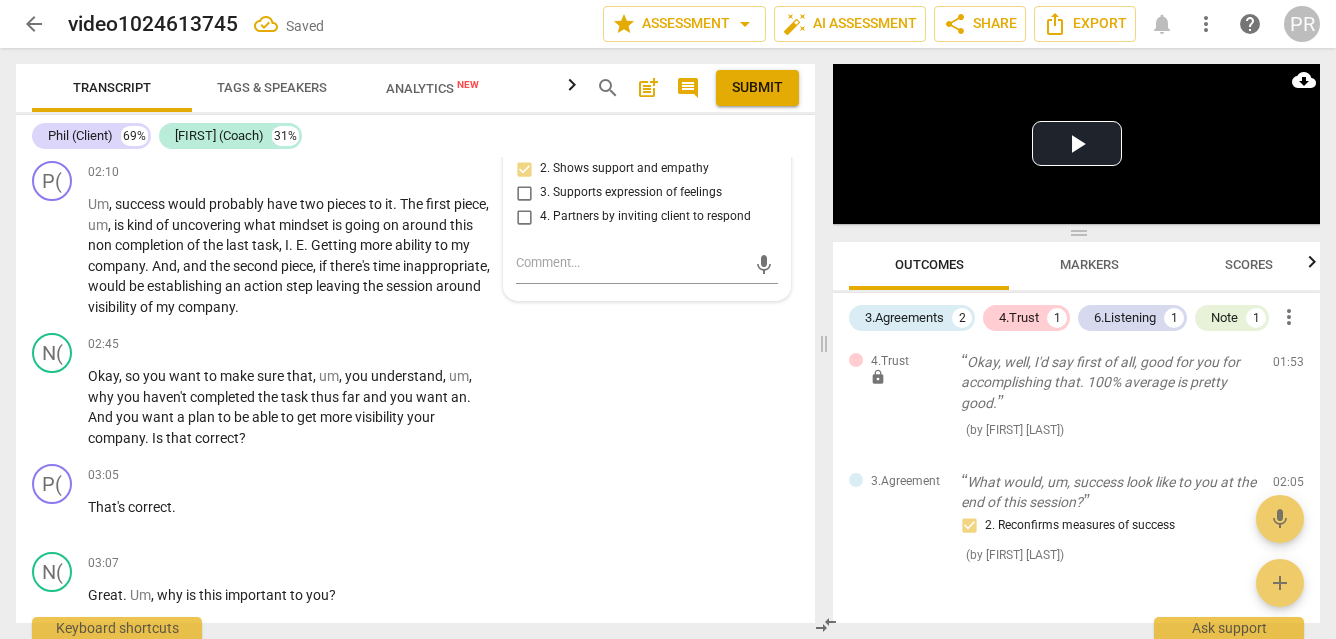 click on "2. Shows support and empathy" at bounding box center [524, 169] 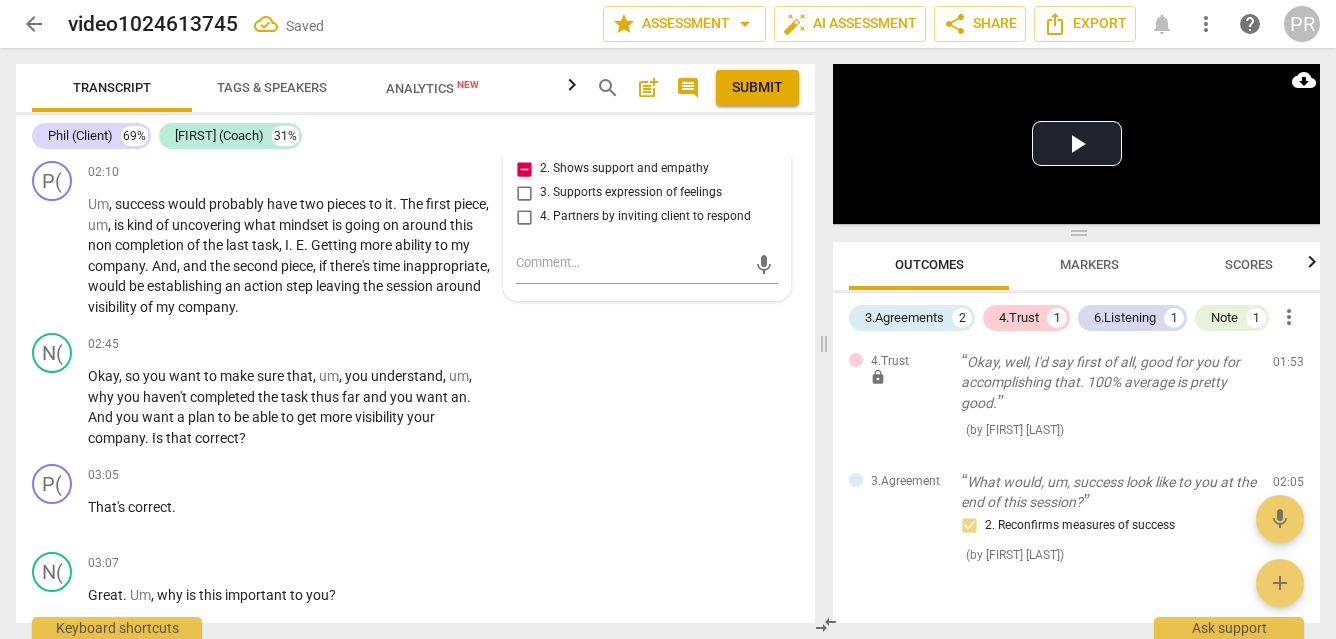 click on "Publish" at bounding box center (640, 119) 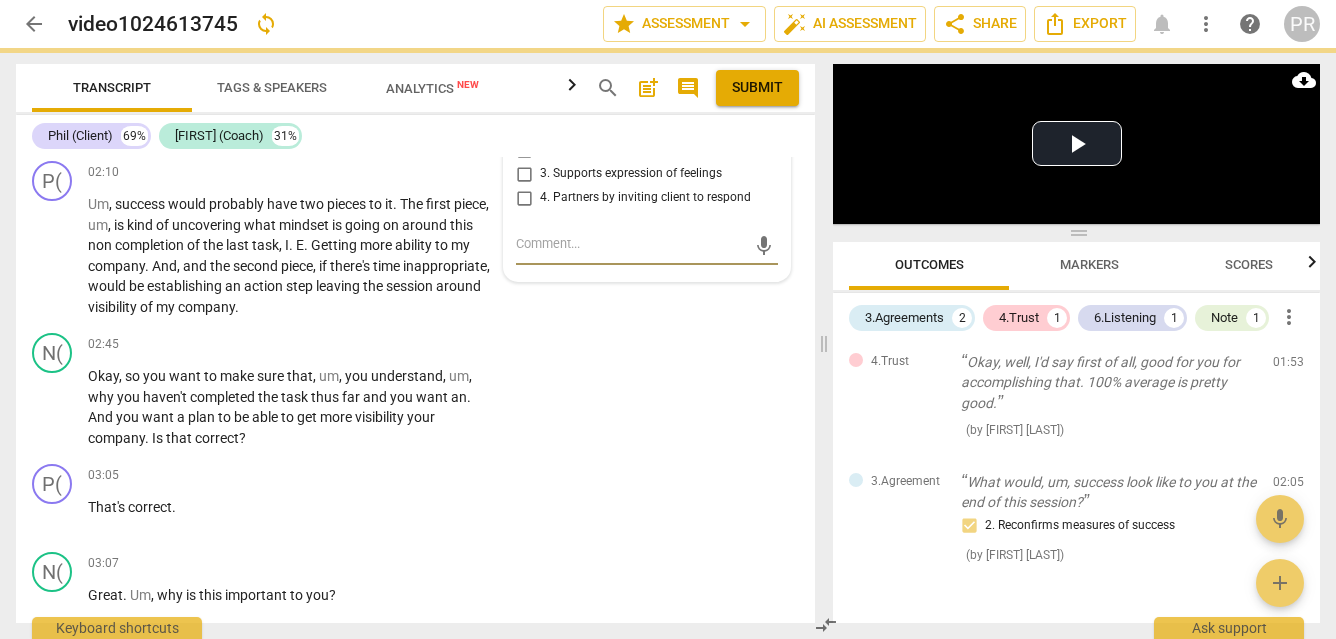 click at bounding box center (631, 246) 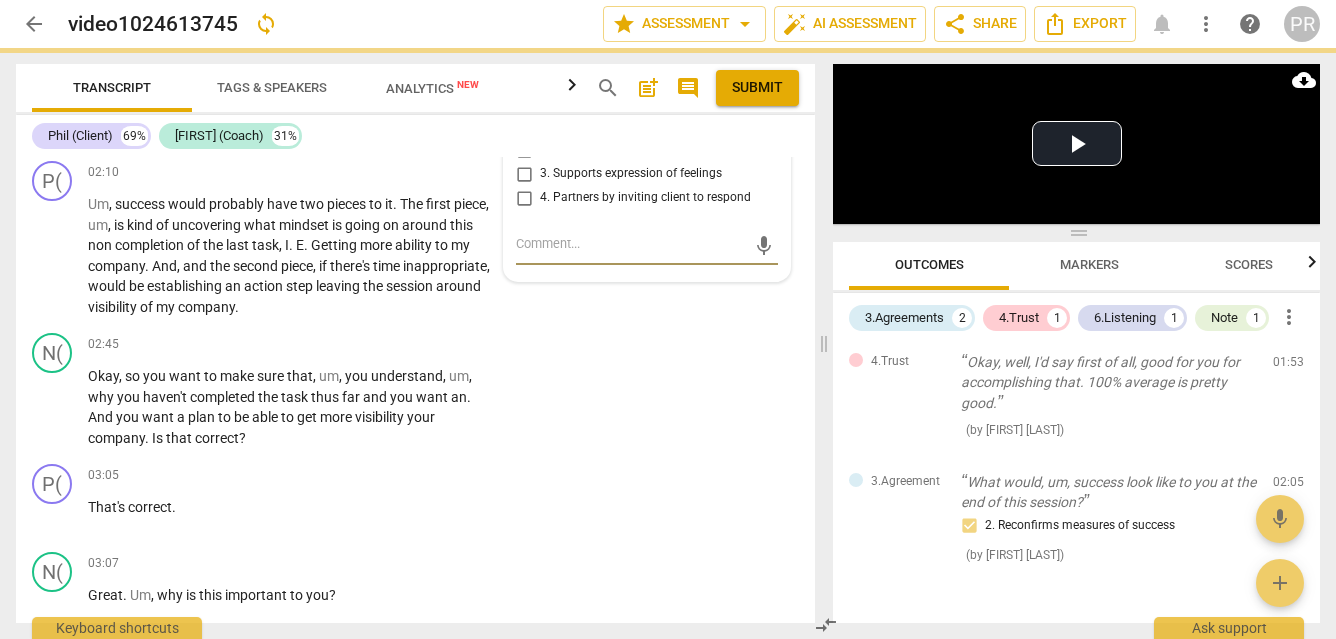 checkbox on "true" 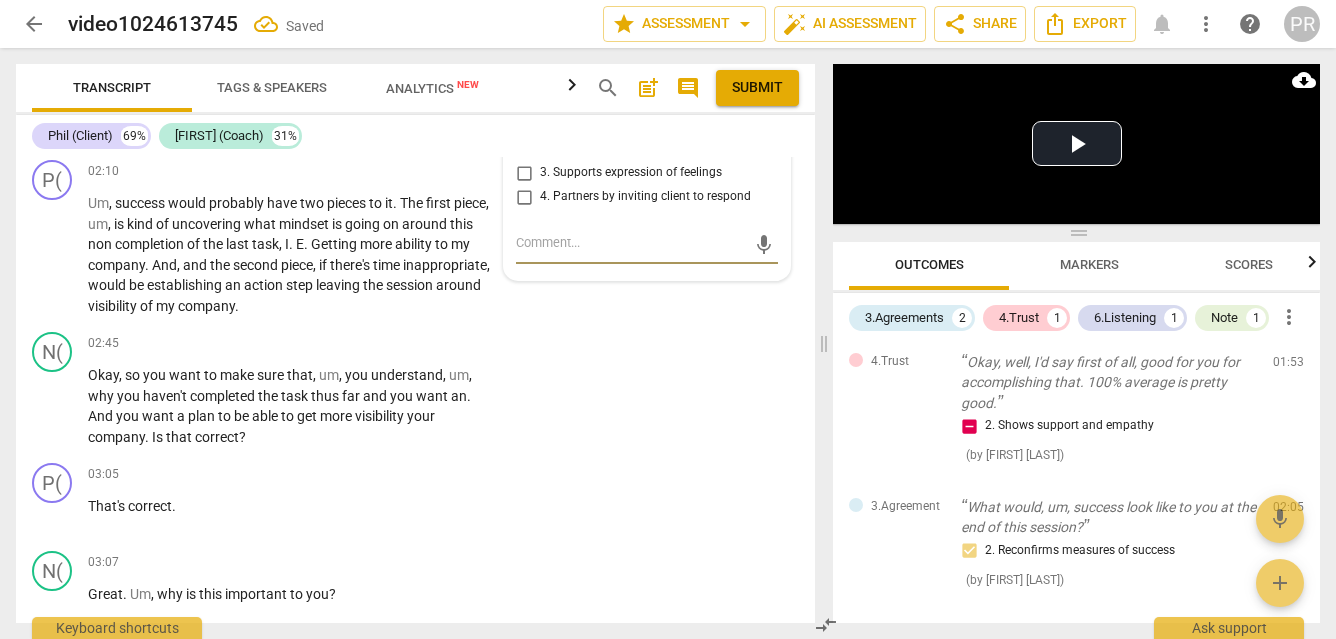 scroll, scrollTop: 1319, scrollLeft: 0, axis: vertical 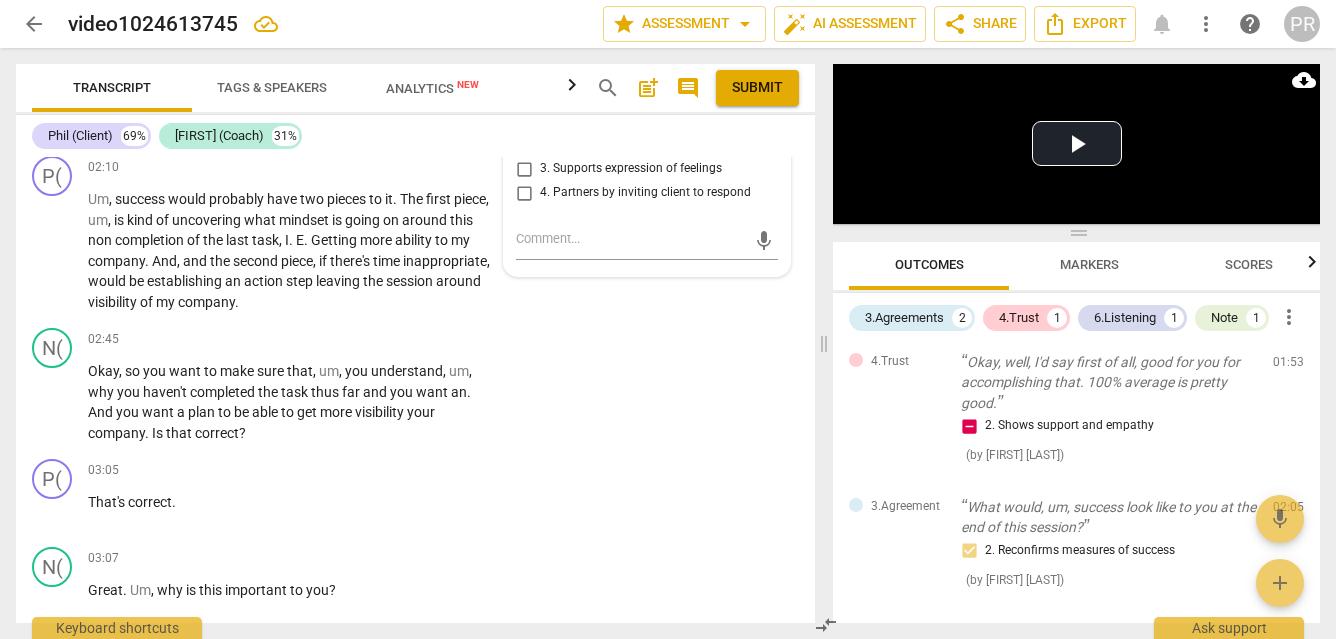 click on "3.Agreement" at bounding box center [367, 36] 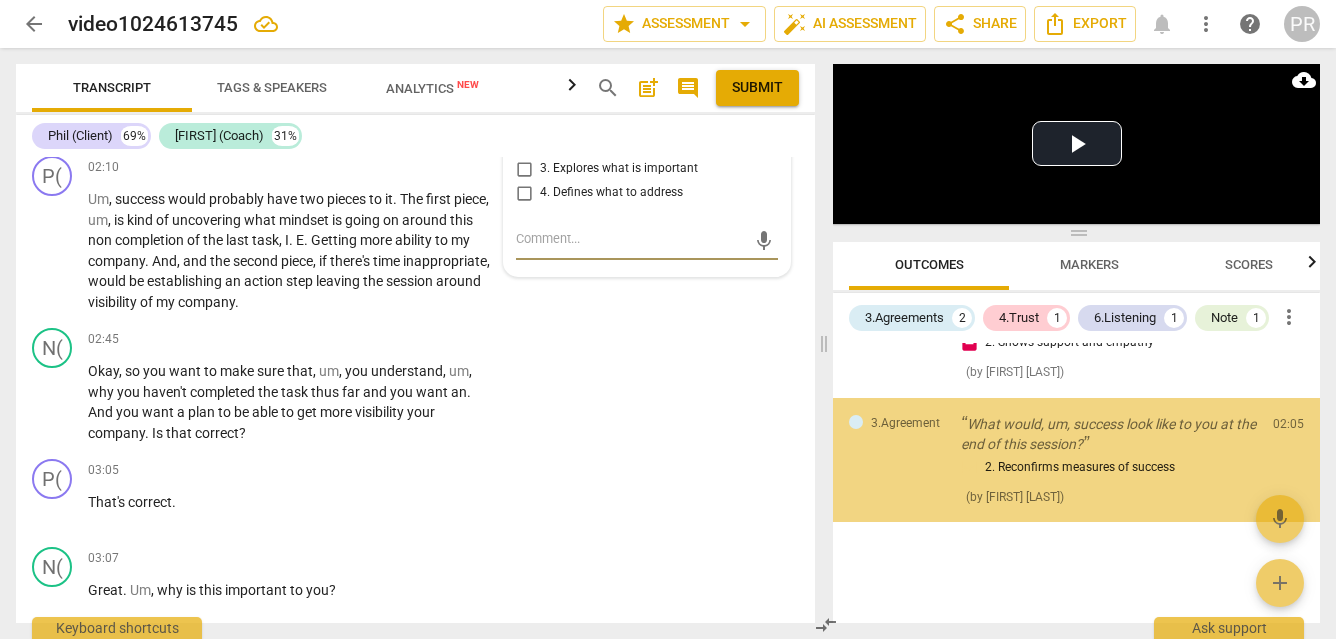 scroll, scrollTop: 536, scrollLeft: 0, axis: vertical 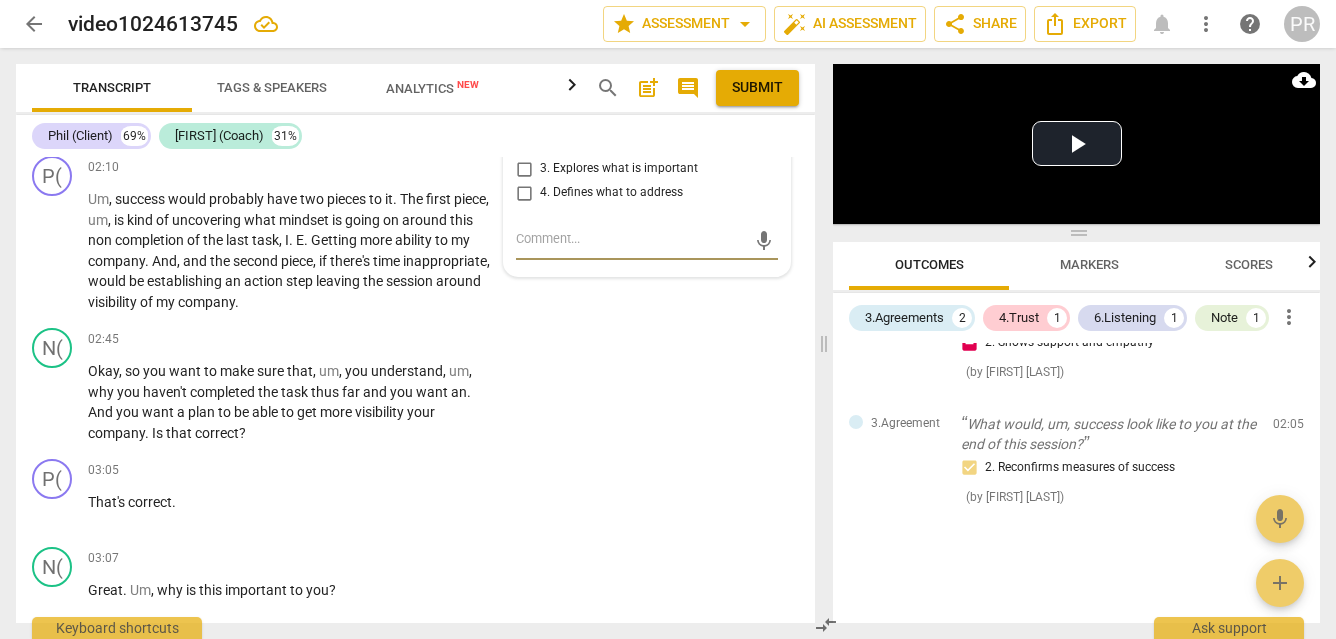 click on "for" at bounding box center [353, 68] 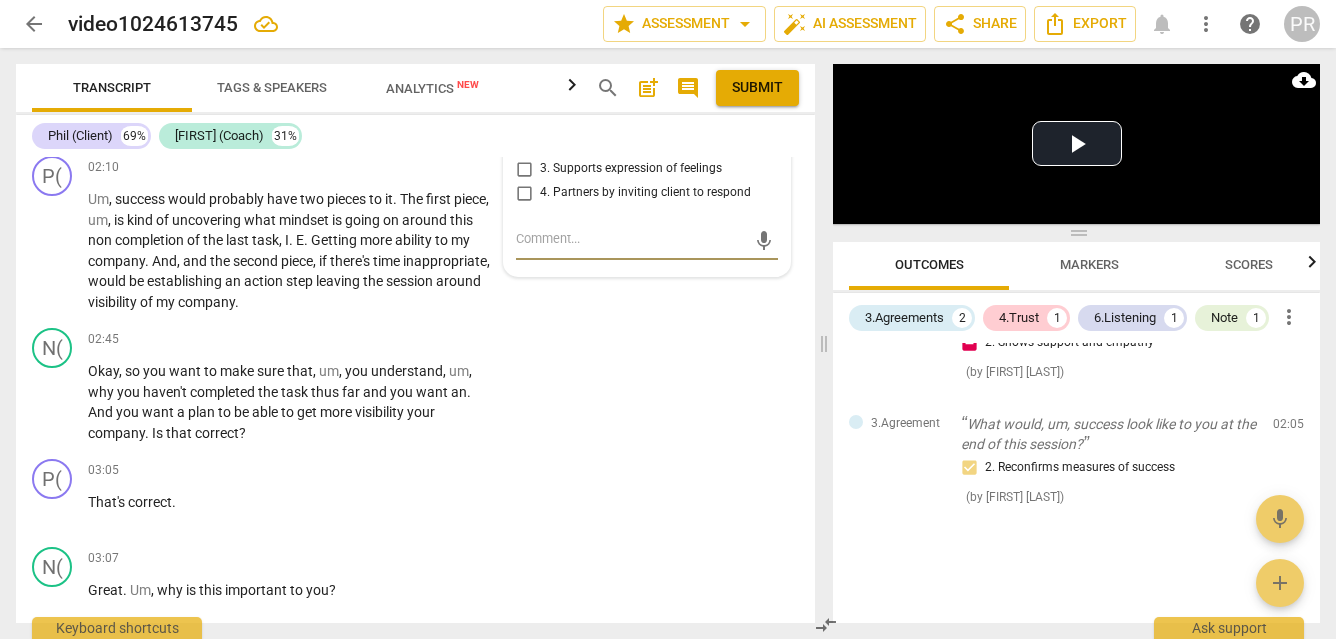 click at bounding box center [631, 241] 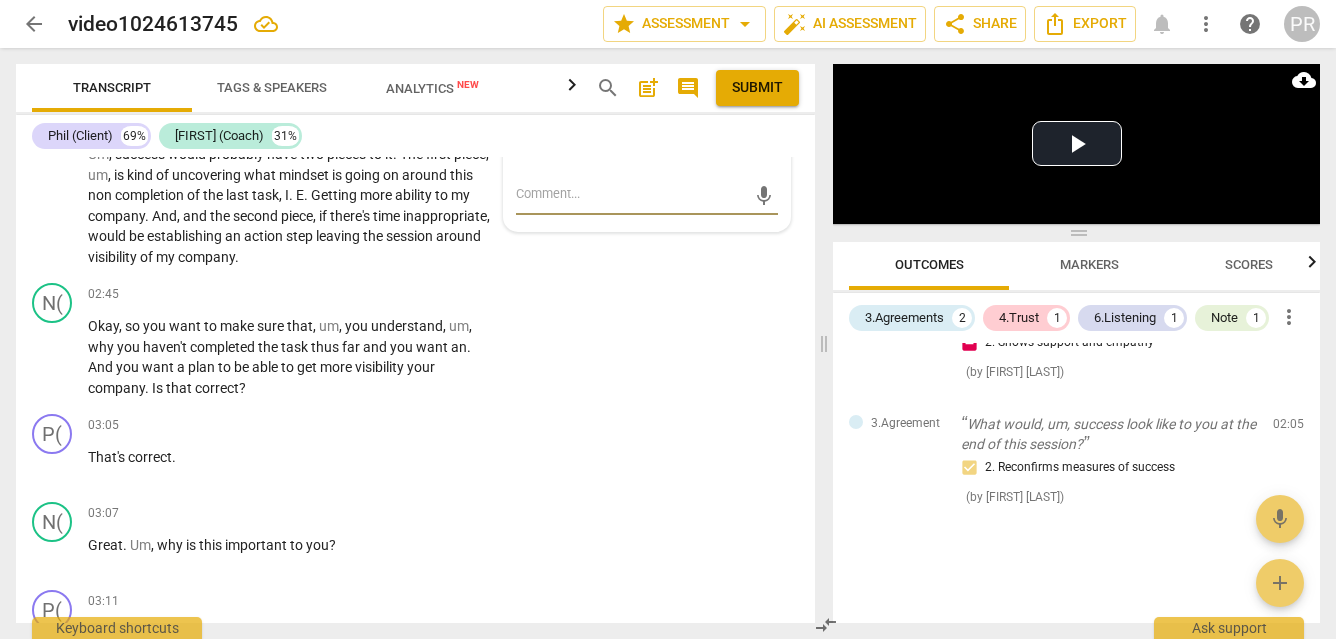 scroll, scrollTop: 1365, scrollLeft: 0, axis: vertical 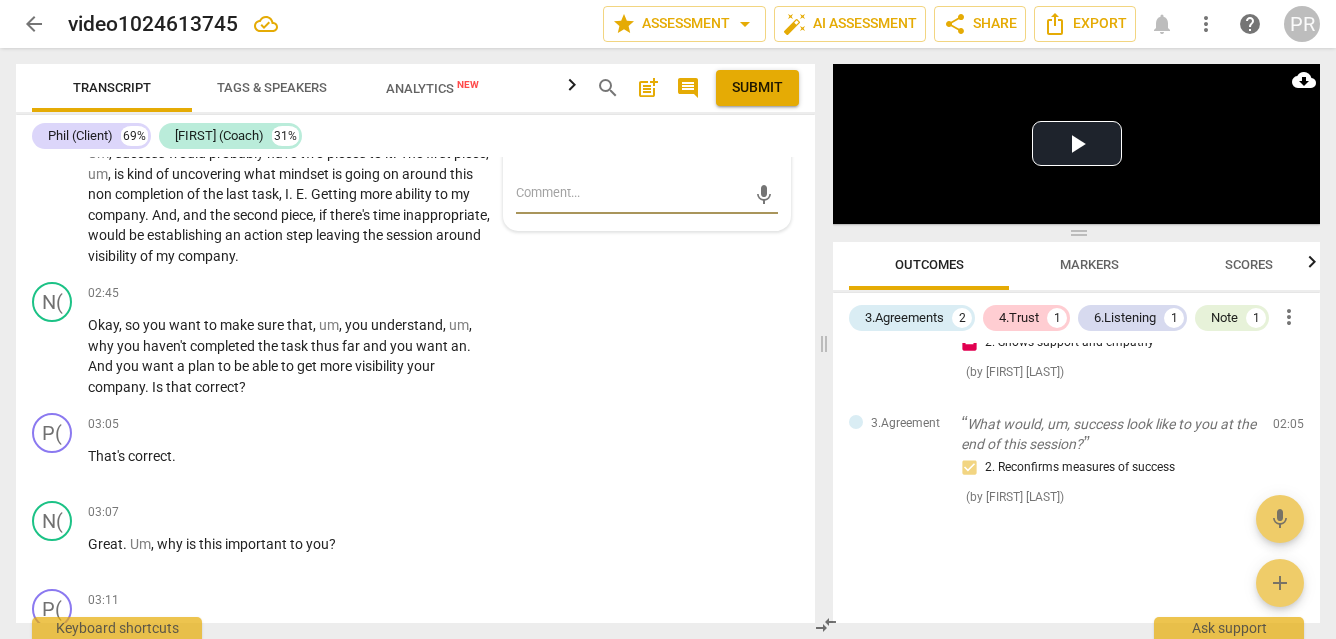 type on "The client says the fact that he didn't do it bugs him a lot" 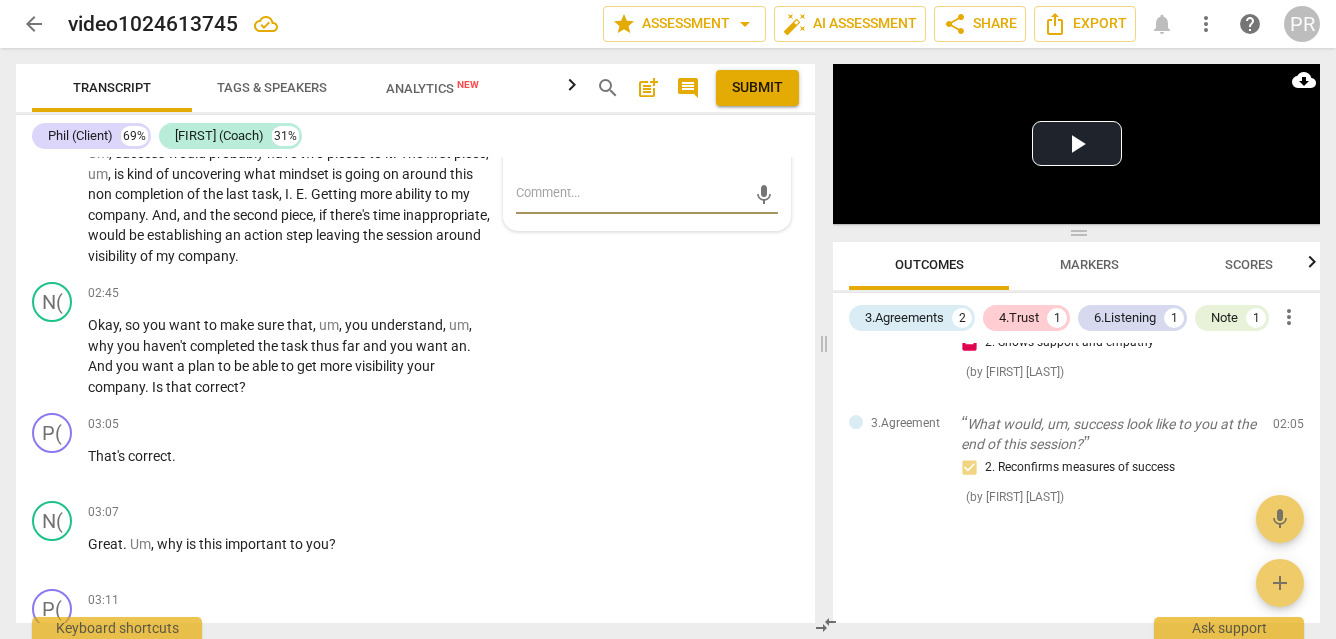 type on "The client says the fact that he didn't do it bugs him a lot" 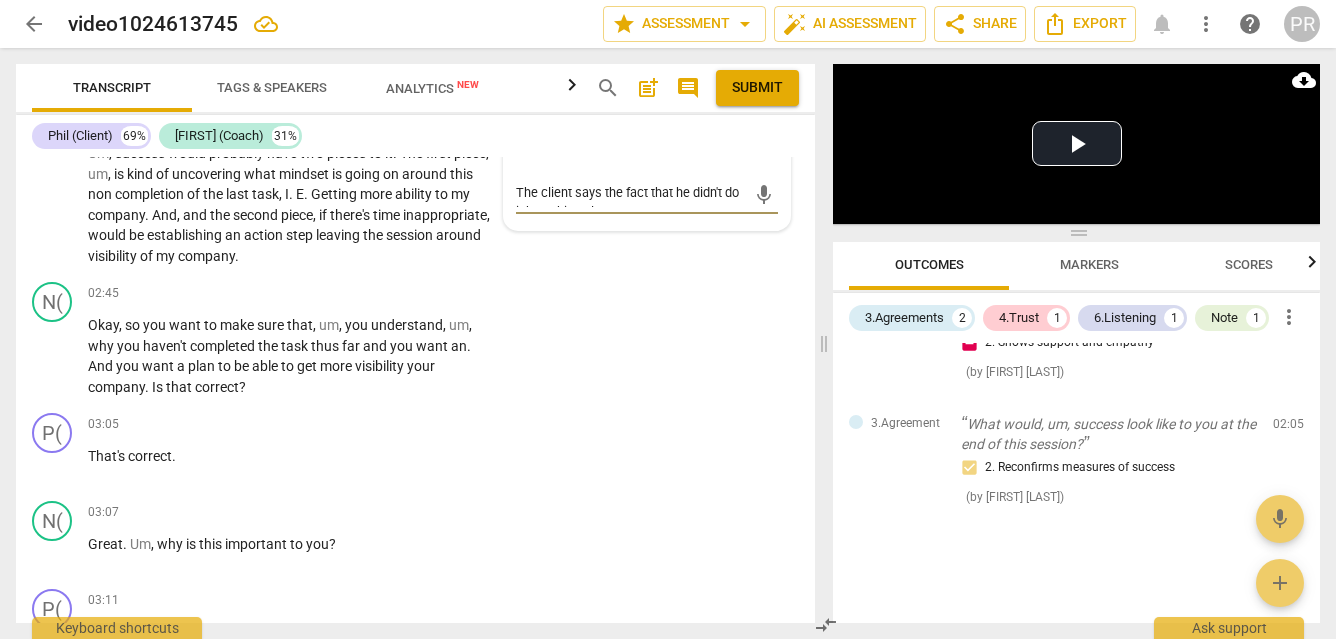 scroll, scrollTop: 0, scrollLeft: 0, axis: both 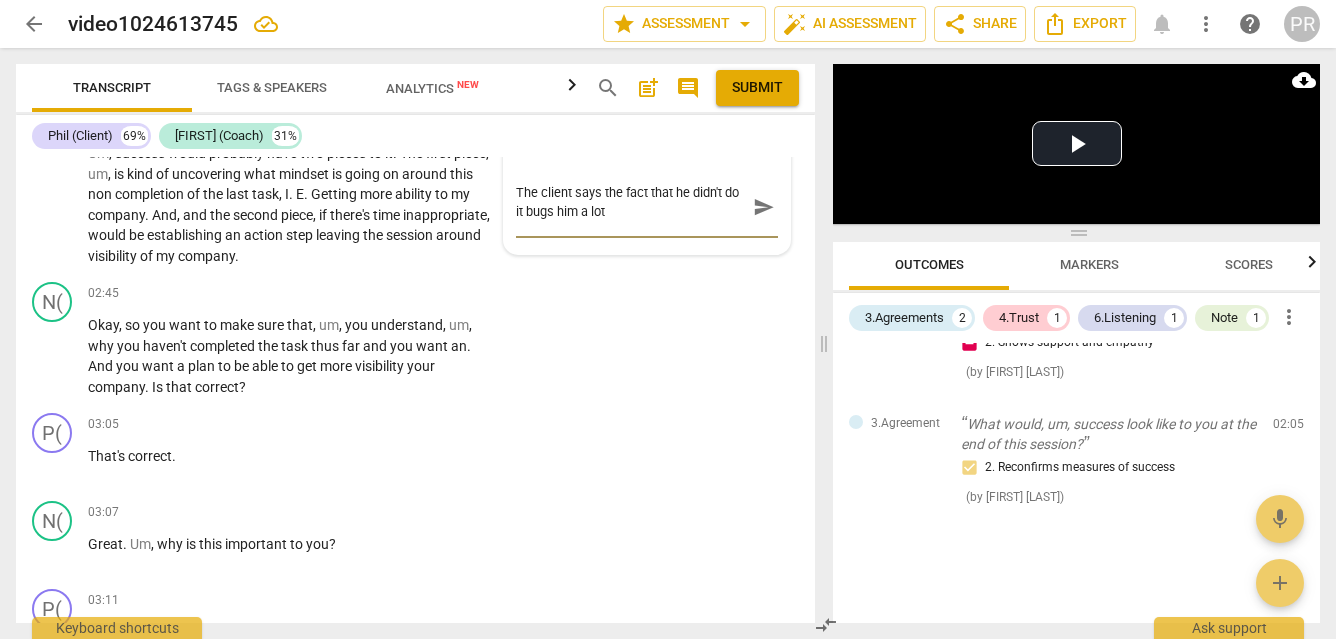 type on "The client says the fact that he didn't do it bugs him a lot." 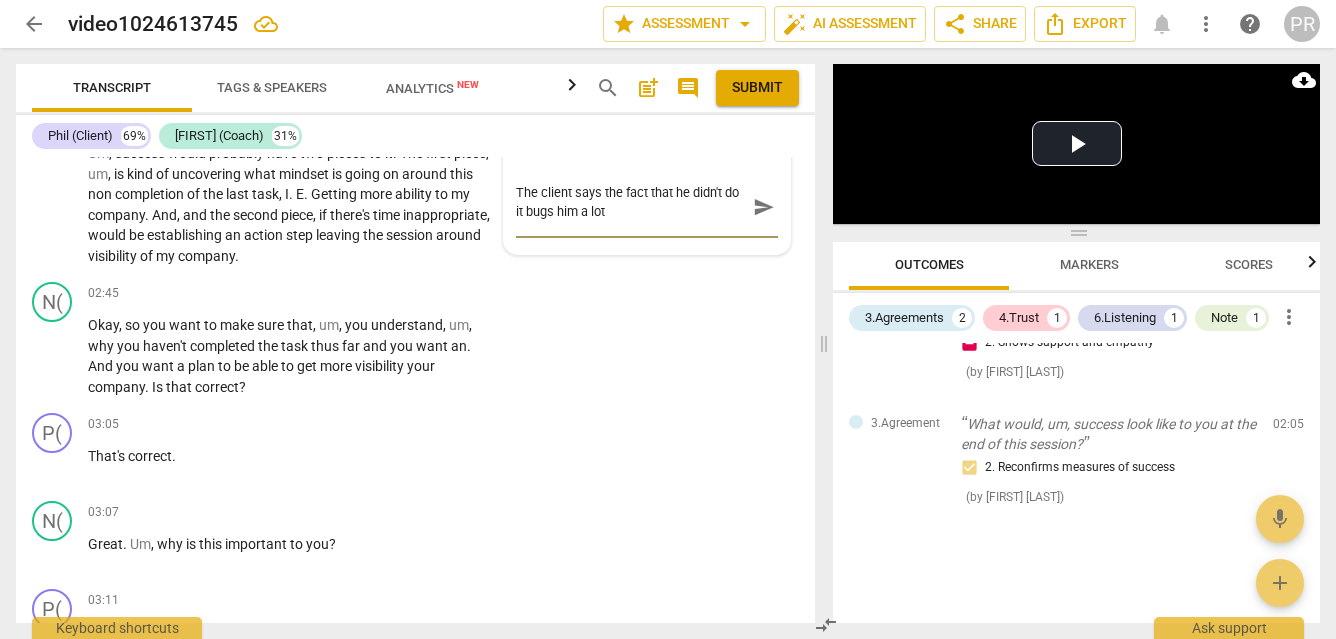 type on "The client says the fact that he didn't do it bugs him a lot." 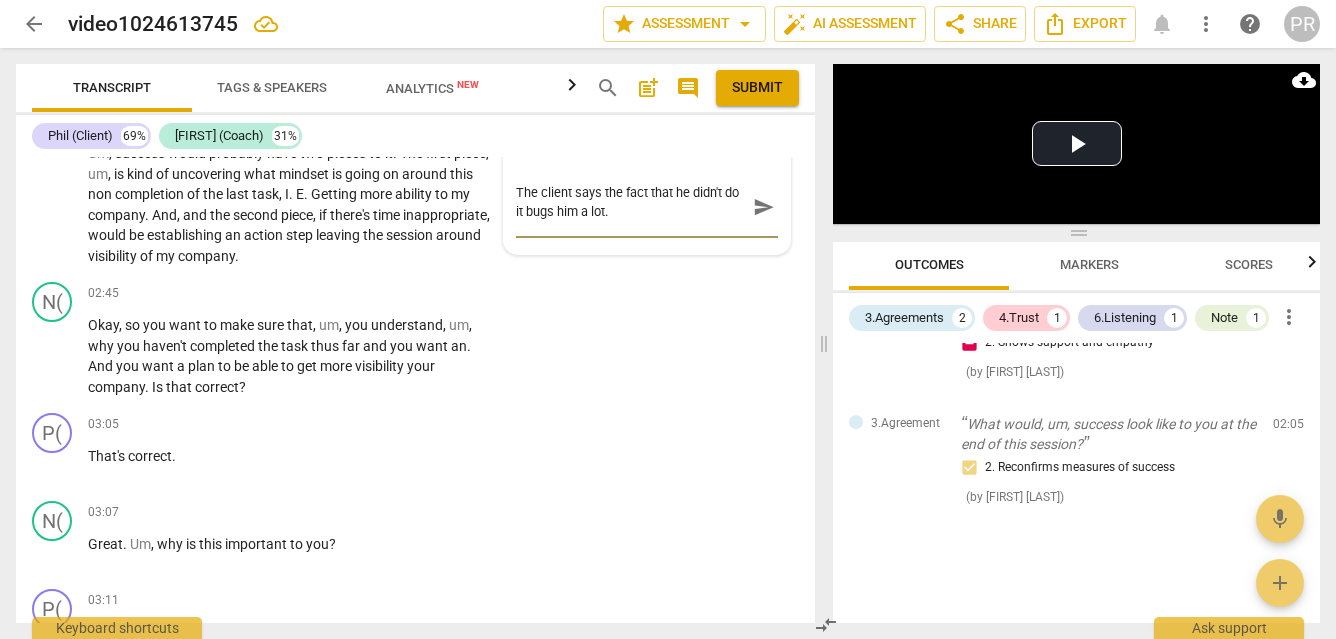 type on "The client says the fact that he didn't do it bugs him a lot. The coach goes on to say" 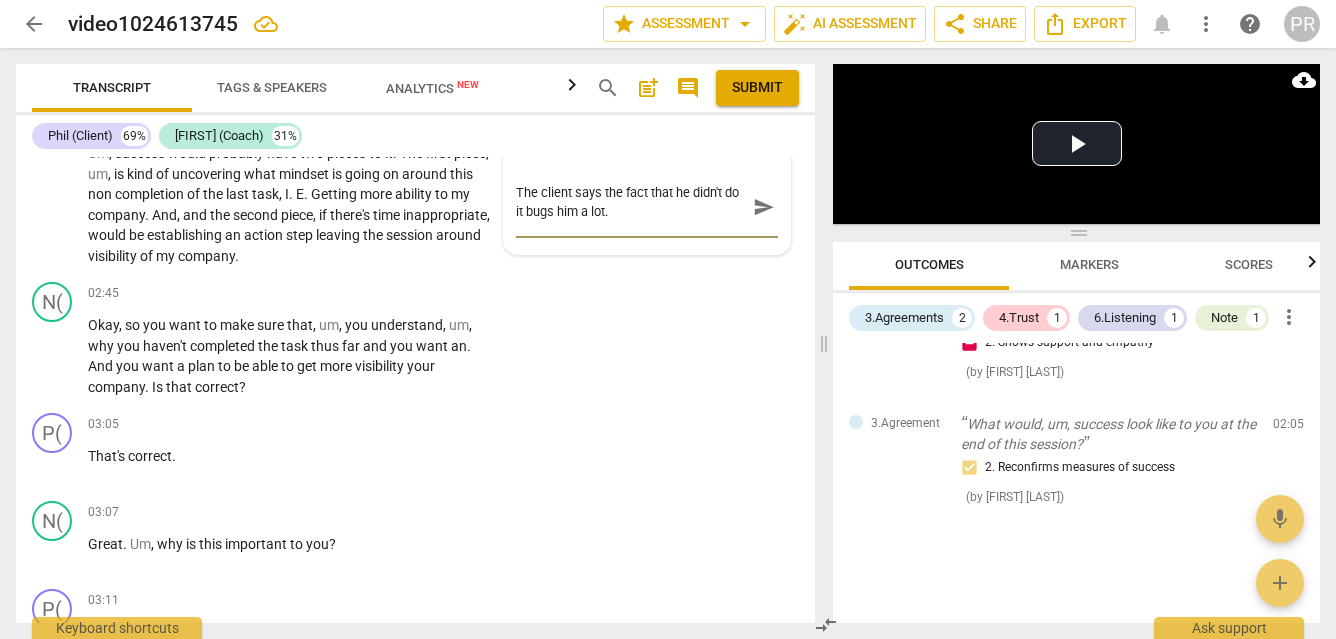 type on "The client says the fact that he didn't do it bugs him a lot. The coach goes on to say" 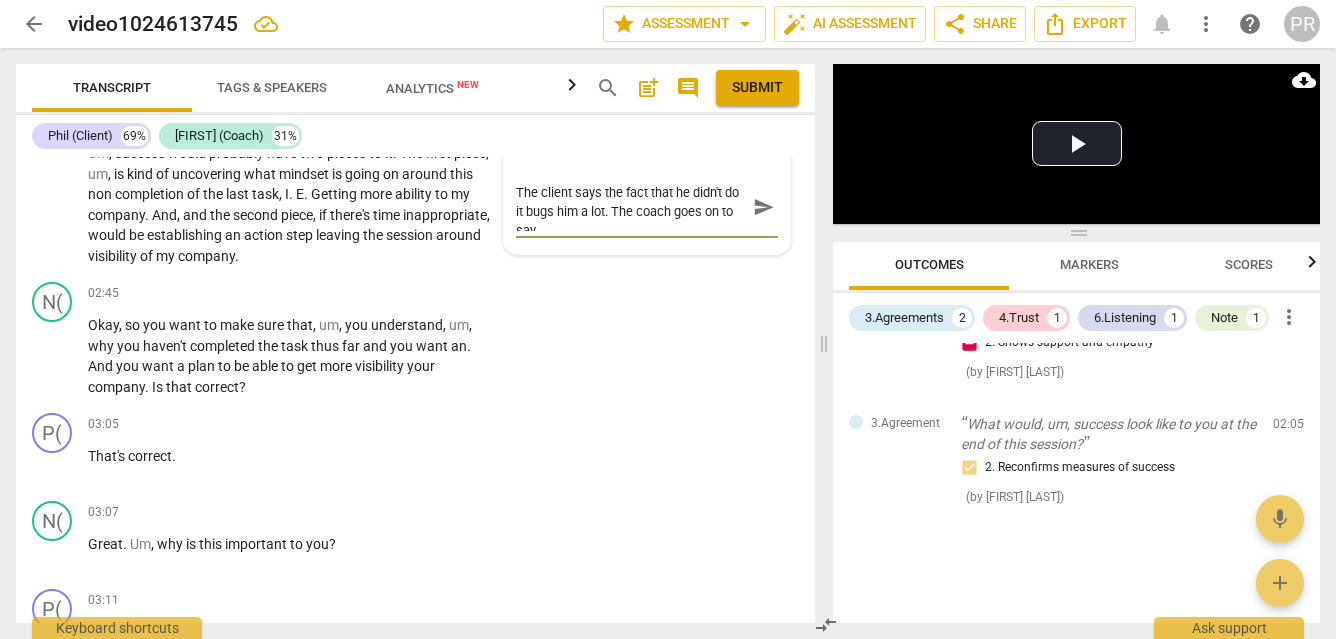 scroll, scrollTop: 0, scrollLeft: 0, axis: both 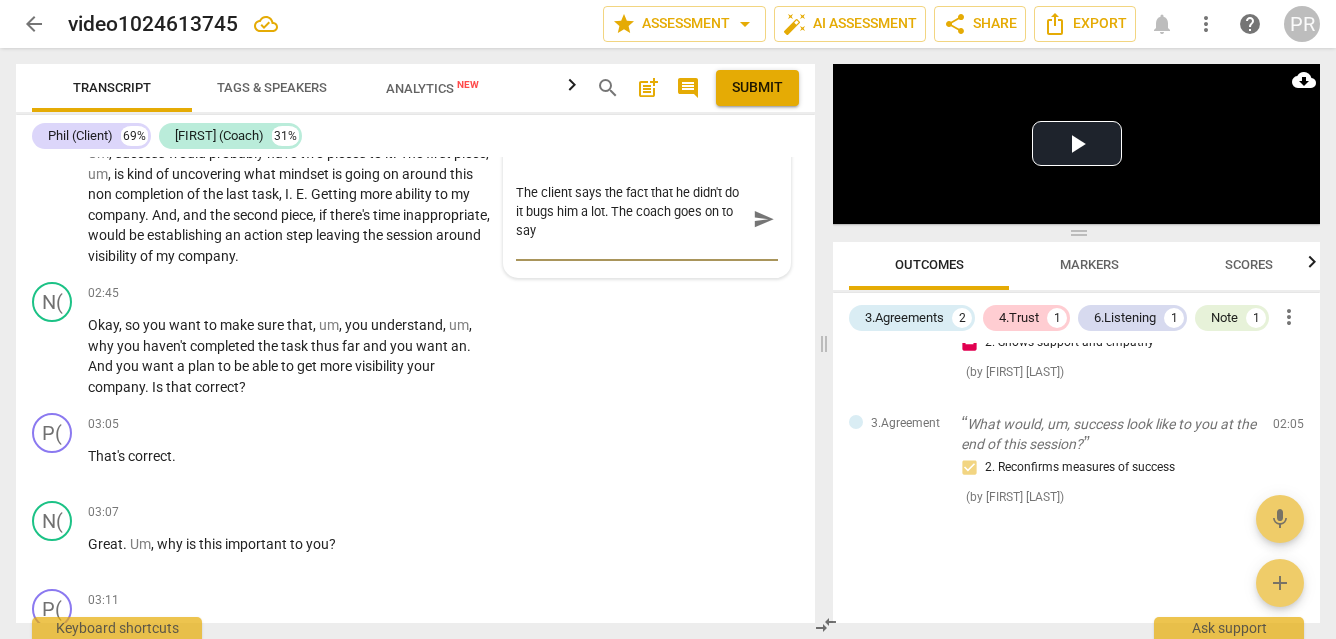 type on "The client says the fact that he didn't do it bugs him a lot. The coach goes on to say OK well I'd say first of all, good for you for accomplishing that" 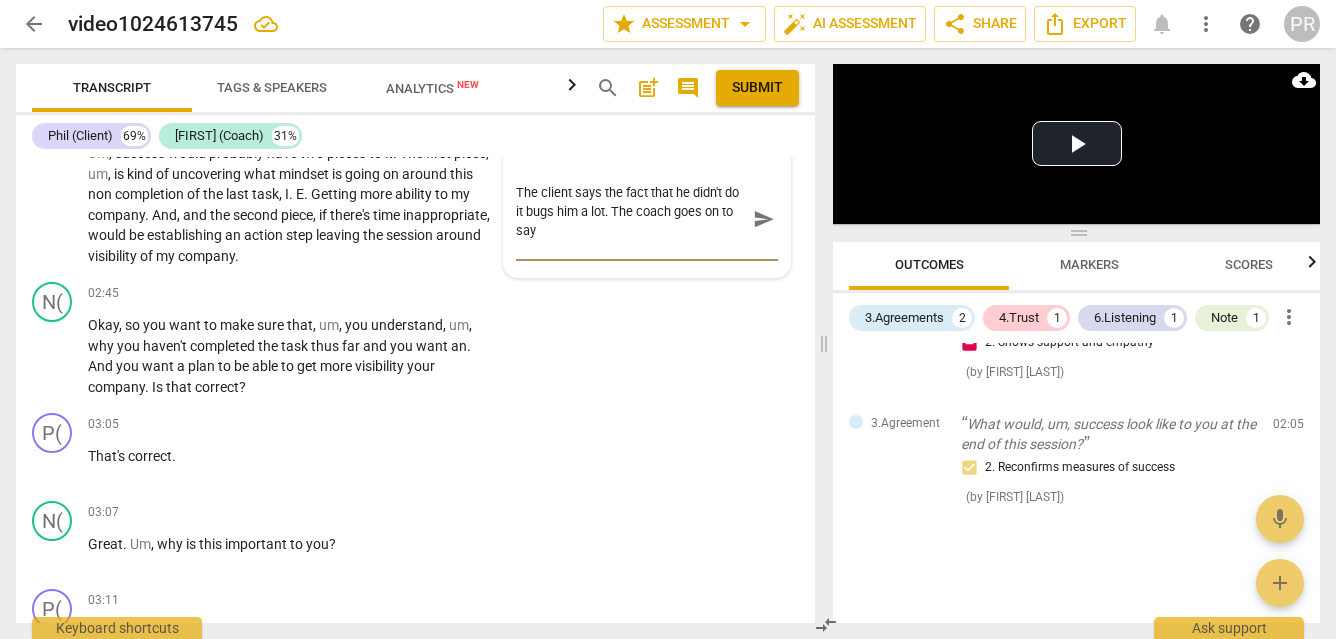 type on "The client says the fact that he didn't do it bugs him a lot. The coach goes on to say OK well I'd say first of all, good for you for accomplishing that" 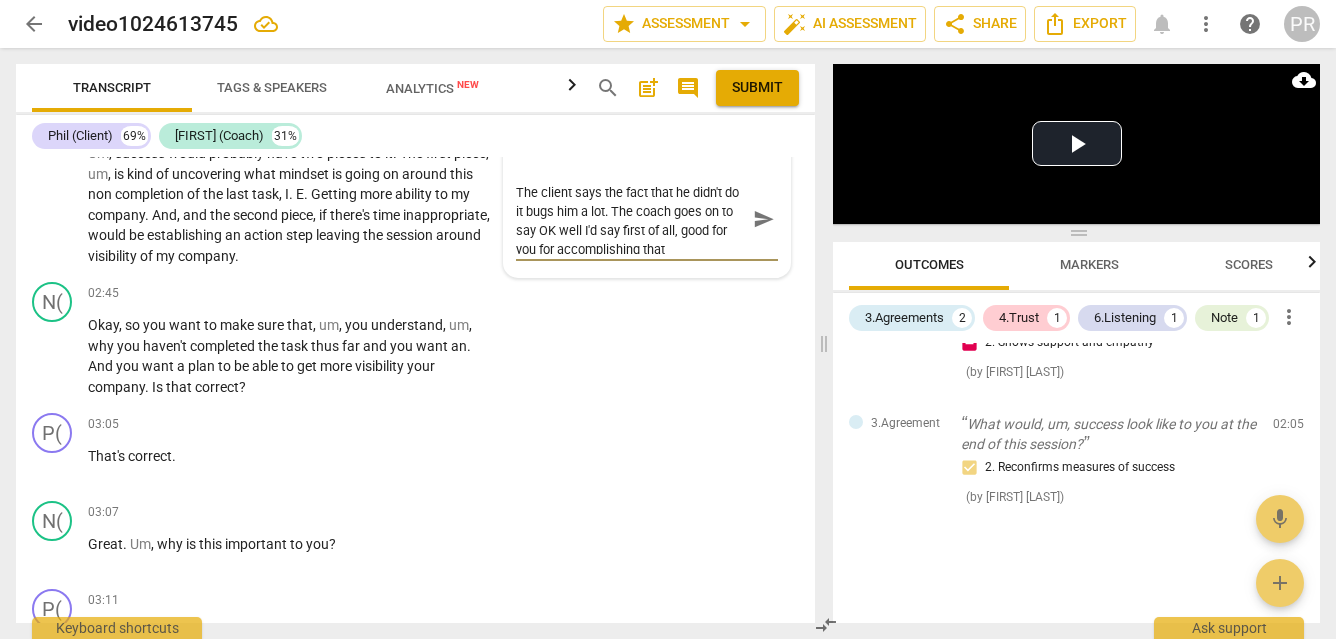 scroll, scrollTop: 0, scrollLeft: 0, axis: both 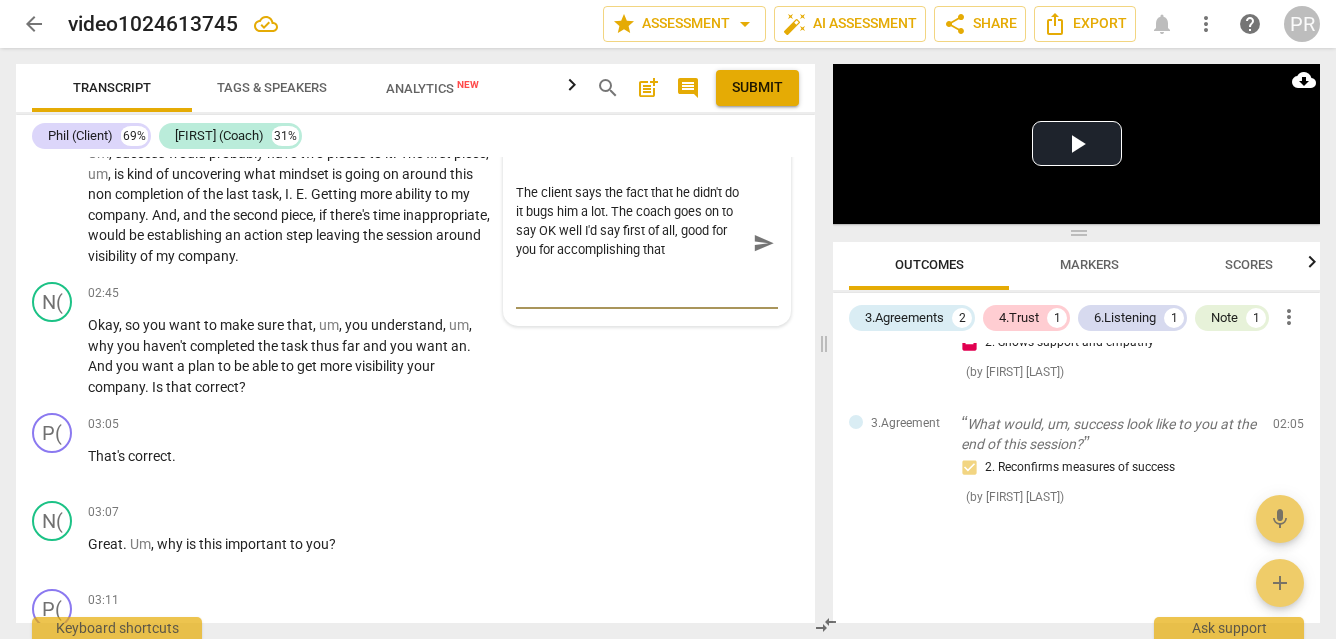 type on "The client says the fact that he didn't do it bugs him a lot. The coach goes on to say OK well I'd say first of all, good for you for accomplishing that." 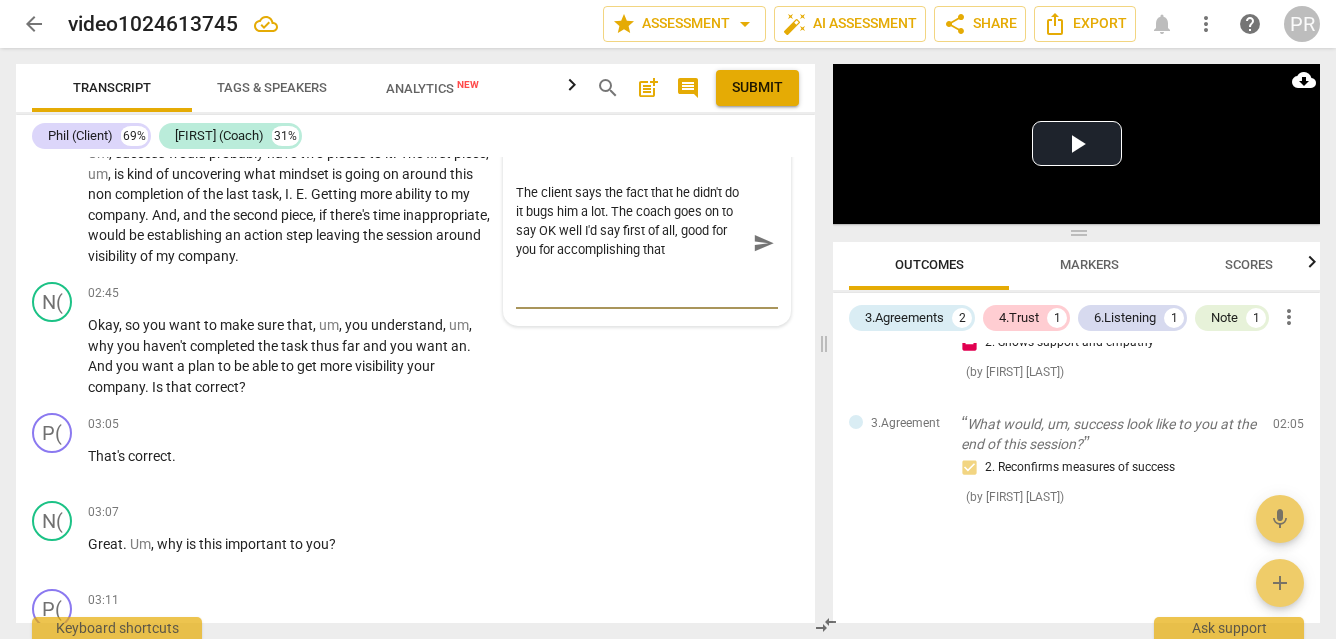 type on "The client says the fact that he didn't do it bugs him a lot. The coach goes on to say OK well I'd say first of all, good for you for accomplishing that." 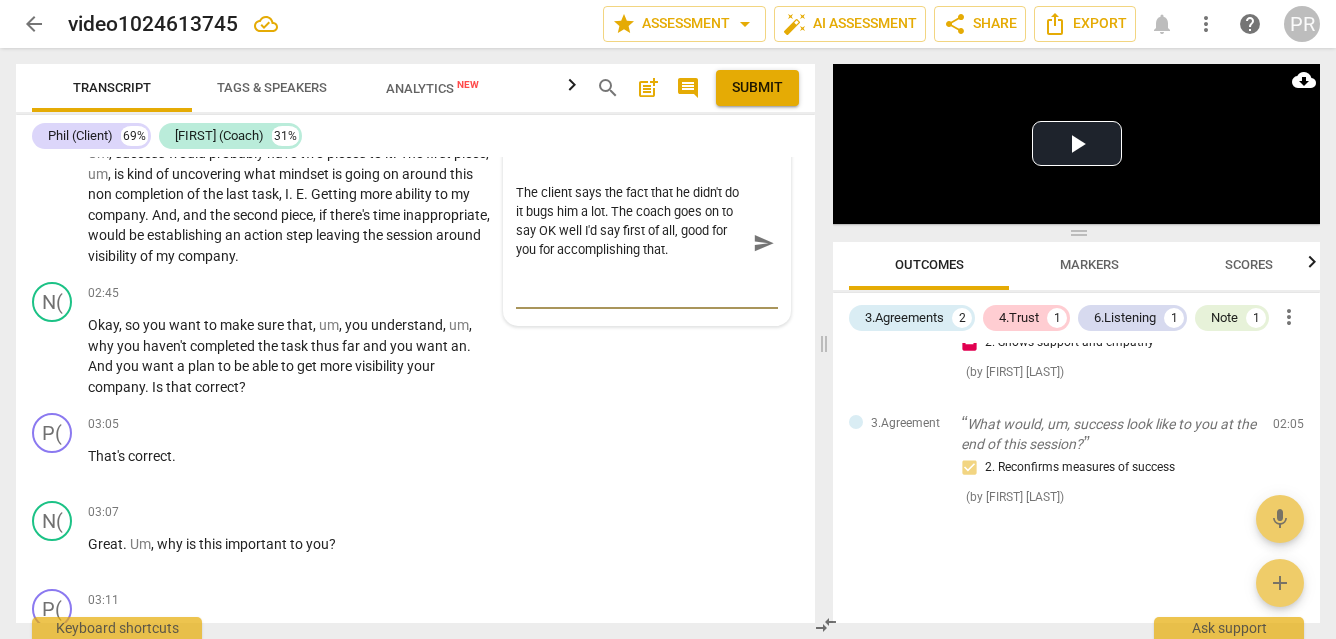 type on "The client says the fact that he didn't do it bugs him a lot. The coach goes on to say OK well I'd say first of all, good for you for accomplishing that." 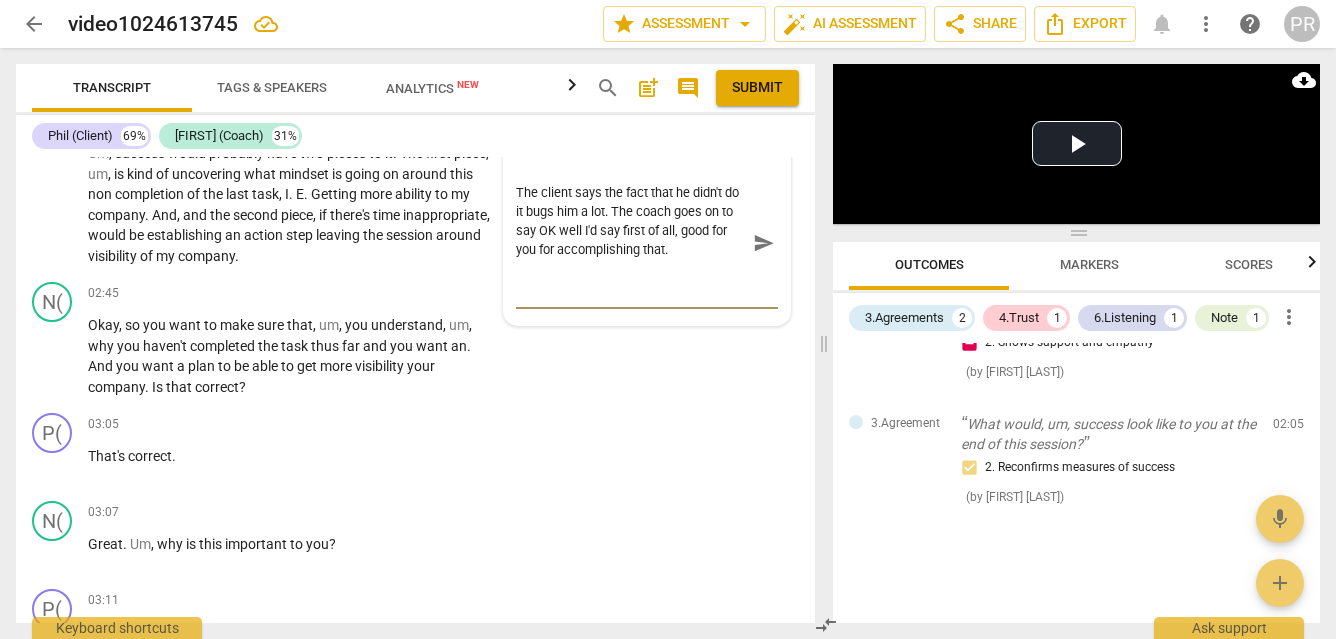 type on "The client says the fact that he didn't do it bugs him a lot. The coach goes on to say OK well I'd say first of all, good for you for accomplishing that." 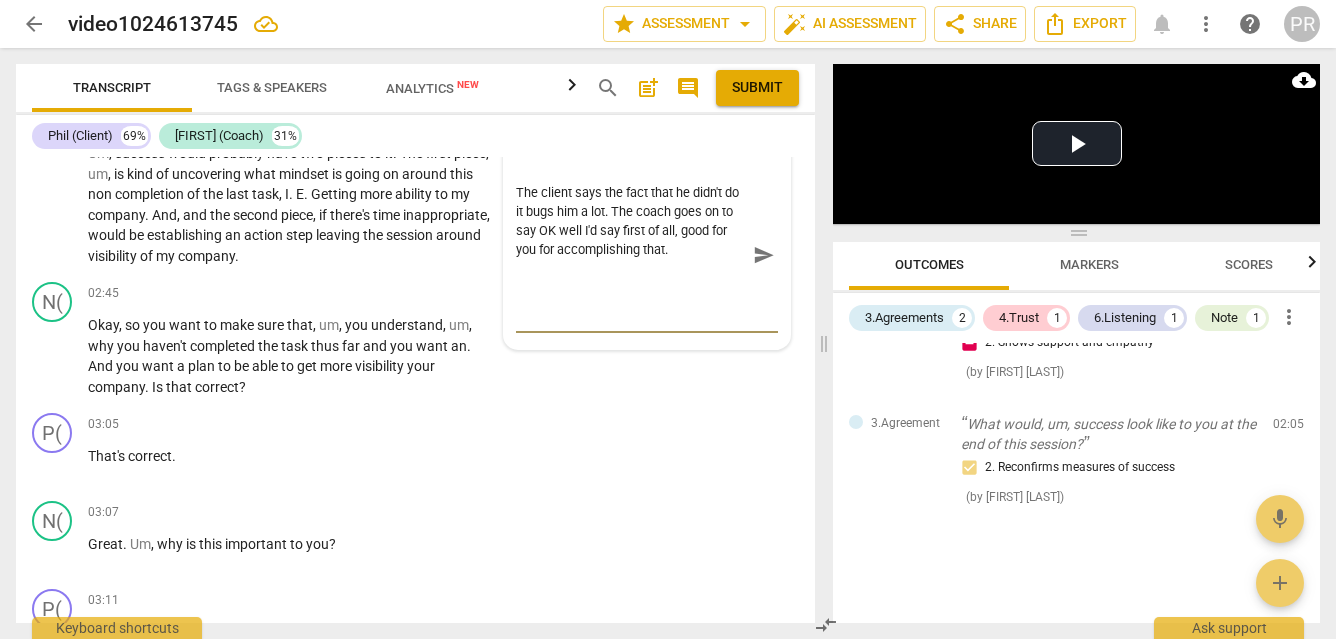 type on "The client says the fact that he didn't do it bugs him a lot. The coach goes on to say OK well I'd say first of all, good for you for accomplishing that." 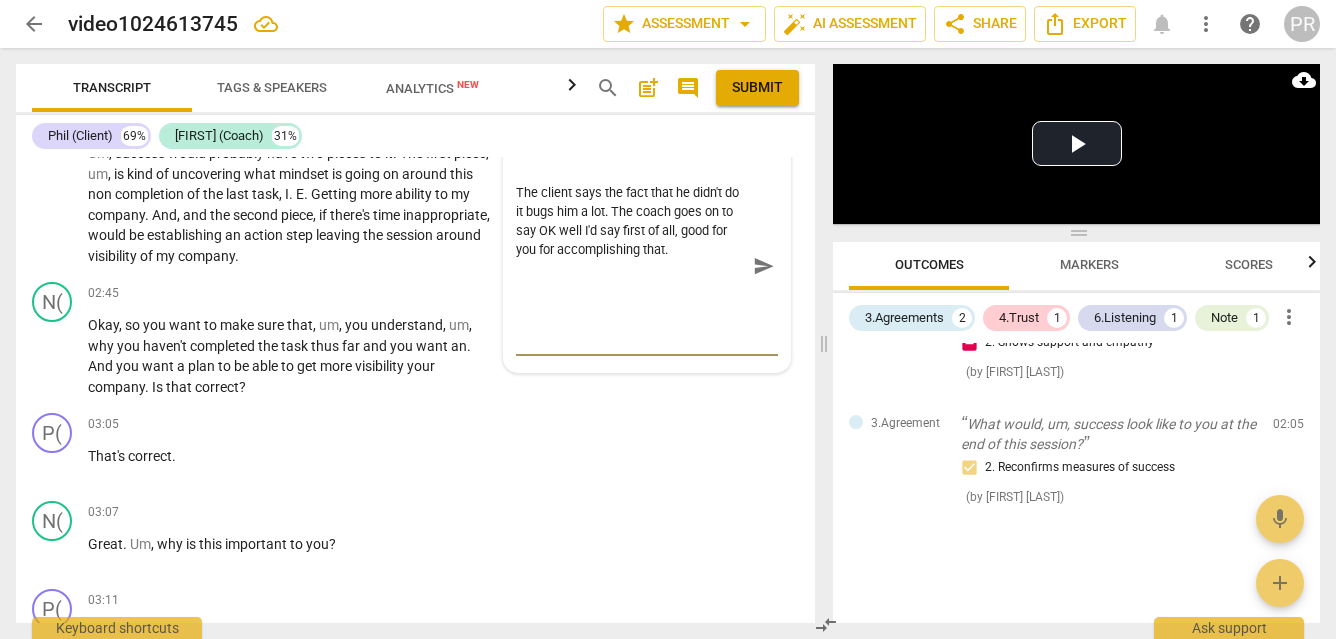 type on "The client says the fact that he didn't do it bugs him a lot. The coach goes on to say OK well I'd say first of all, good for you for accomplishing that.
That doesn't" 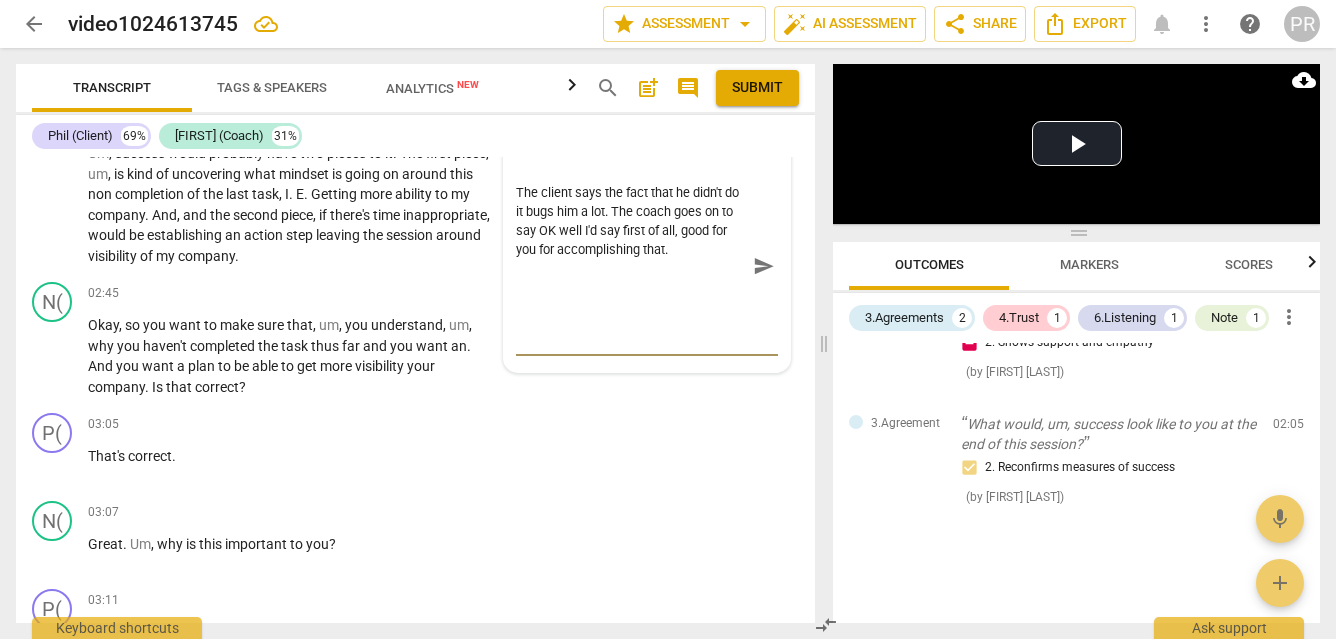 type on "The client says the fact that he didn't do it bugs him a lot. The coach goes on to say OK well I'd say first of all, good for you for accomplishing that.
That doesn't" 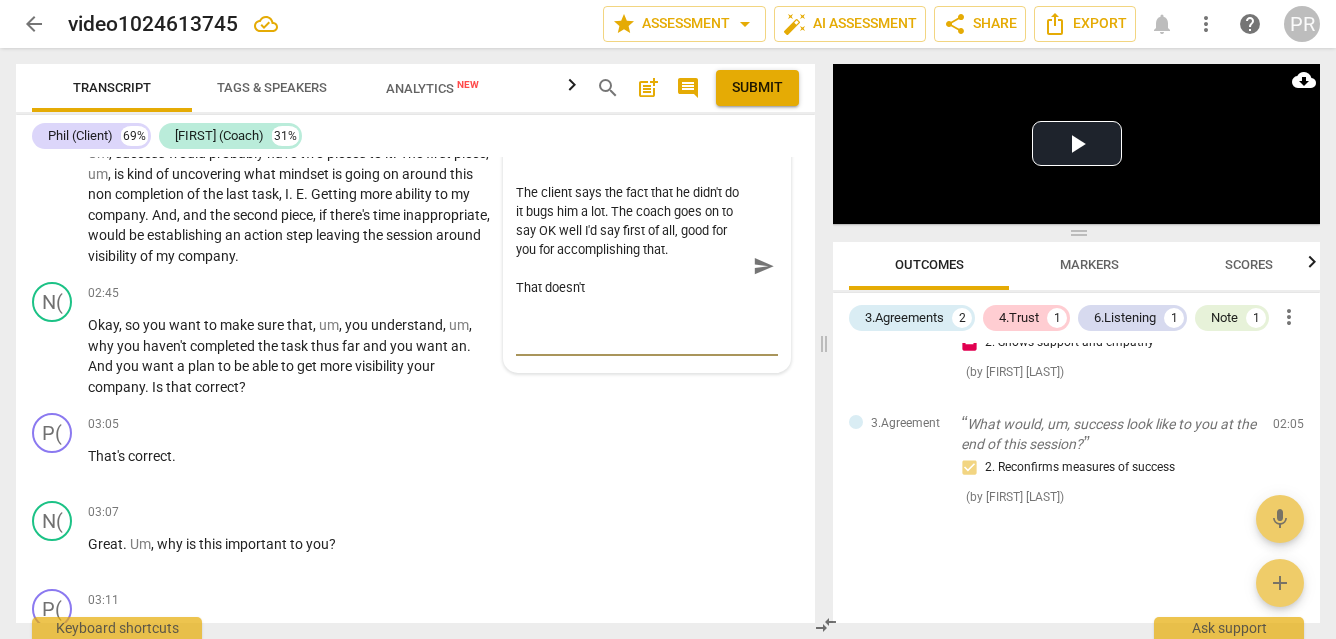 type on "The client says the fact that he didn't do it bugs him a lot. The coach goes on to say OK well I'd say first of all, good for you for accomplishing that.
That doesn't make sense to me" 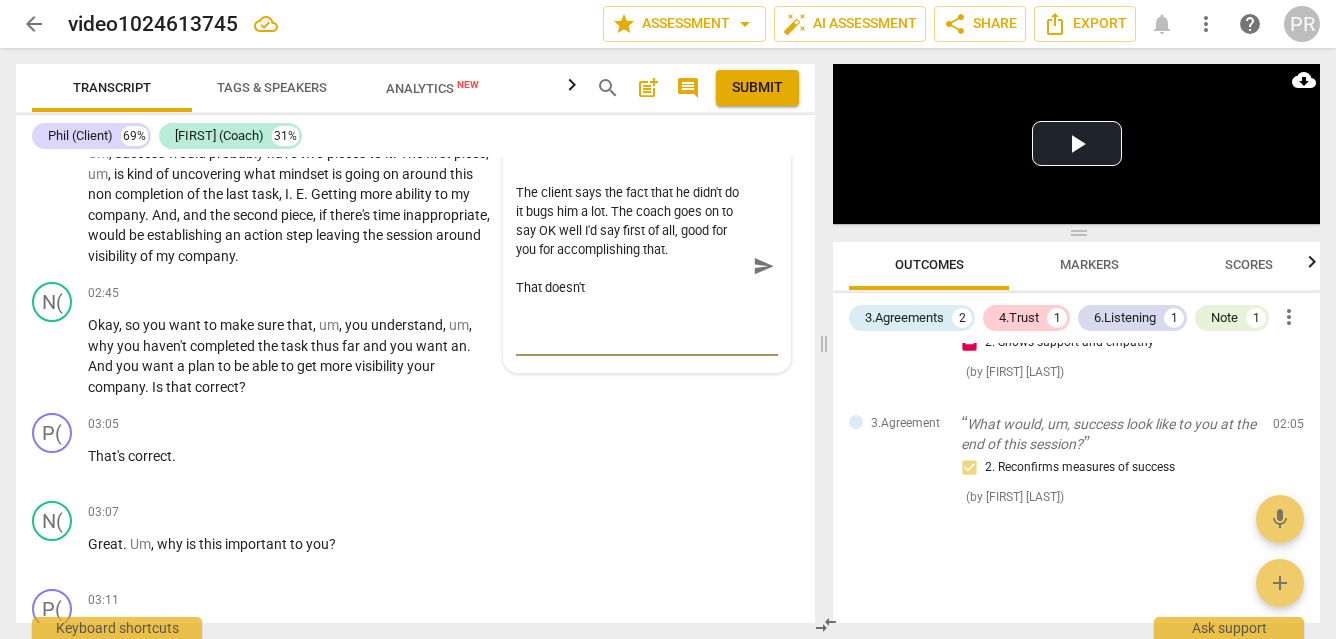 type on "The client says the fact that he didn't do it bugs him a lot. The coach goes on to say OK well I'd say first of all, good for you for accomplishing that.
That doesn't make sense to me" 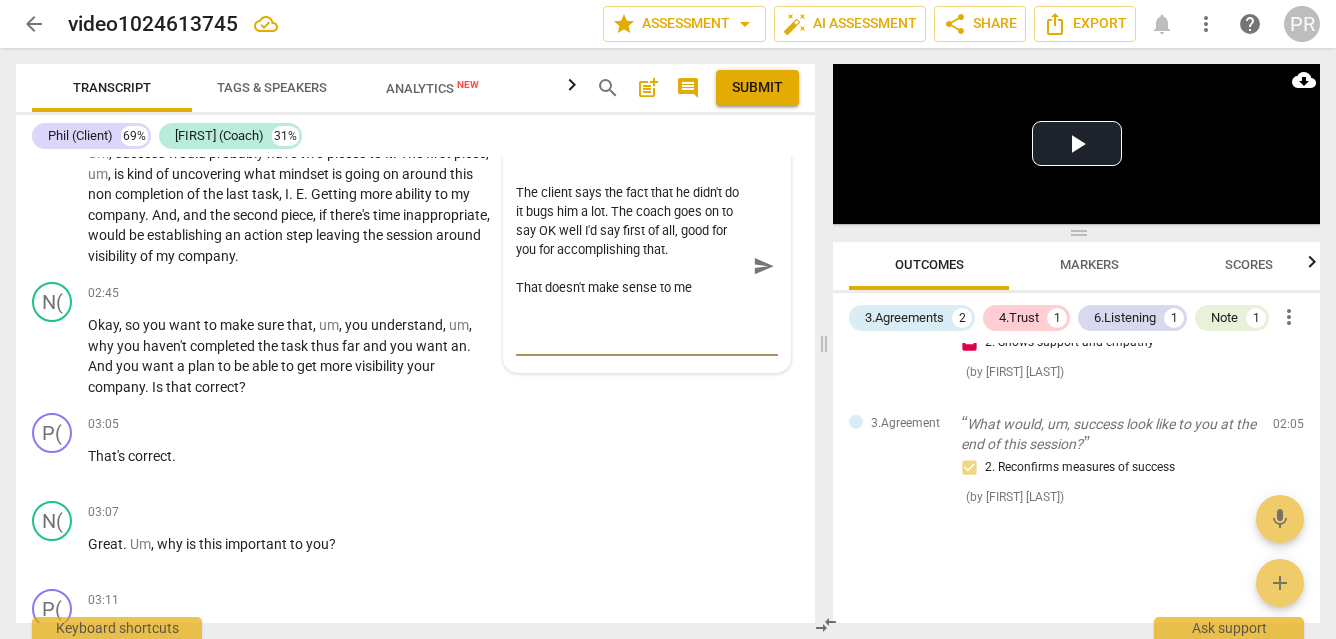 scroll, scrollTop: 21, scrollLeft: 0, axis: vertical 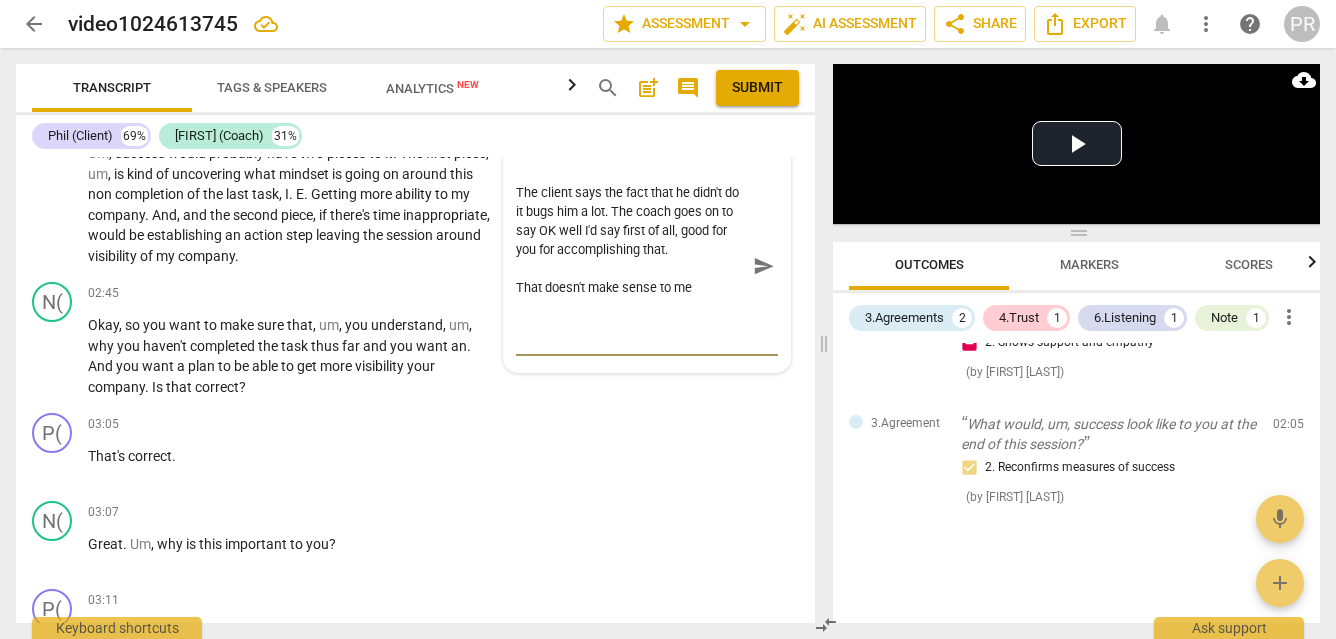 type on "The client says the fact that he didn't do it bugs him a lot. The coach goes on to say OK well I'd say first of all, good for you for accomplishing that.
That doesn't make sense to me." 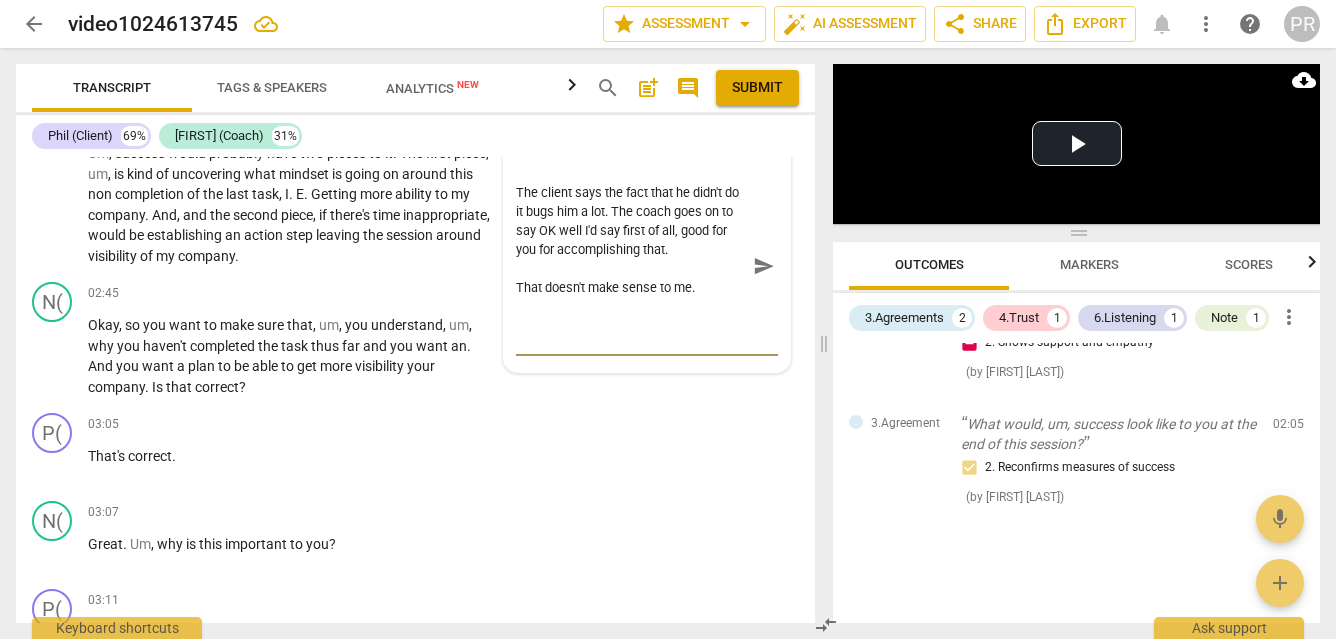 type on "The client says the fact that he didn't do it bugs him a lot. The coach goes on to say OK well I'd say first of all, good for you for accomplishing that.
That doesn't make sense to me." 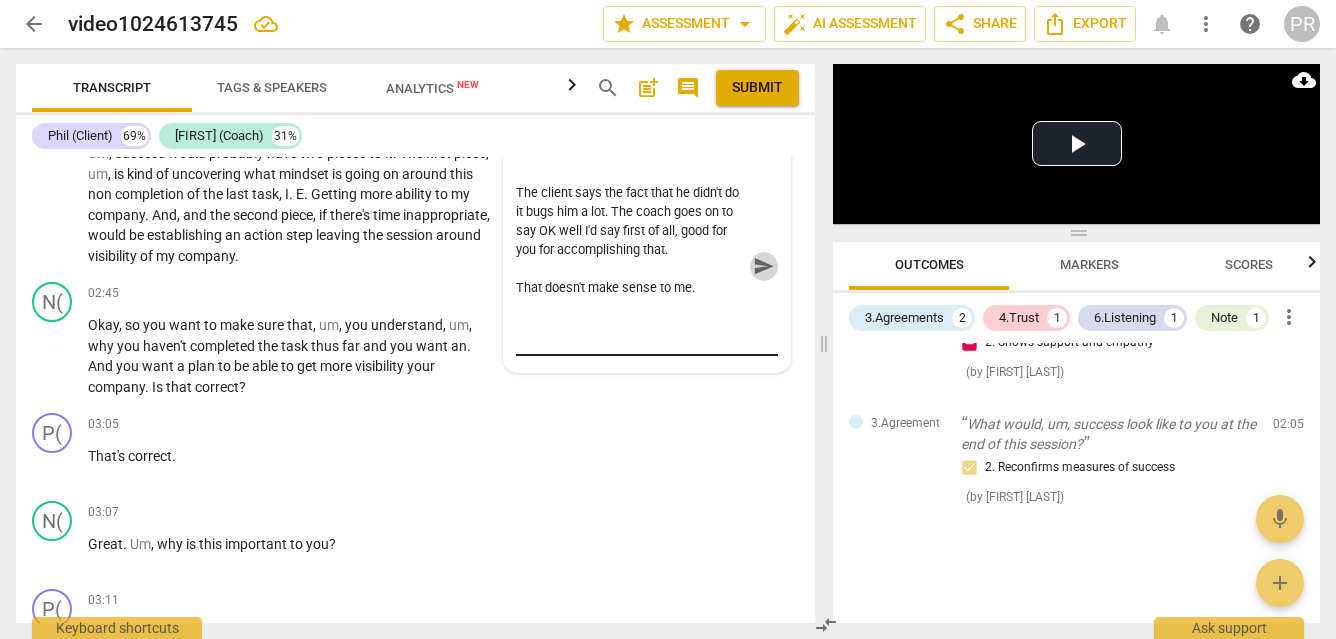 click on "send" at bounding box center (764, 266) 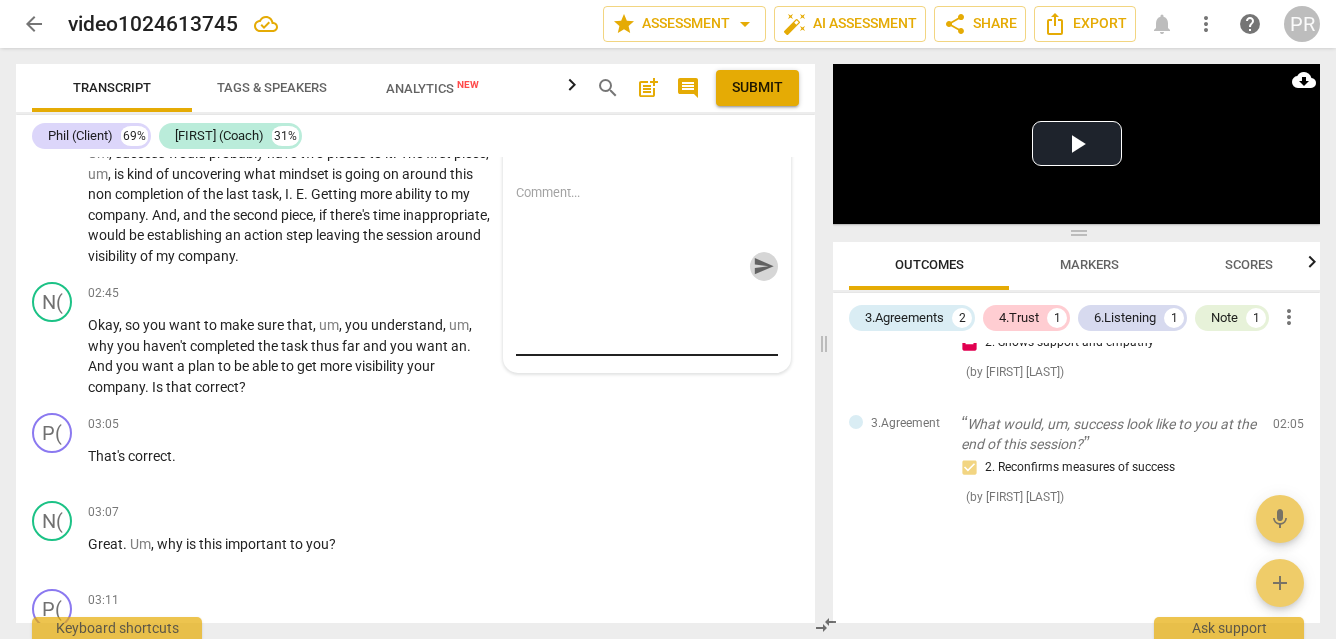scroll, scrollTop: 0, scrollLeft: 0, axis: both 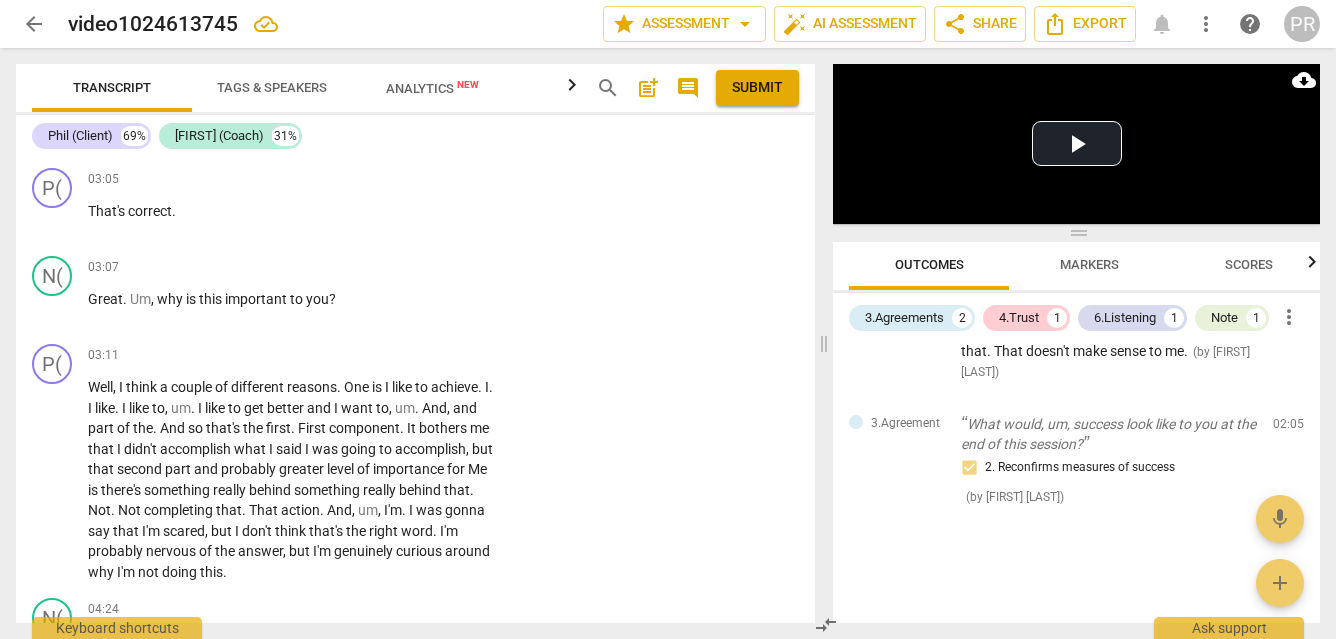 click on "+" at bounding box center [375, 48] 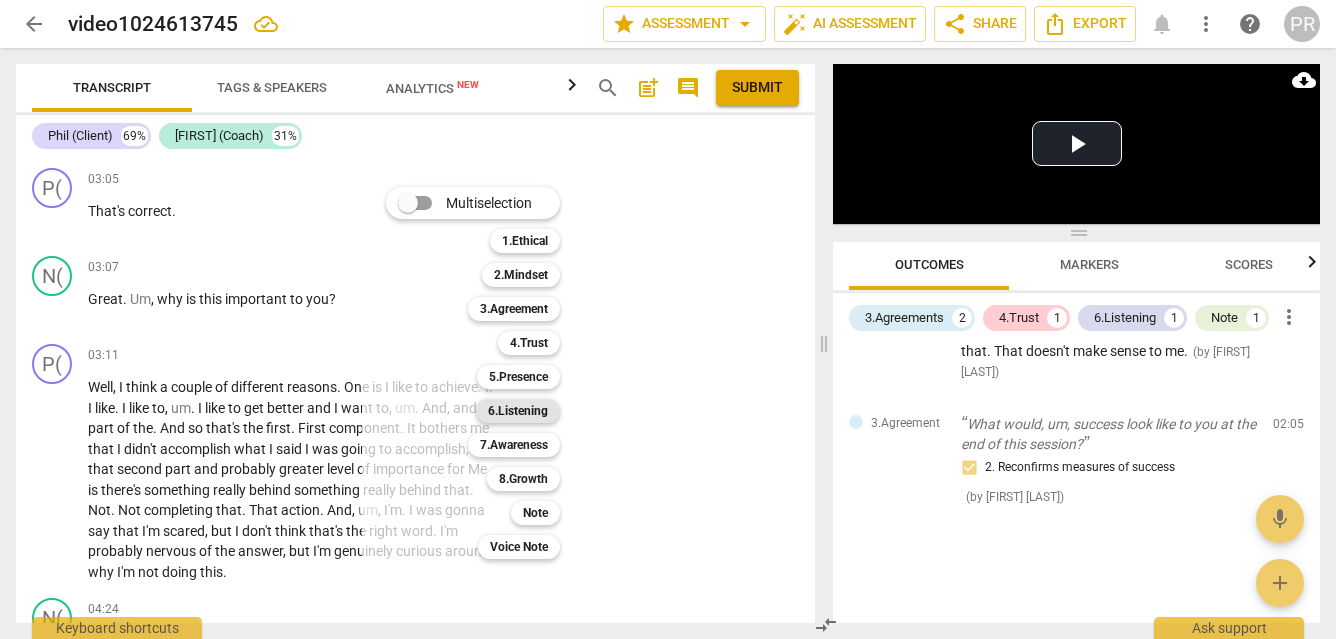 click on "6.Listening" at bounding box center [518, 411] 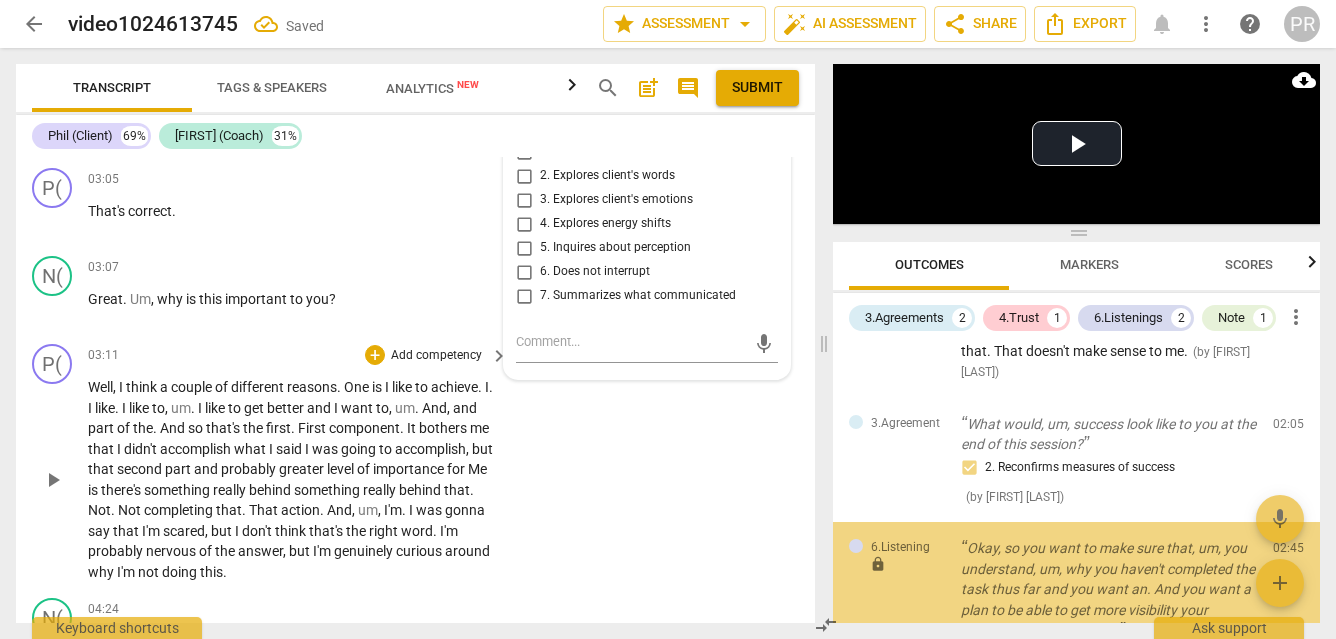 scroll, scrollTop: 1917, scrollLeft: 0, axis: vertical 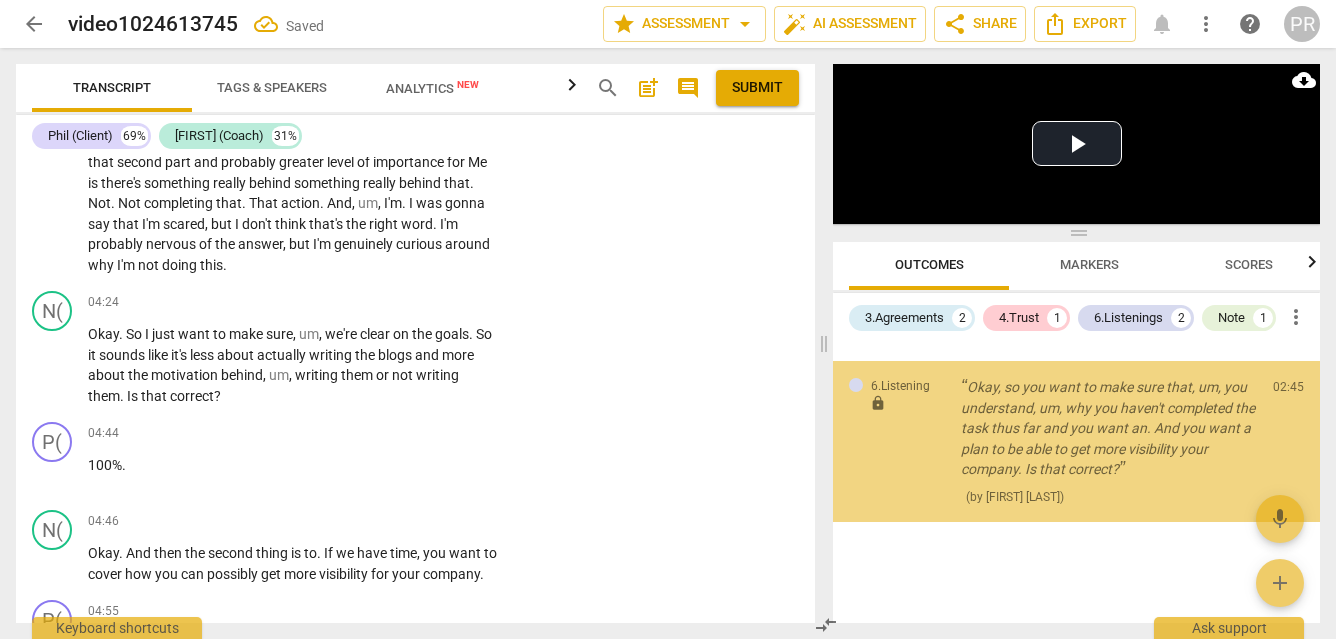 click on "7. Summarizes what communicated" at bounding box center [524, -11] 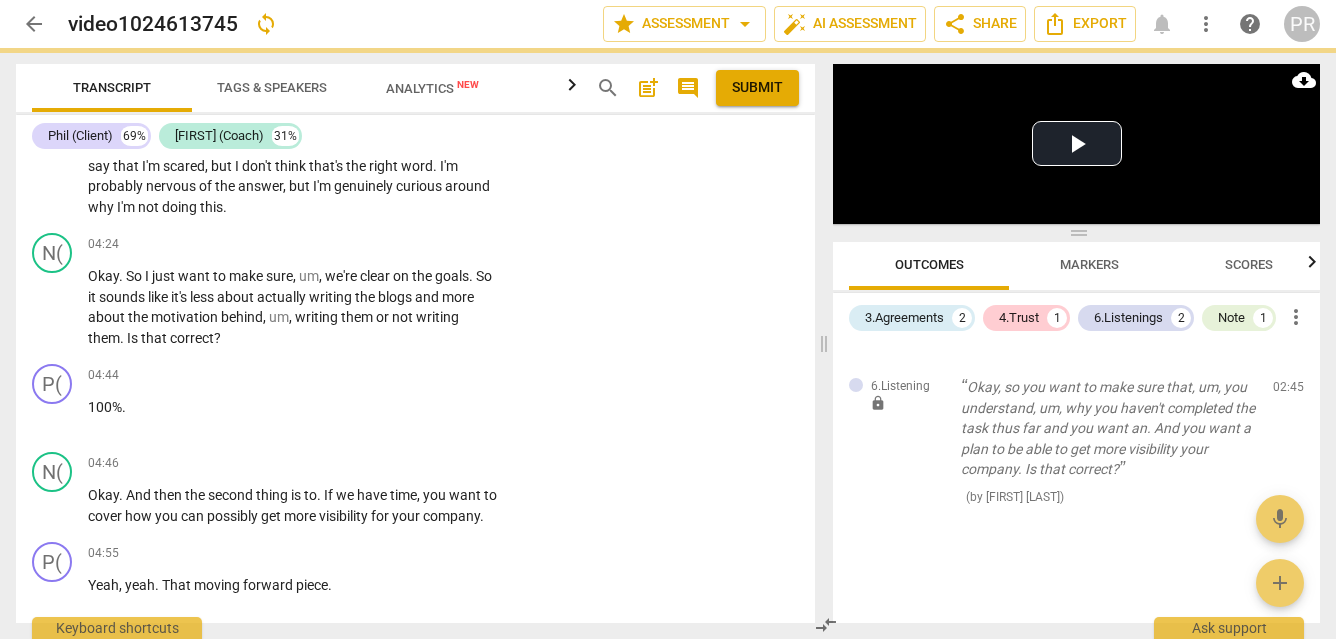 scroll, scrollTop: 2028, scrollLeft: 0, axis: vertical 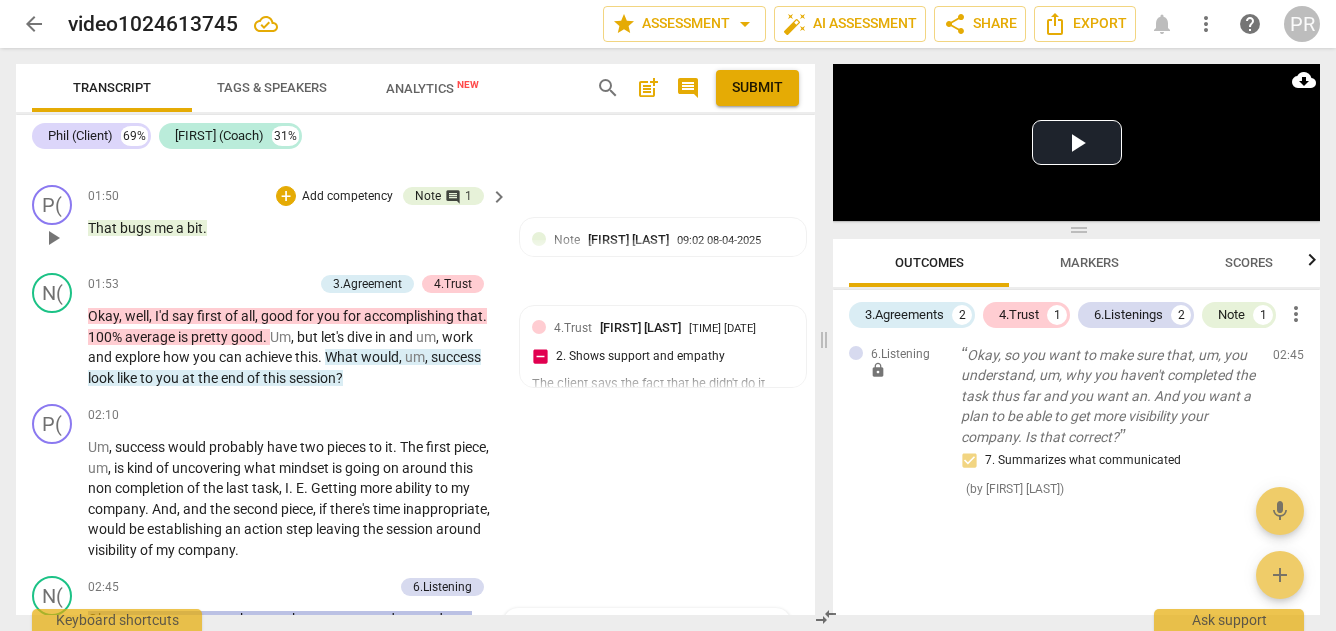click on "bit" at bounding box center (195, 228) 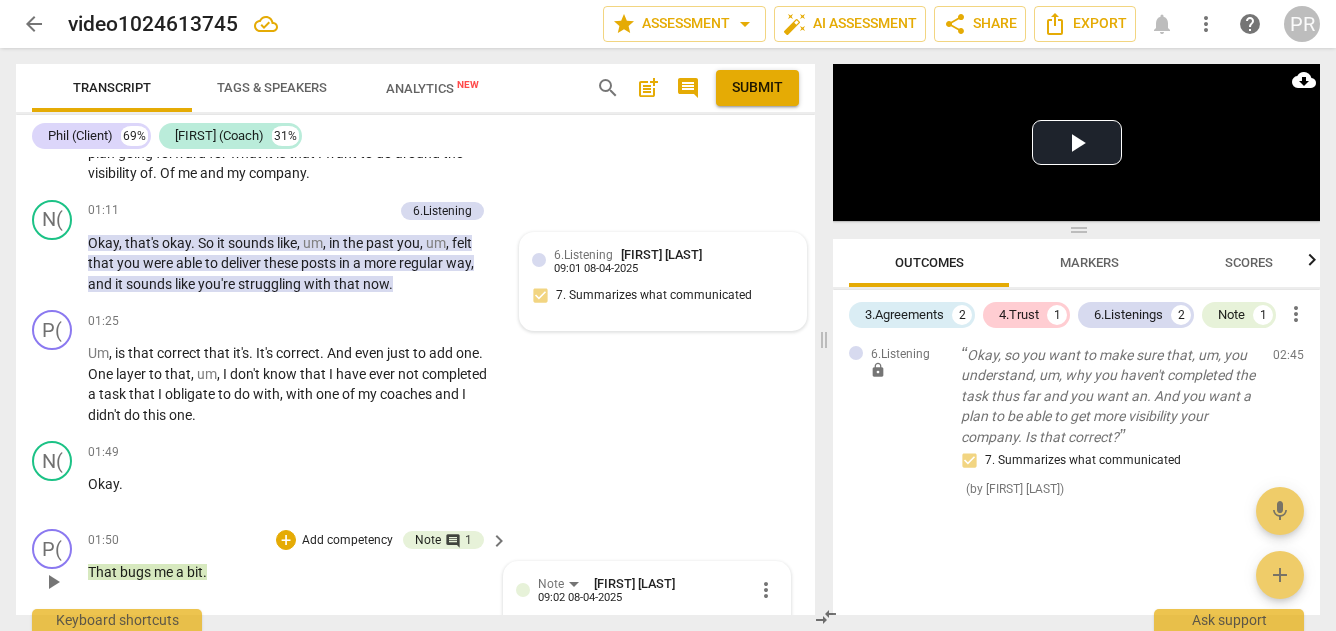 scroll, scrollTop: 300, scrollLeft: 0, axis: vertical 